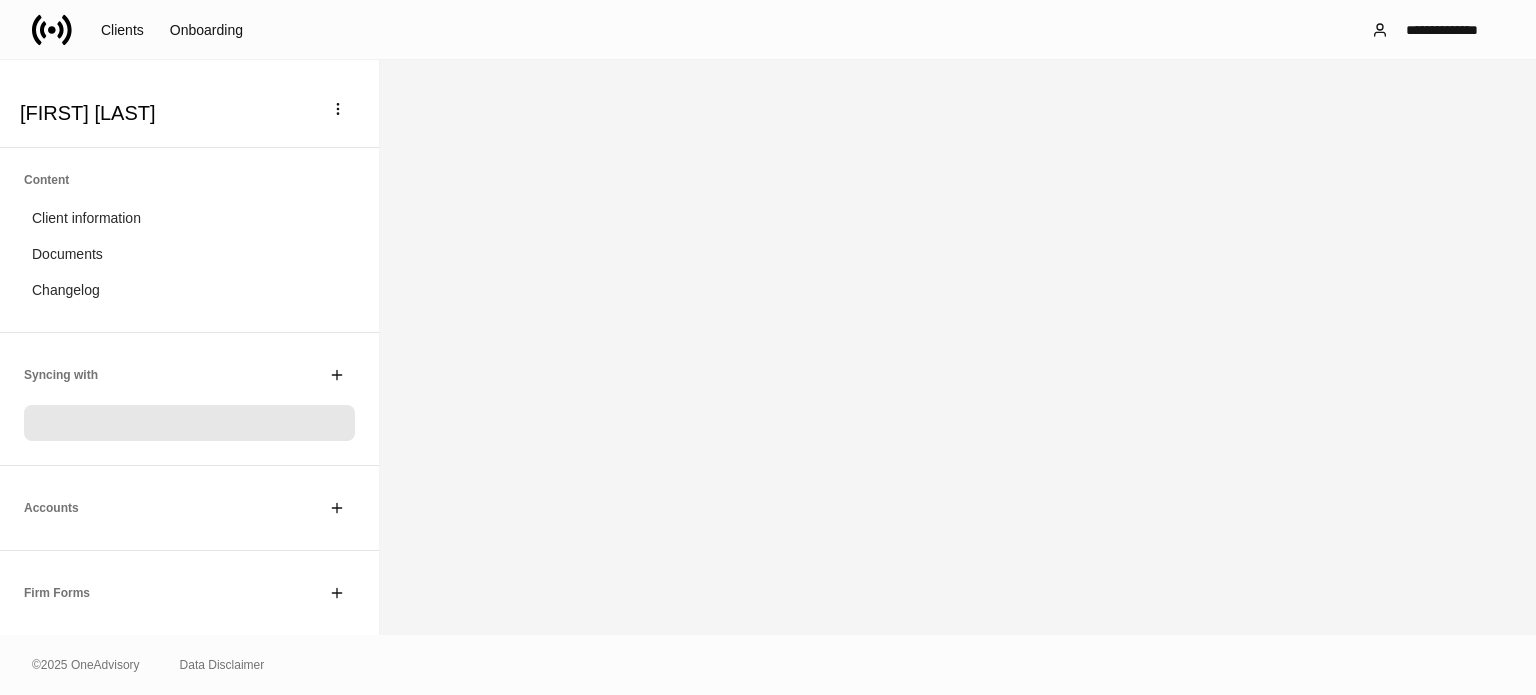 scroll, scrollTop: 0, scrollLeft: 0, axis: both 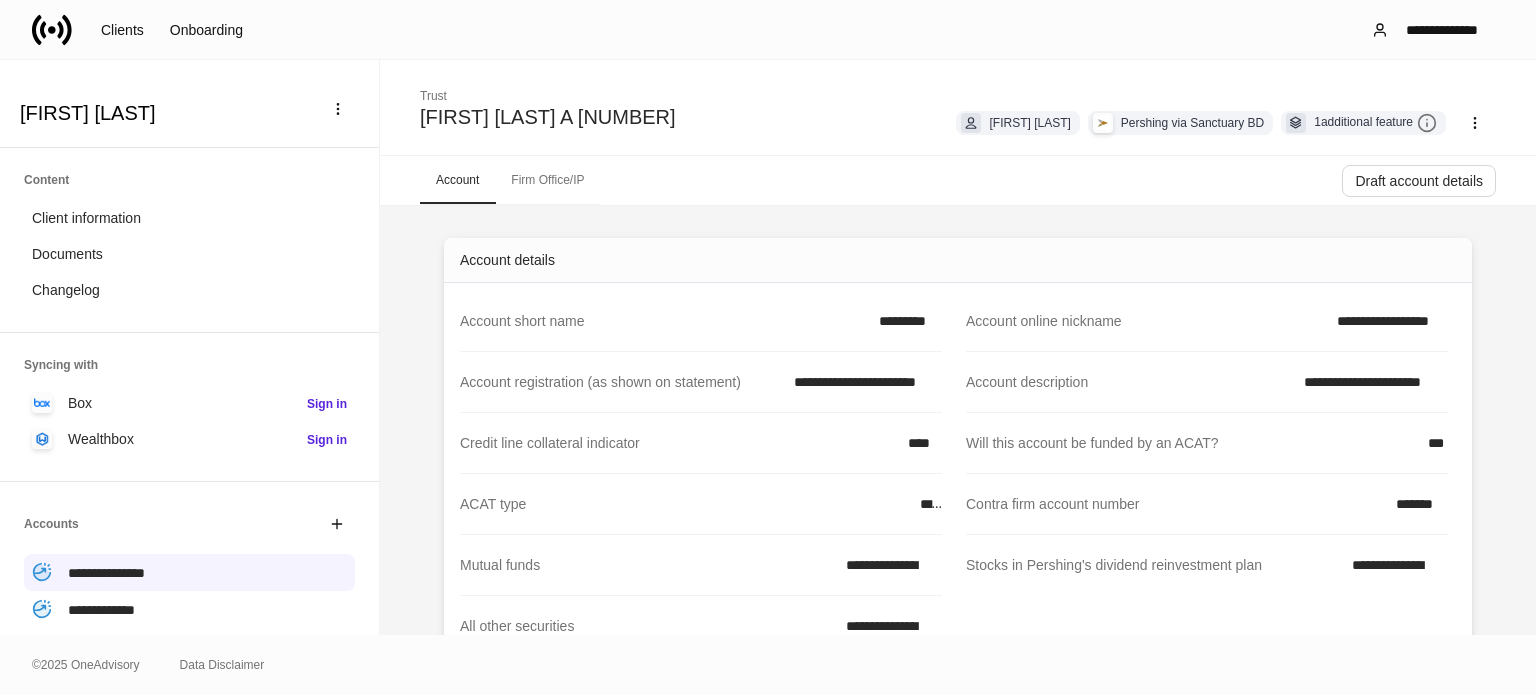 click at bounding box center [60, 30] 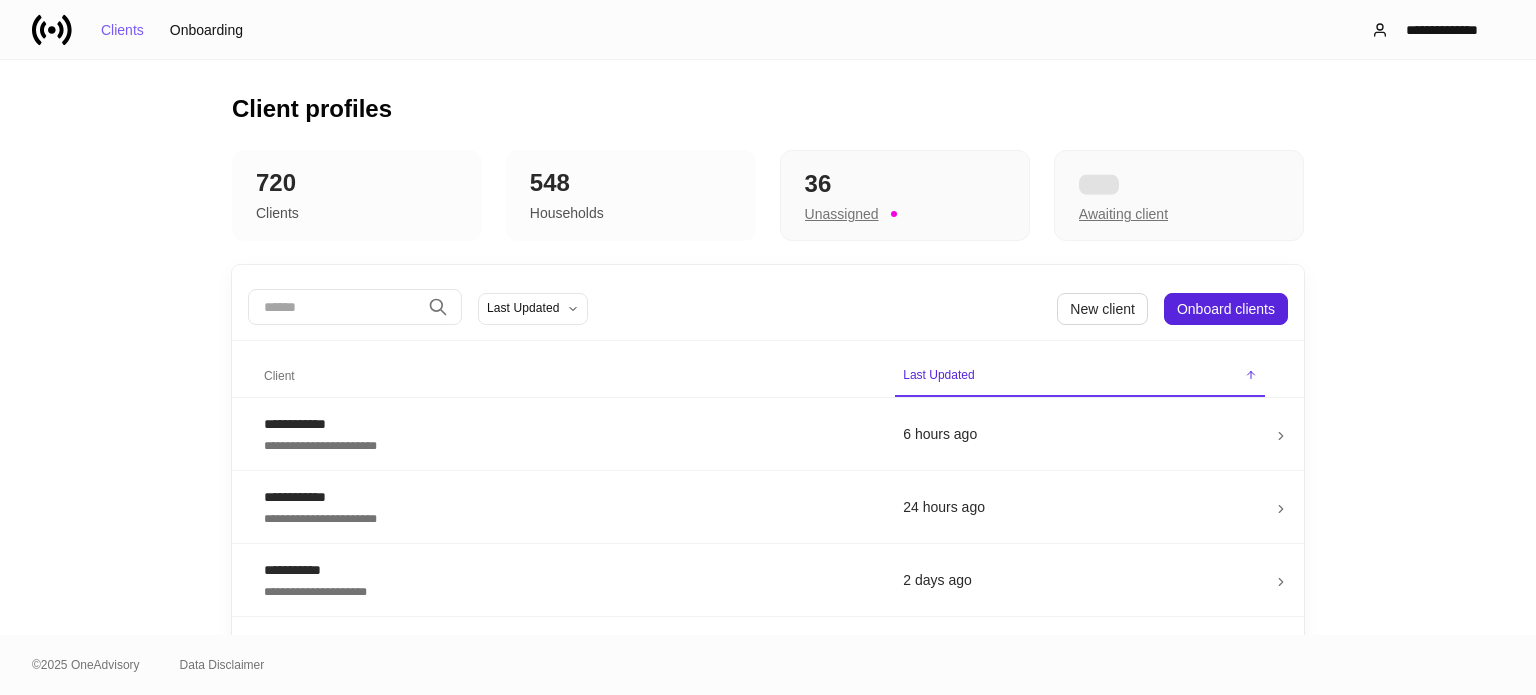 click at bounding box center (334, 307) 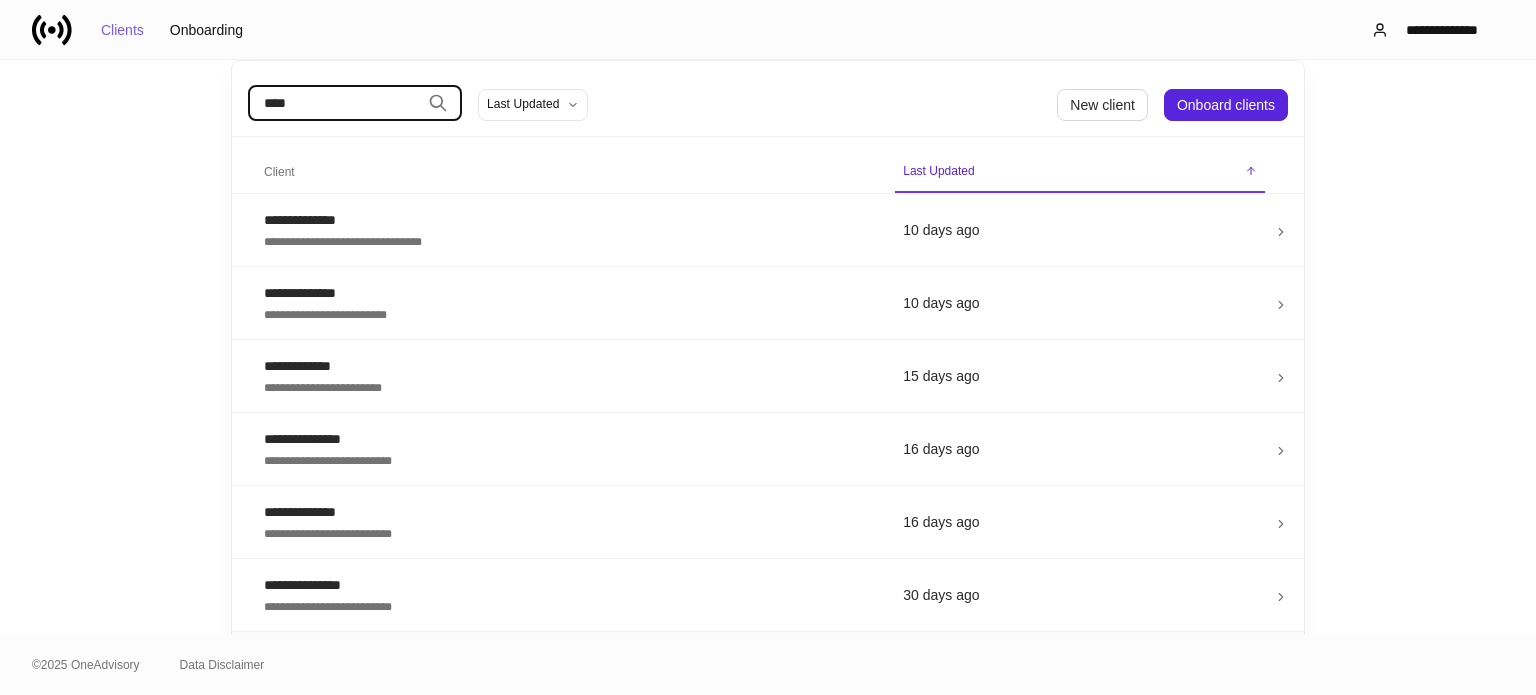scroll, scrollTop: 300, scrollLeft: 0, axis: vertical 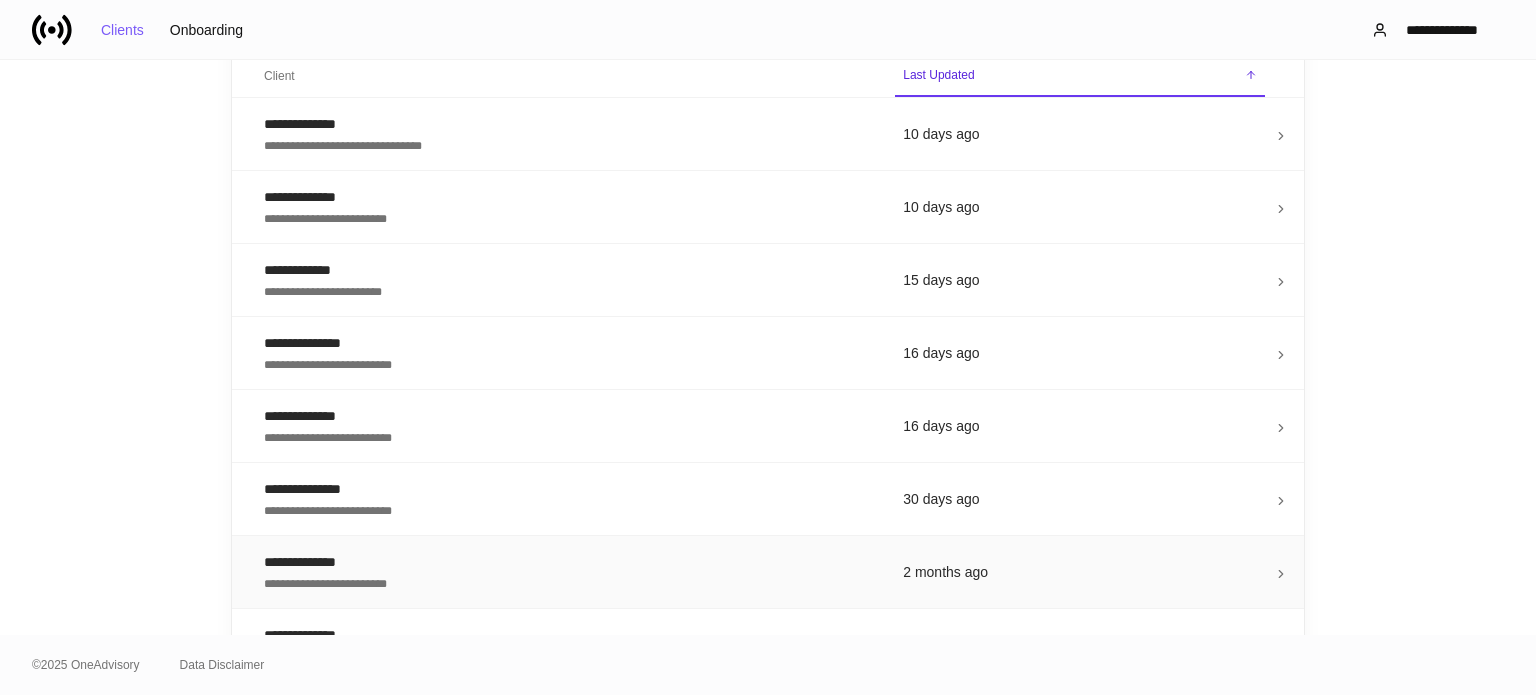 type on "****" 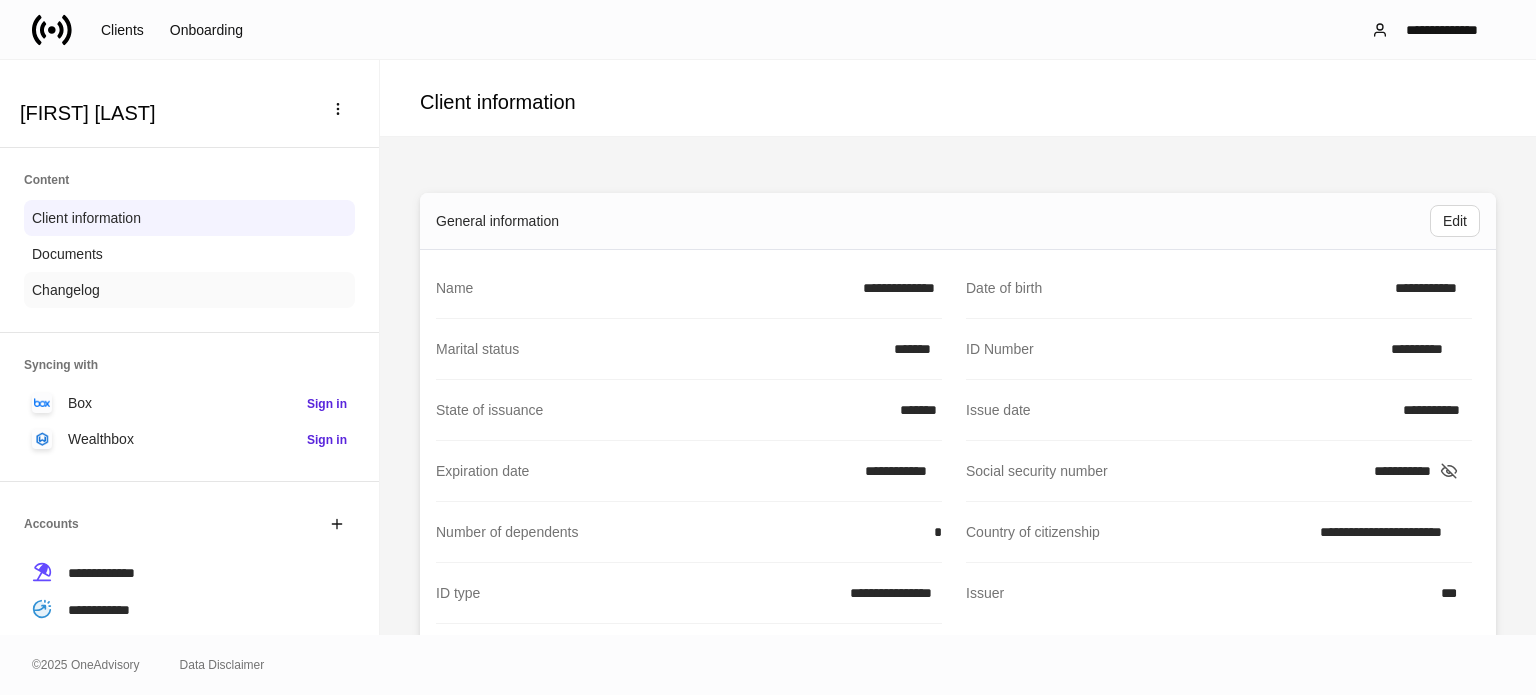 click on "Changelog" at bounding box center (66, 290) 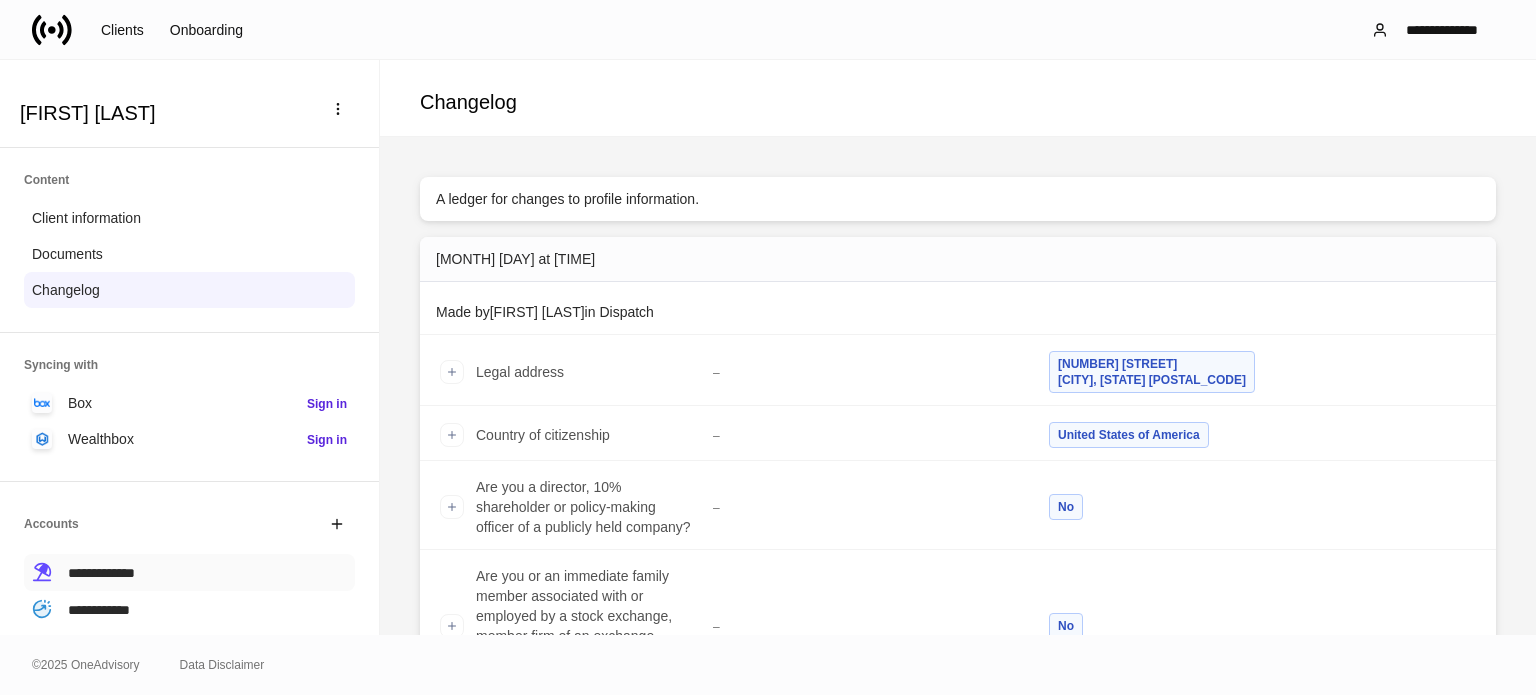 click on "**********" at bounding box center [101, 573] 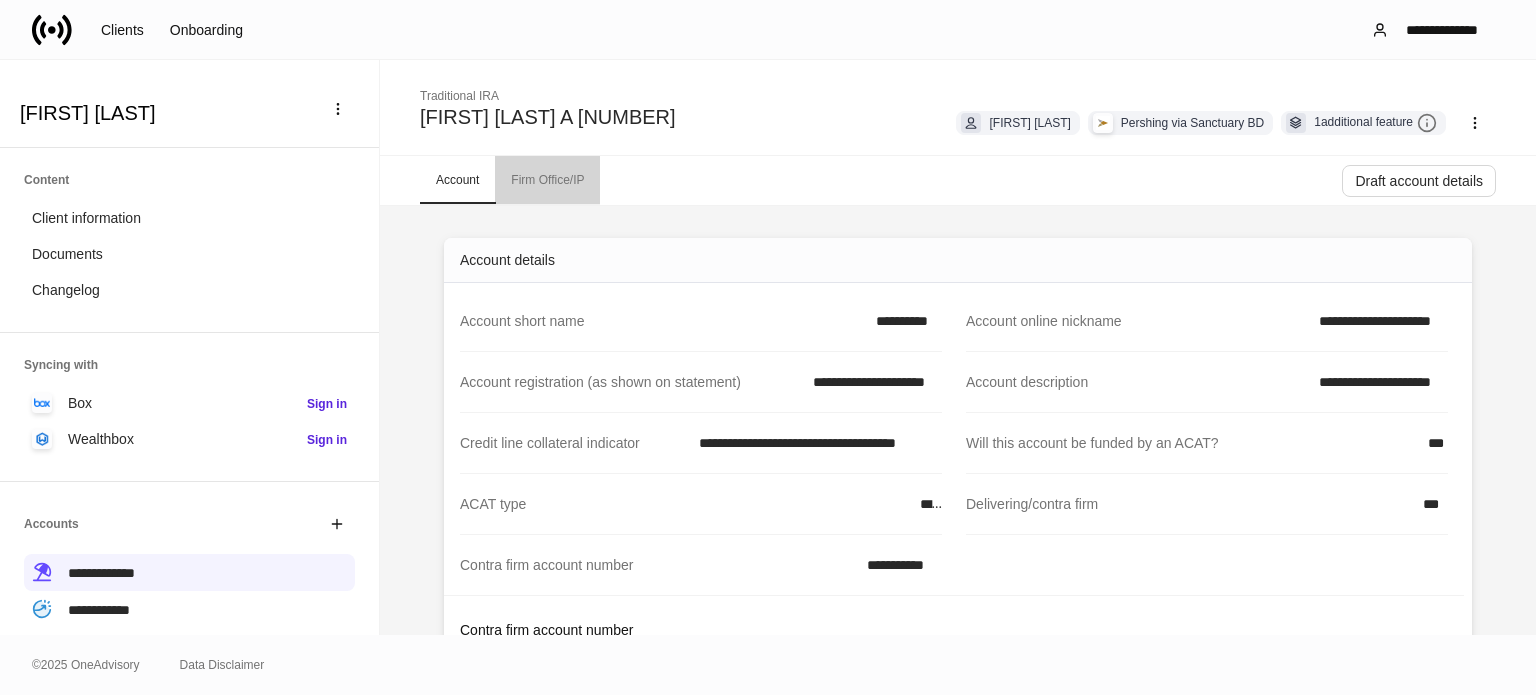click on "Firm Office/IP" at bounding box center (547, 180) 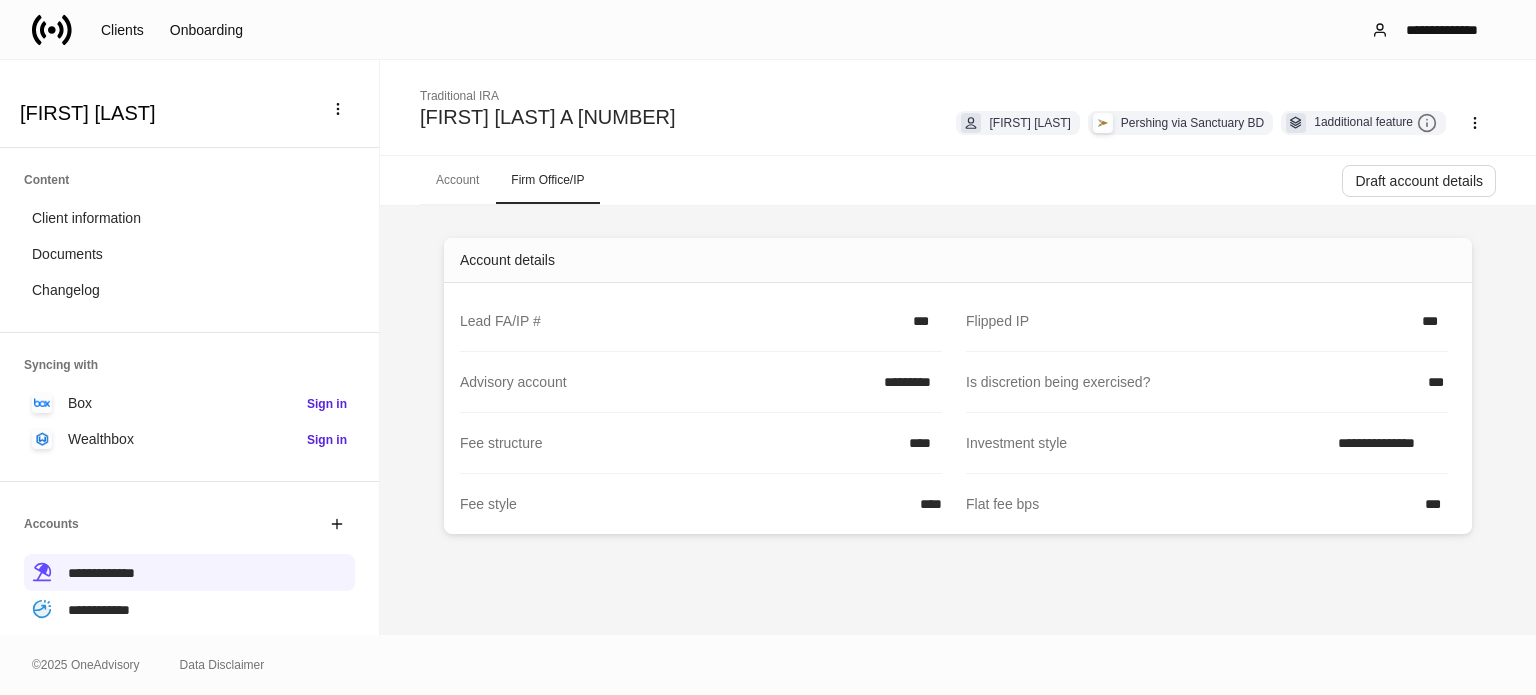 click 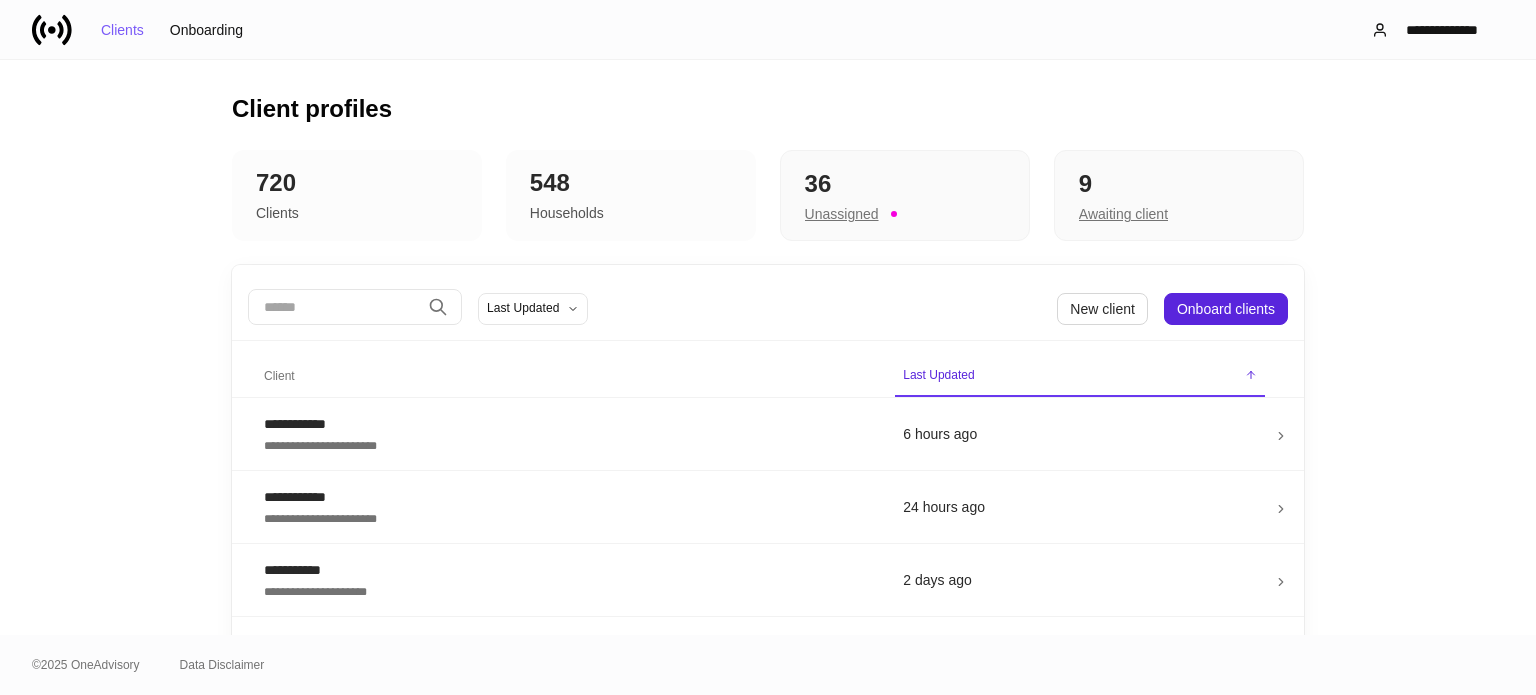 click at bounding box center [334, 307] 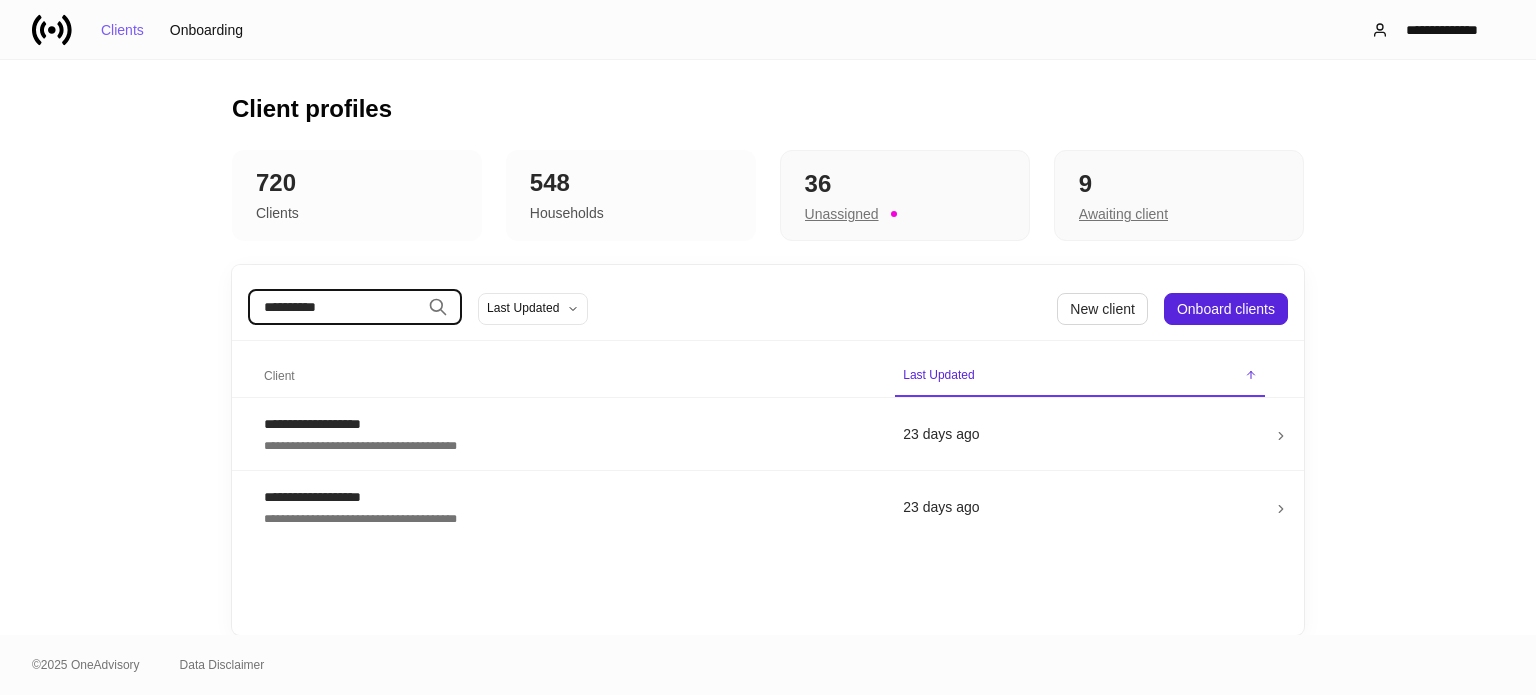type on "**********" 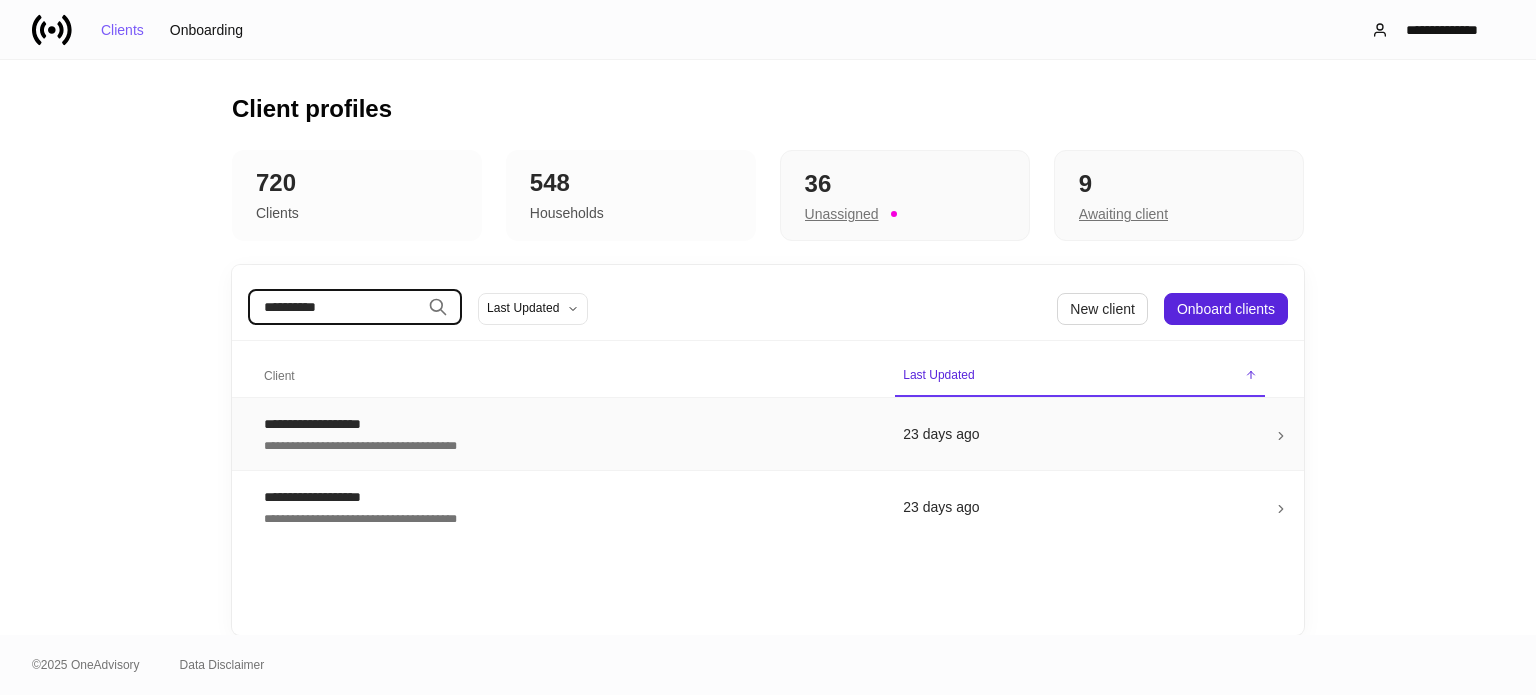 click on "**********" at bounding box center (567, 444) 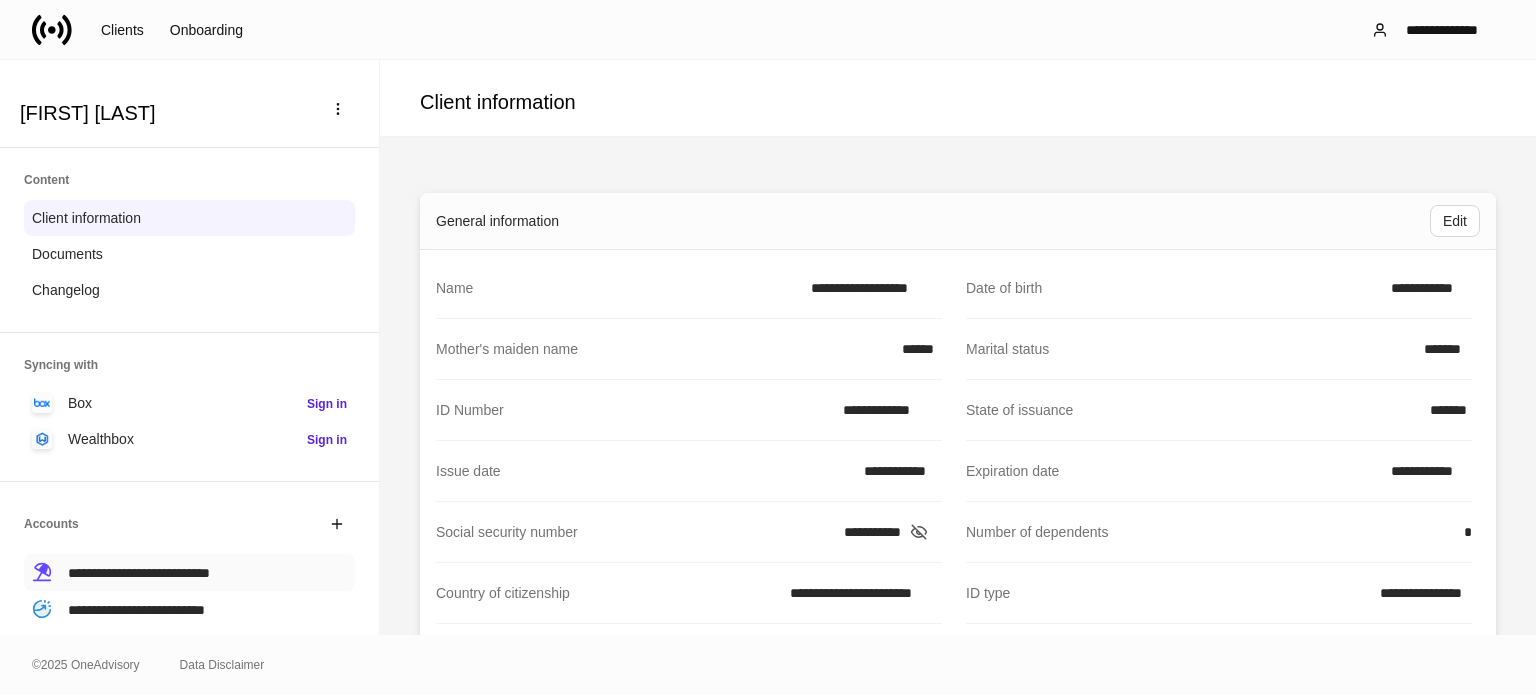 click on "**********" at bounding box center (139, 573) 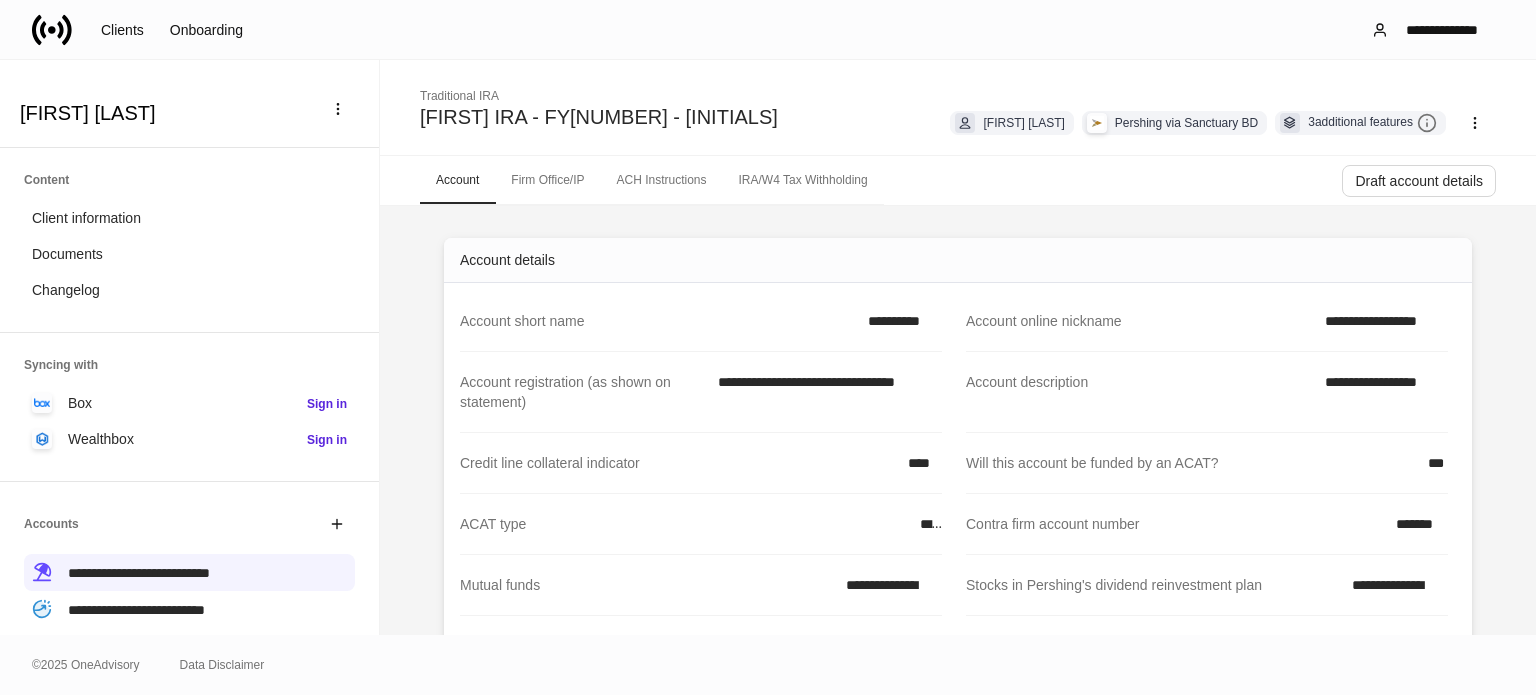 click on "Firm Office/IP" at bounding box center [547, 180] 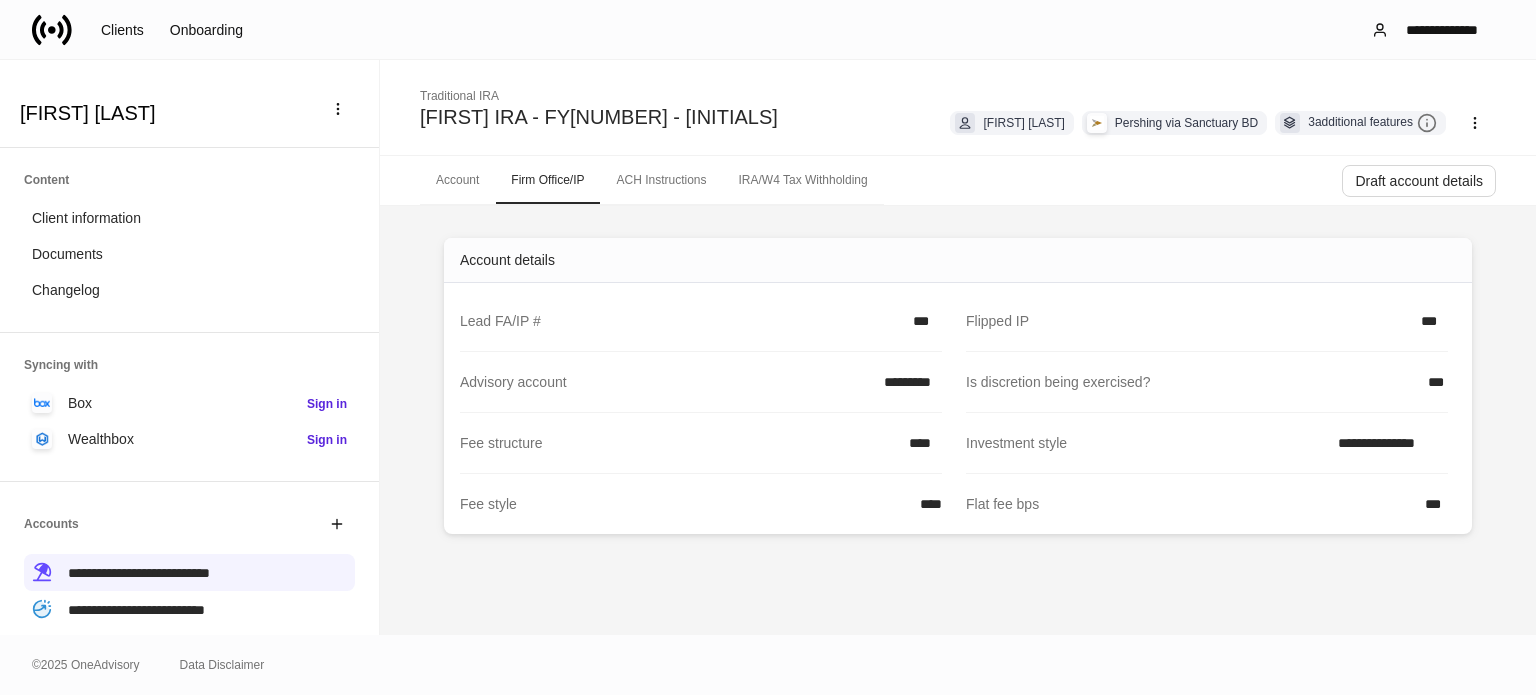 click 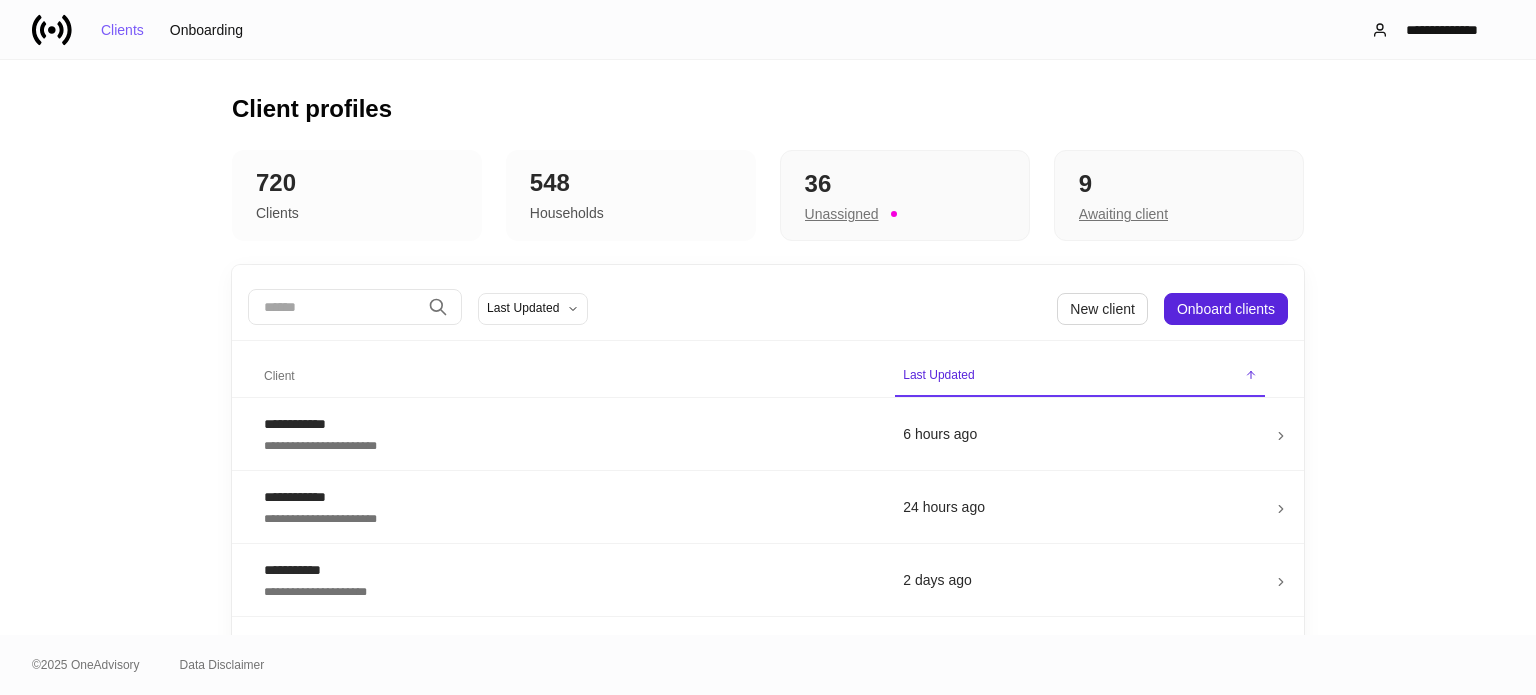 click on "​ Last Updated New client Onboard clients" at bounding box center [768, 309] 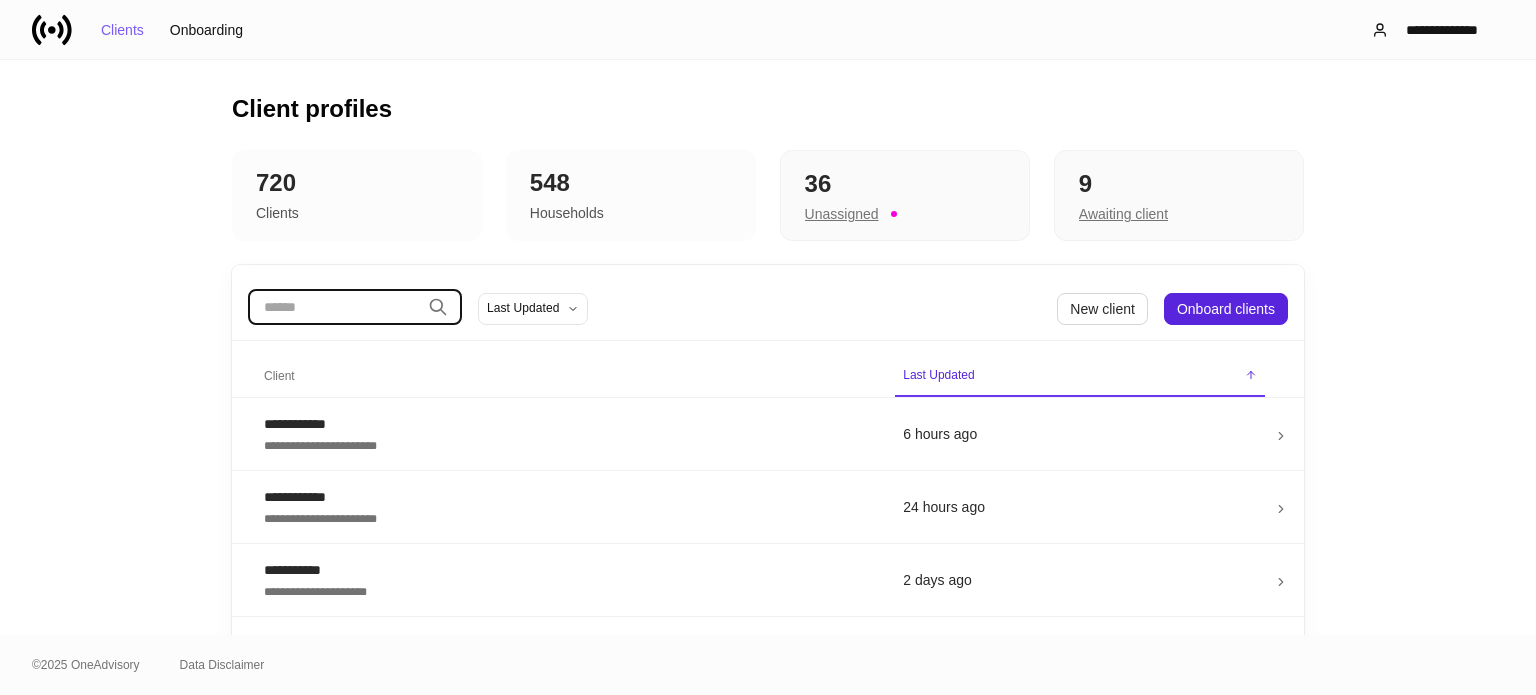 click at bounding box center [334, 307] 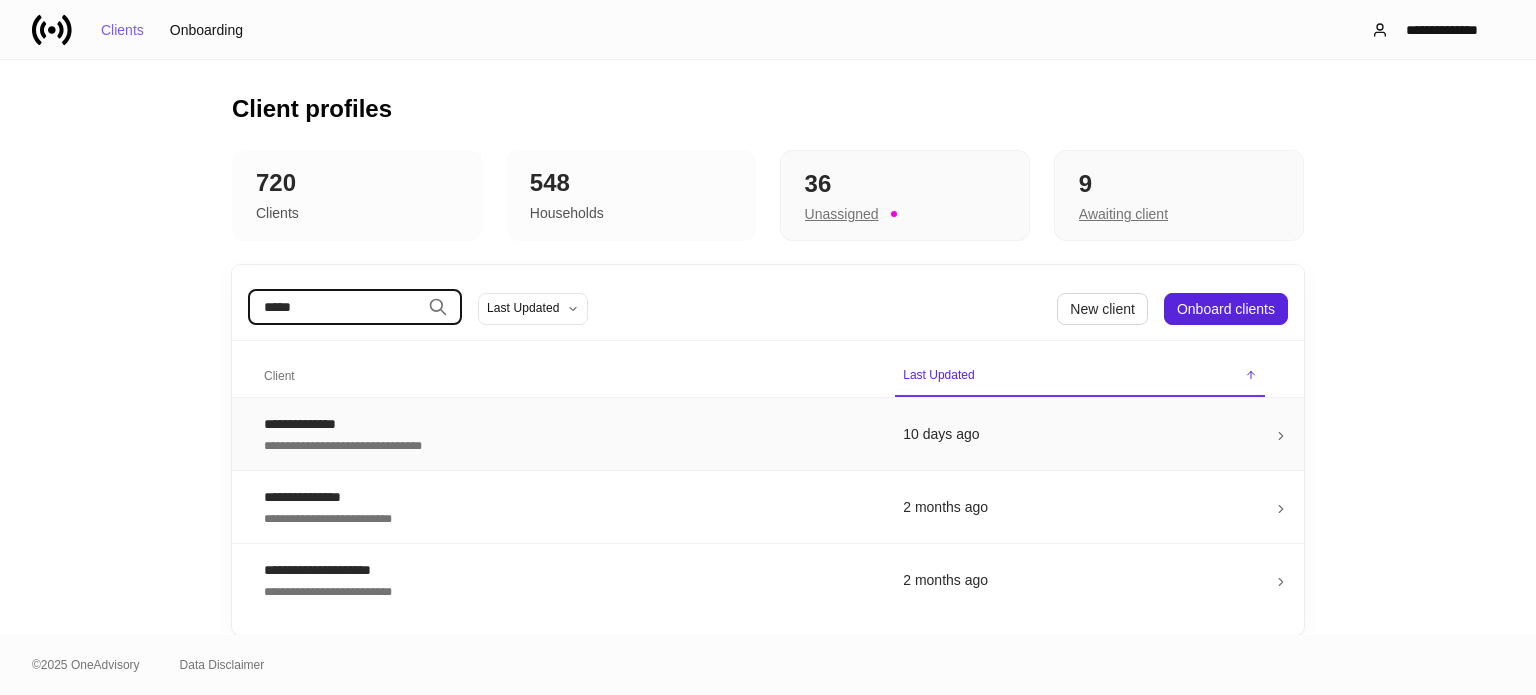 type on "*****" 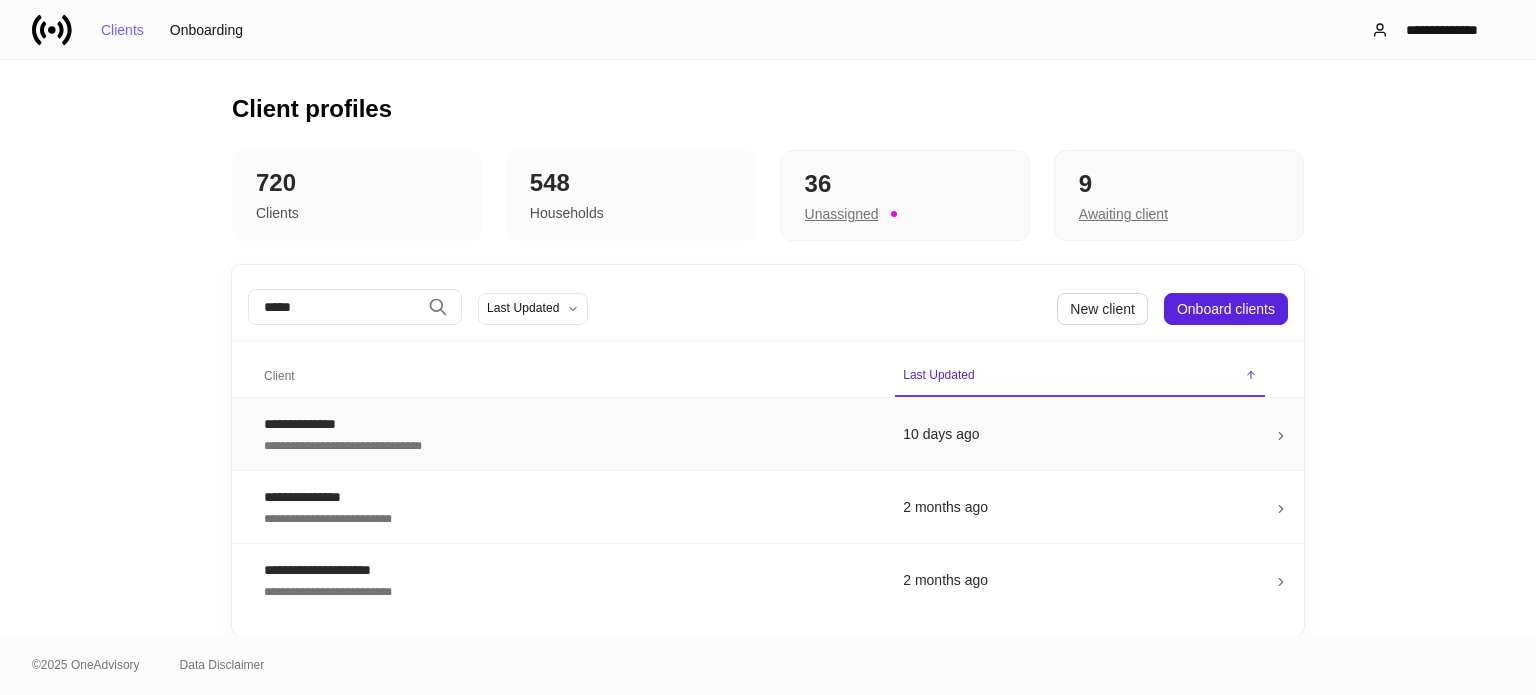 click on "**********" at bounding box center (567, 444) 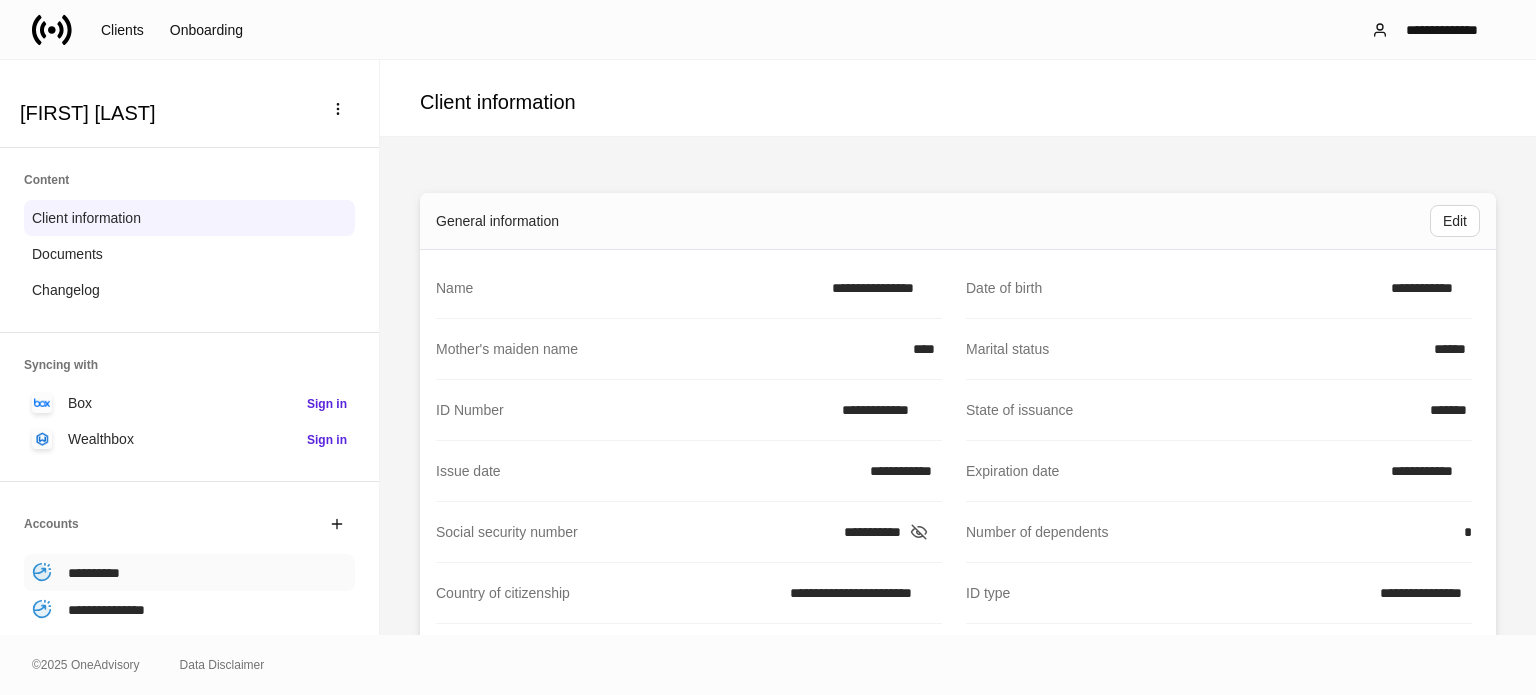 click on "**********" at bounding box center (94, 573) 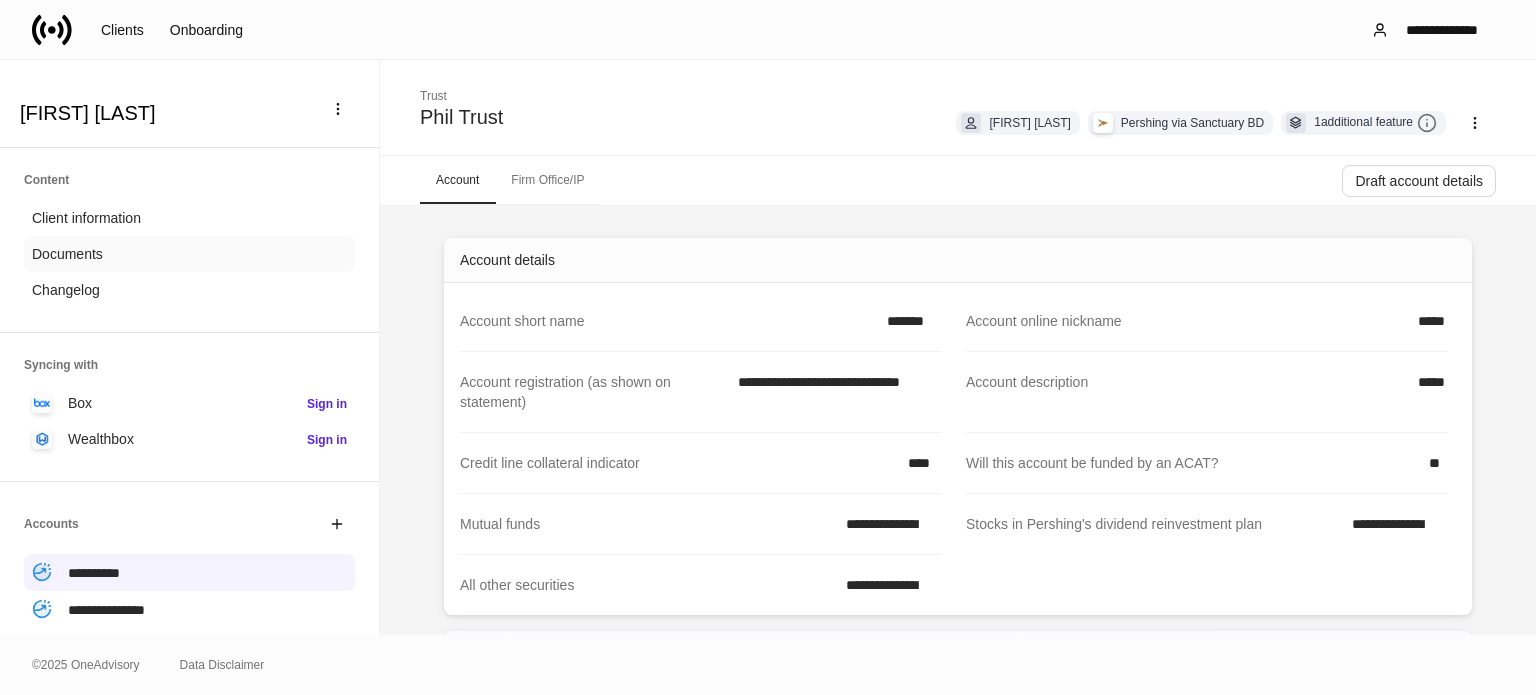 drag, startPoint x: 141, startPoint y: 287, endPoint x: 143, endPoint y: 264, distance: 23.086792 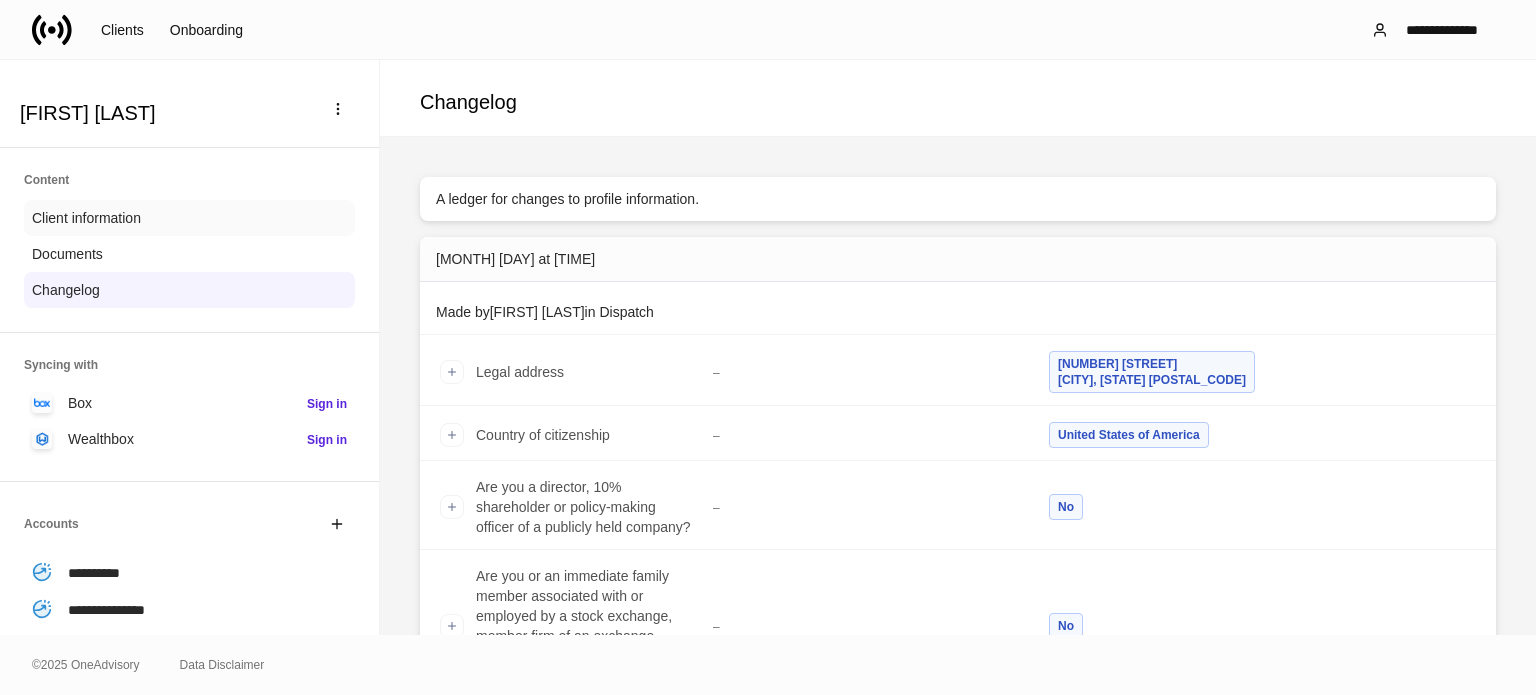 click on "Client information" at bounding box center [86, 218] 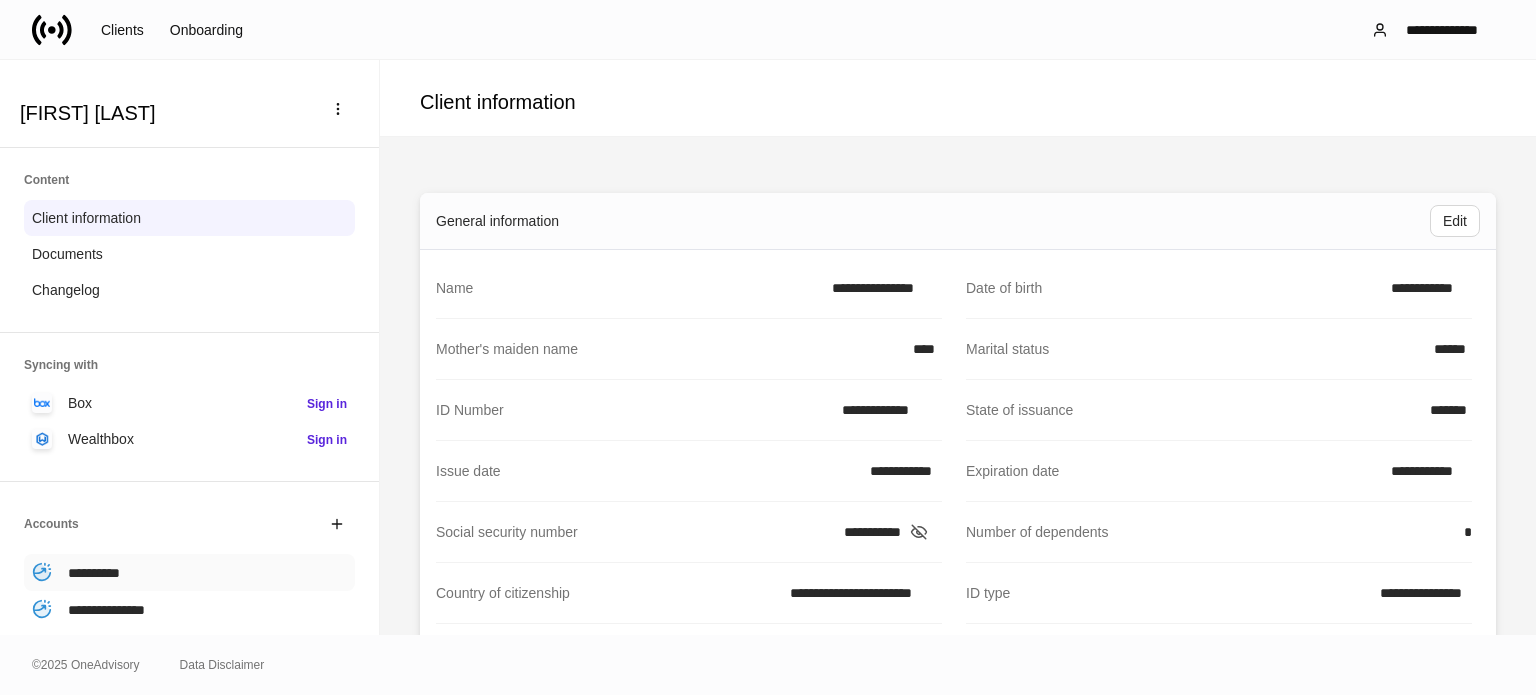 click on "**********" at bounding box center (94, 573) 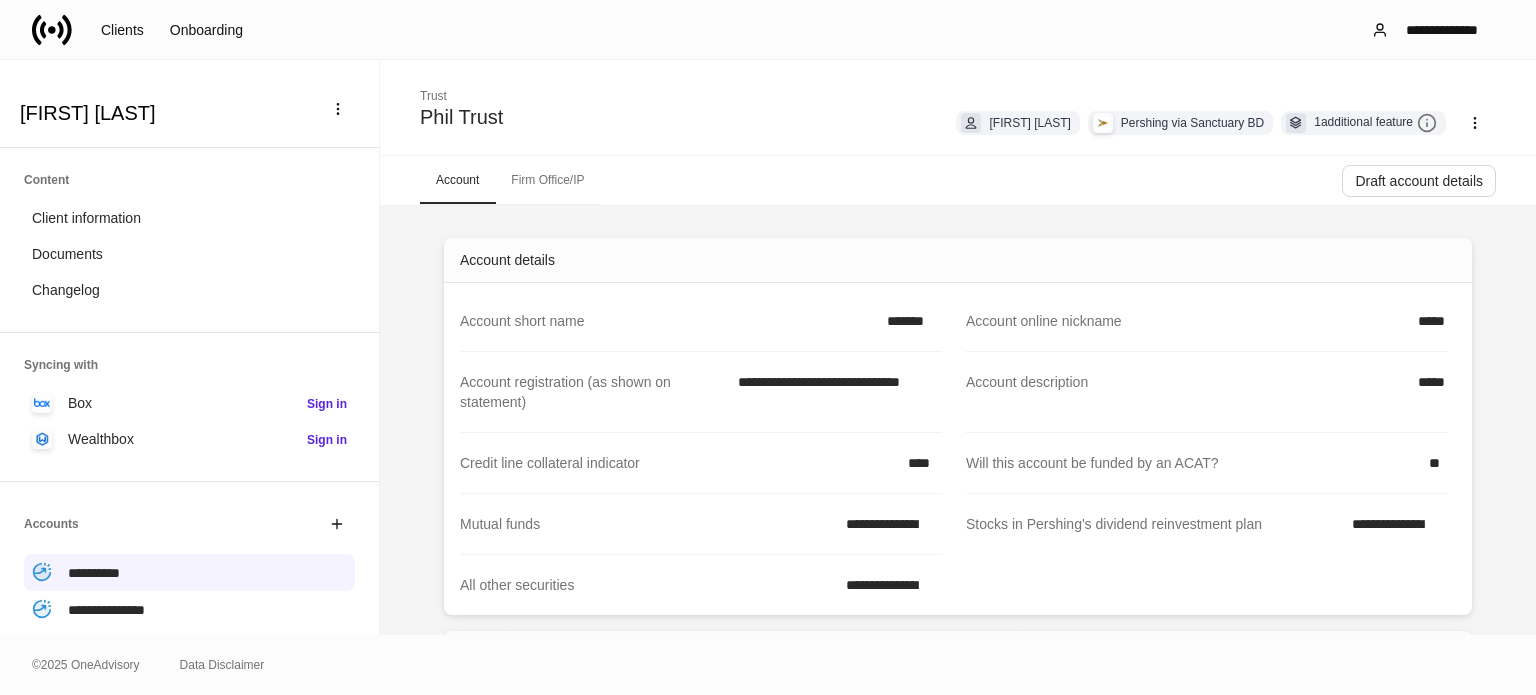 click on "Firm Office/IP" at bounding box center (547, 180) 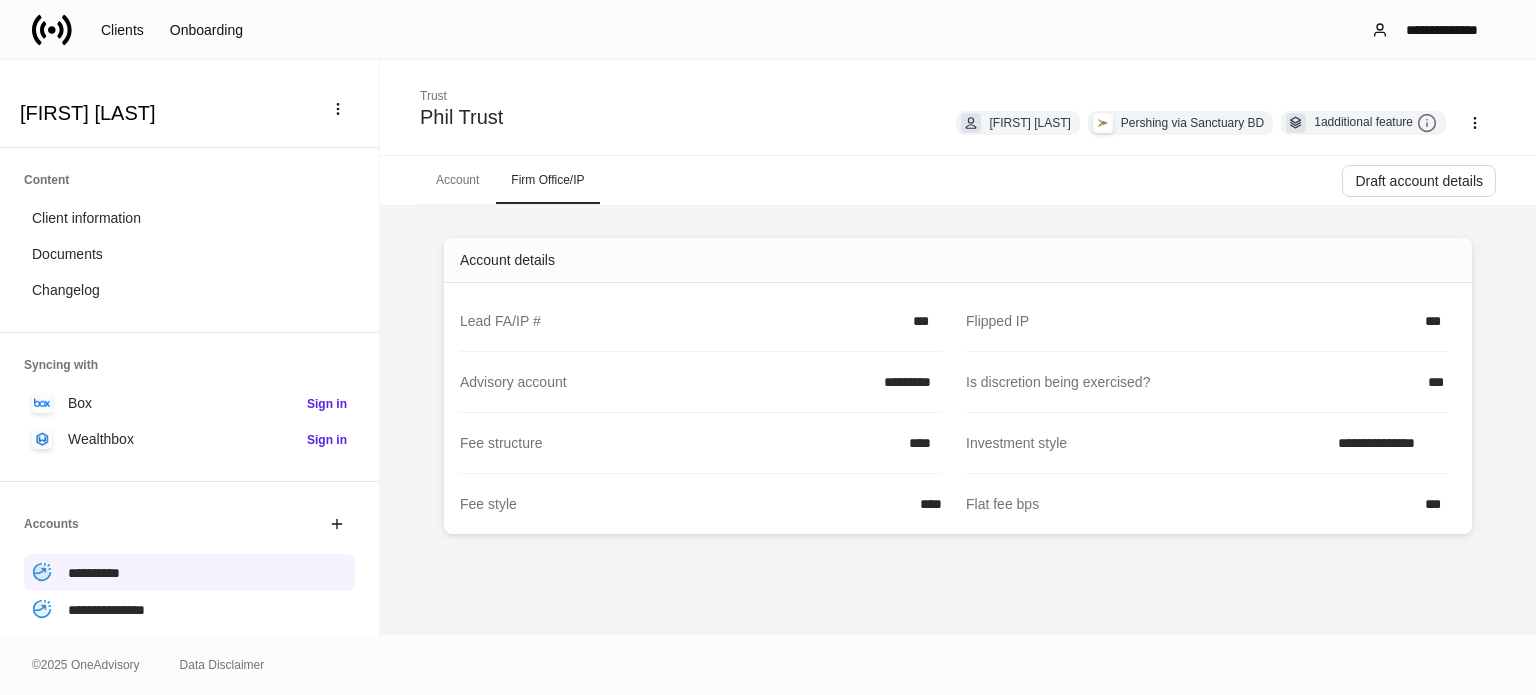 click 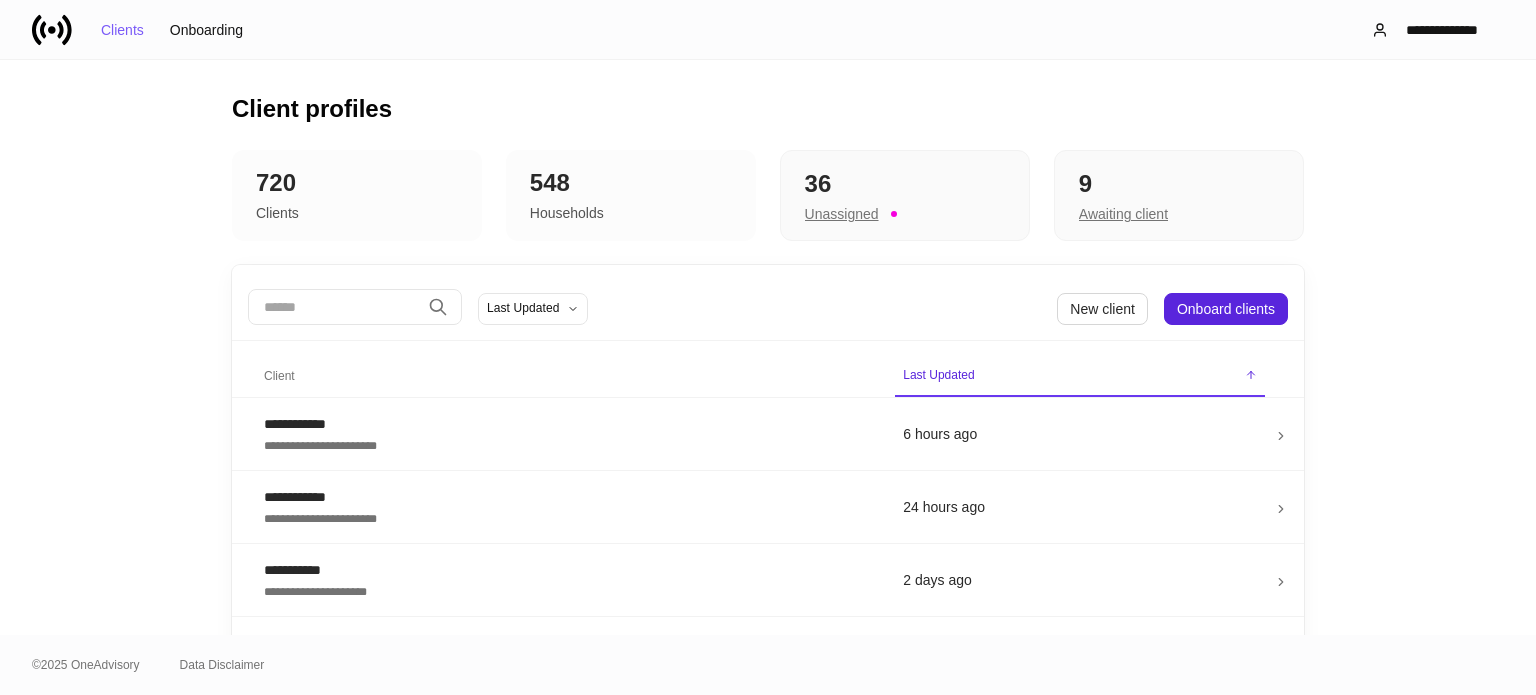 click at bounding box center (334, 307) 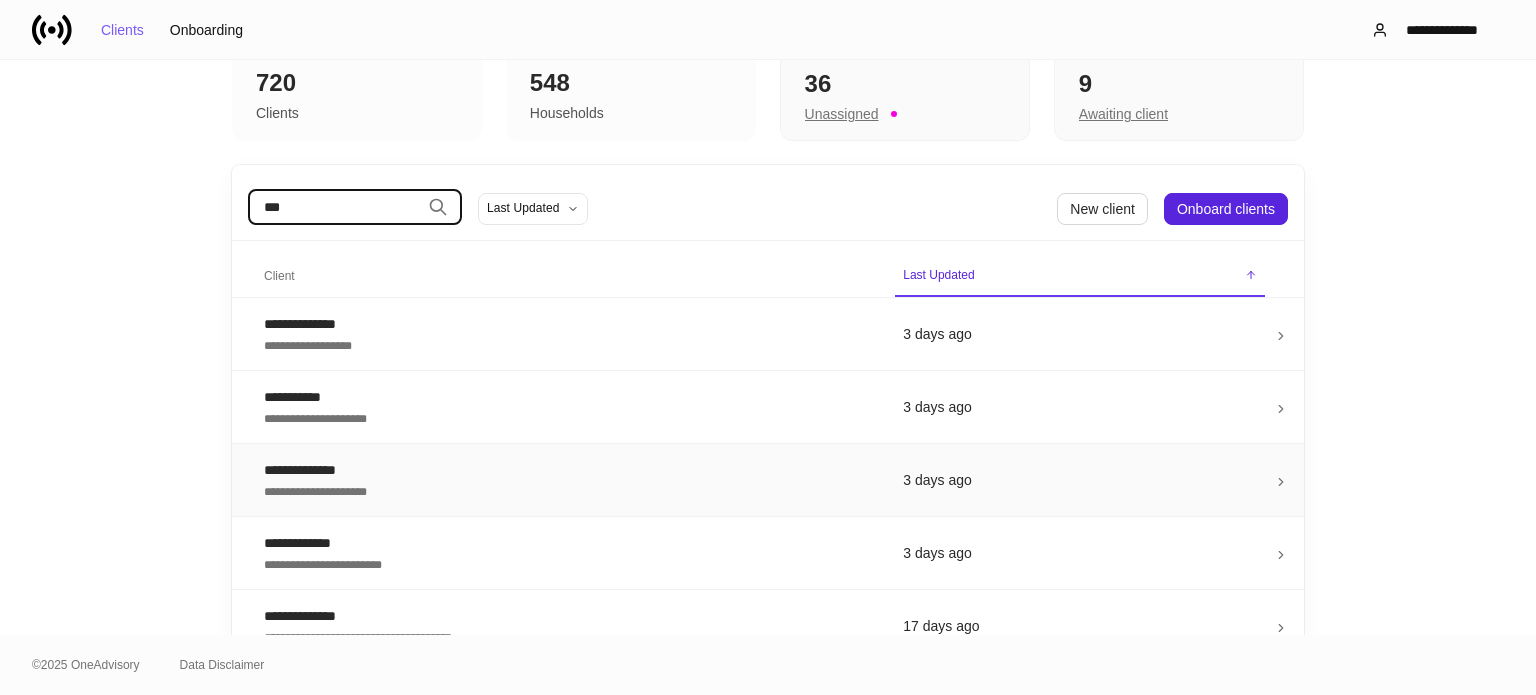 scroll, scrollTop: 0, scrollLeft: 0, axis: both 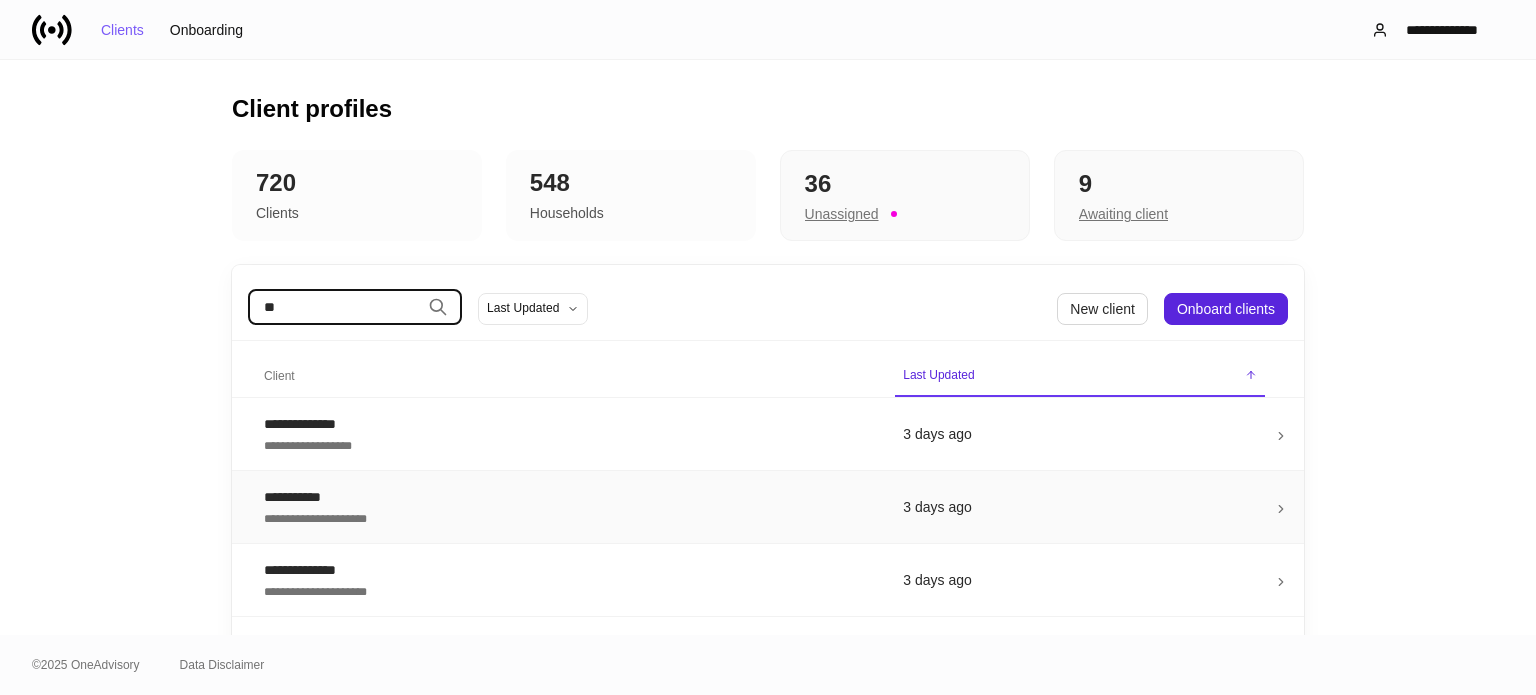 type on "*" 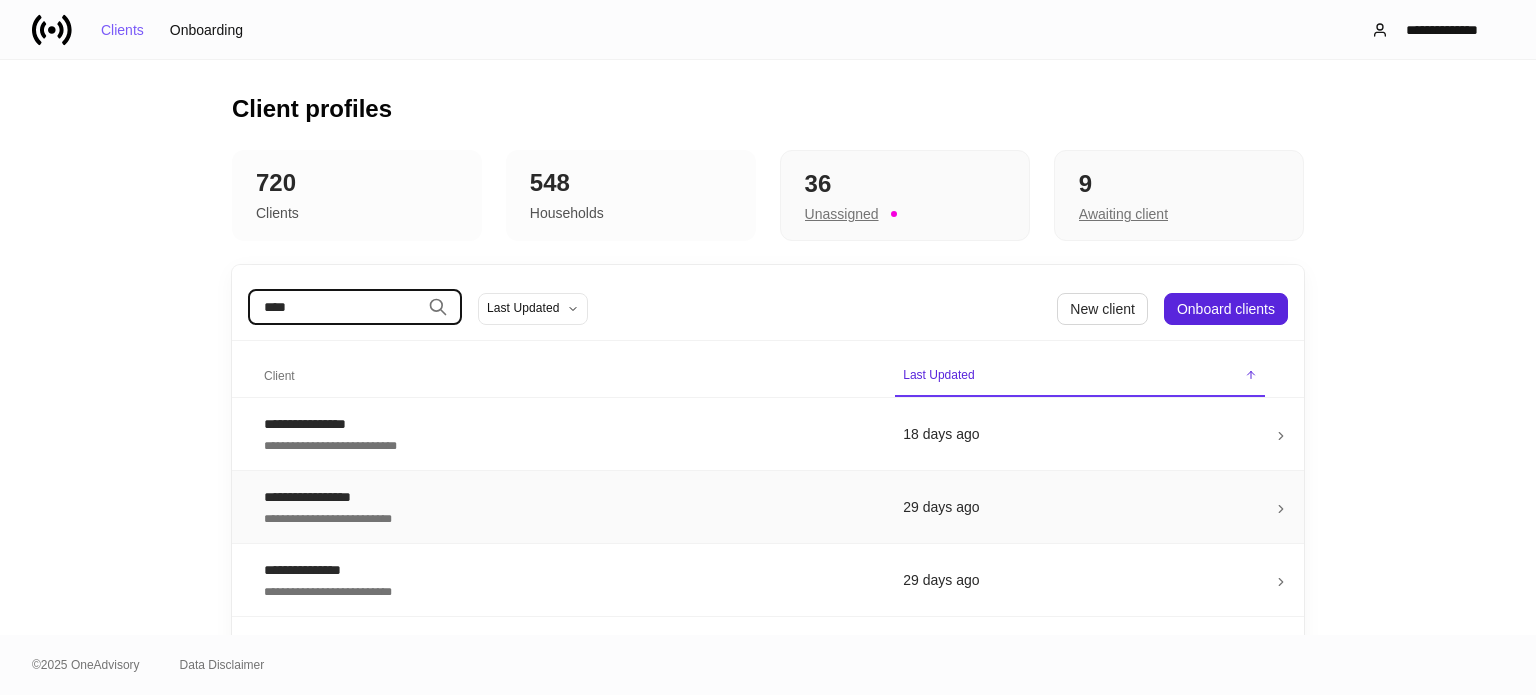 scroll, scrollTop: 100, scrollLeft: 0, axis: vertical 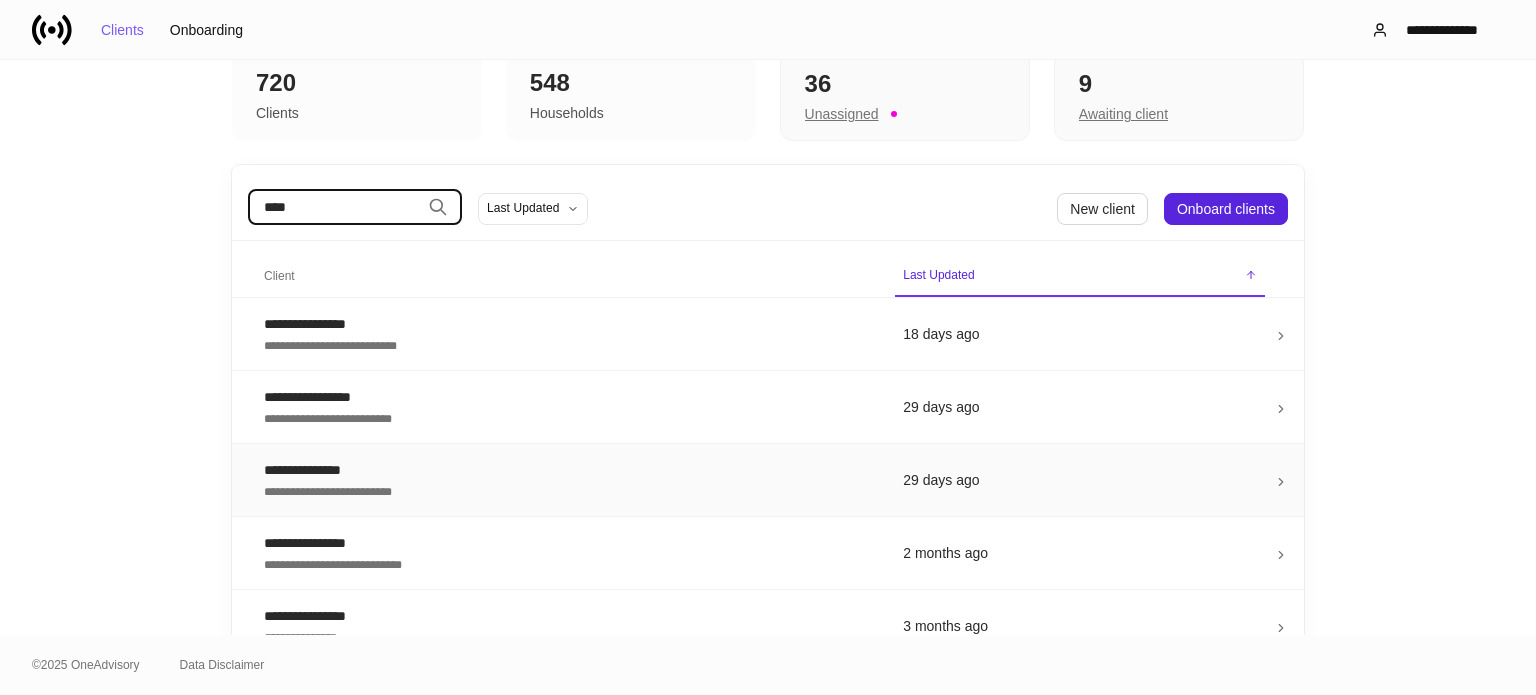 type on "****" 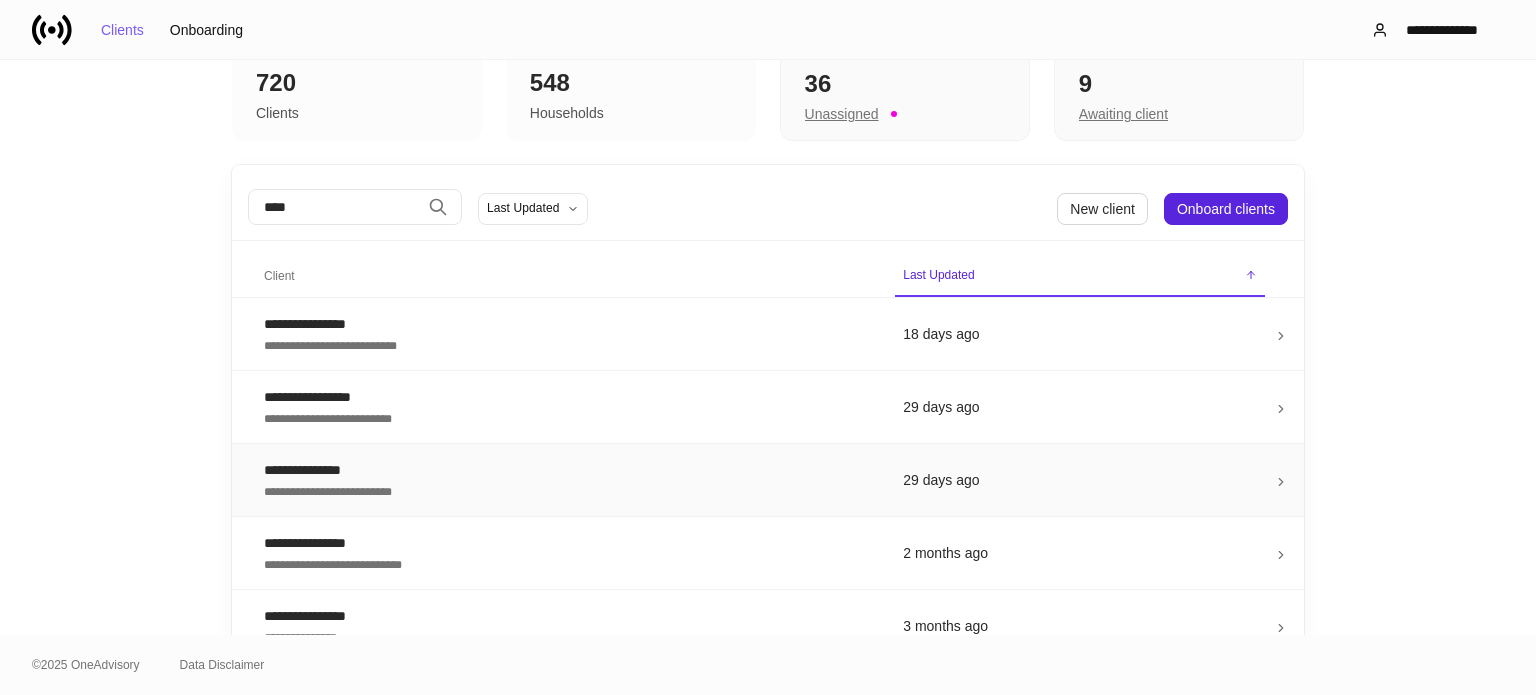 click on "**********" at bounding box center (567, 470) 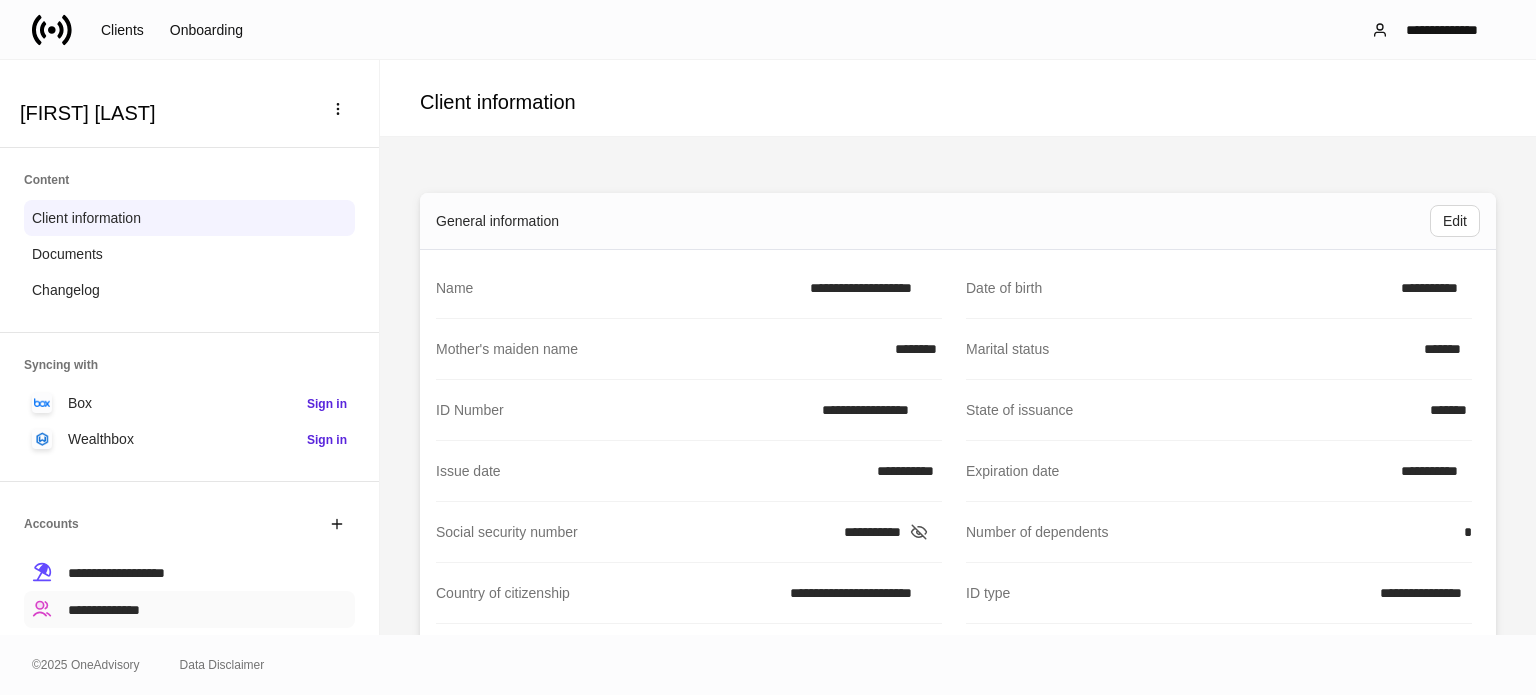 click on "**********" at bounding box center (104, 610) 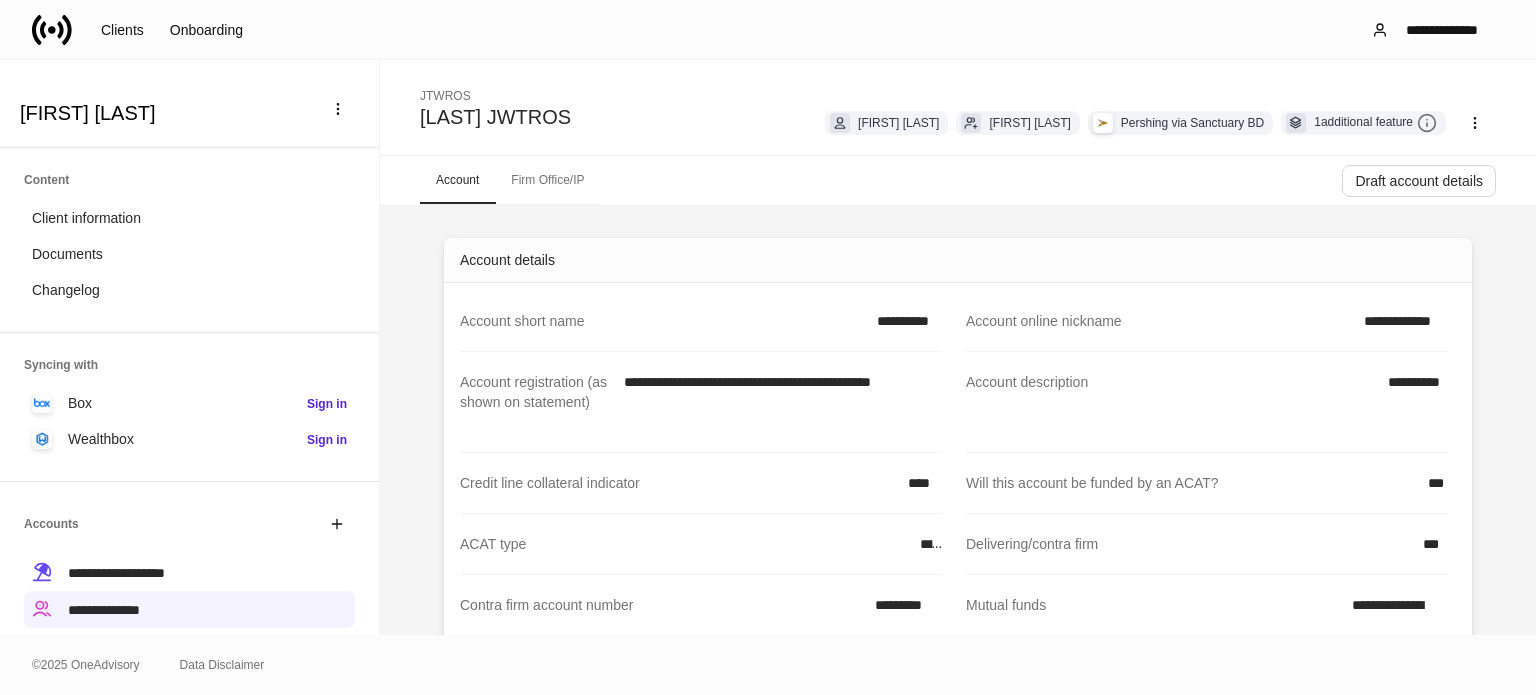 click on "Firm Office/IP" at bounding box center (547, 180) 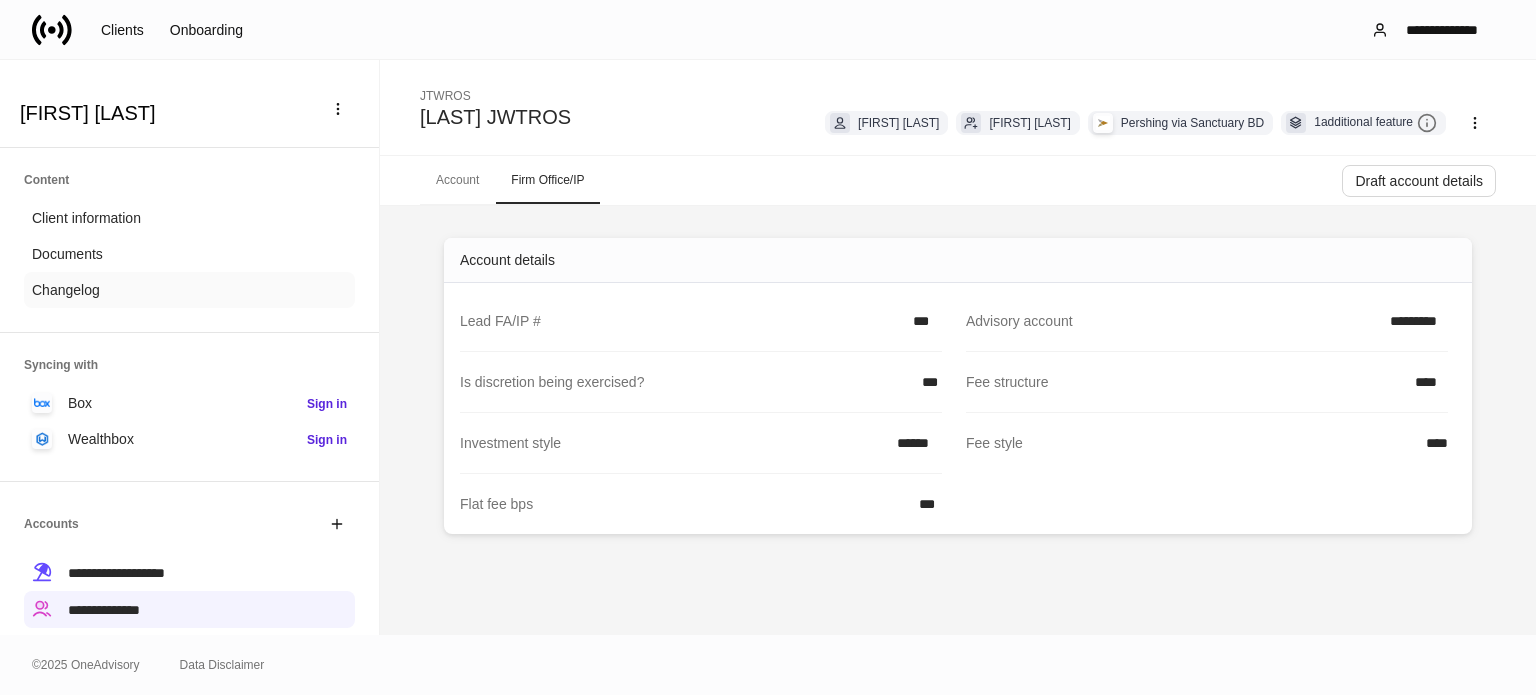 click on "Changelog" at bounding box center (189, 290) 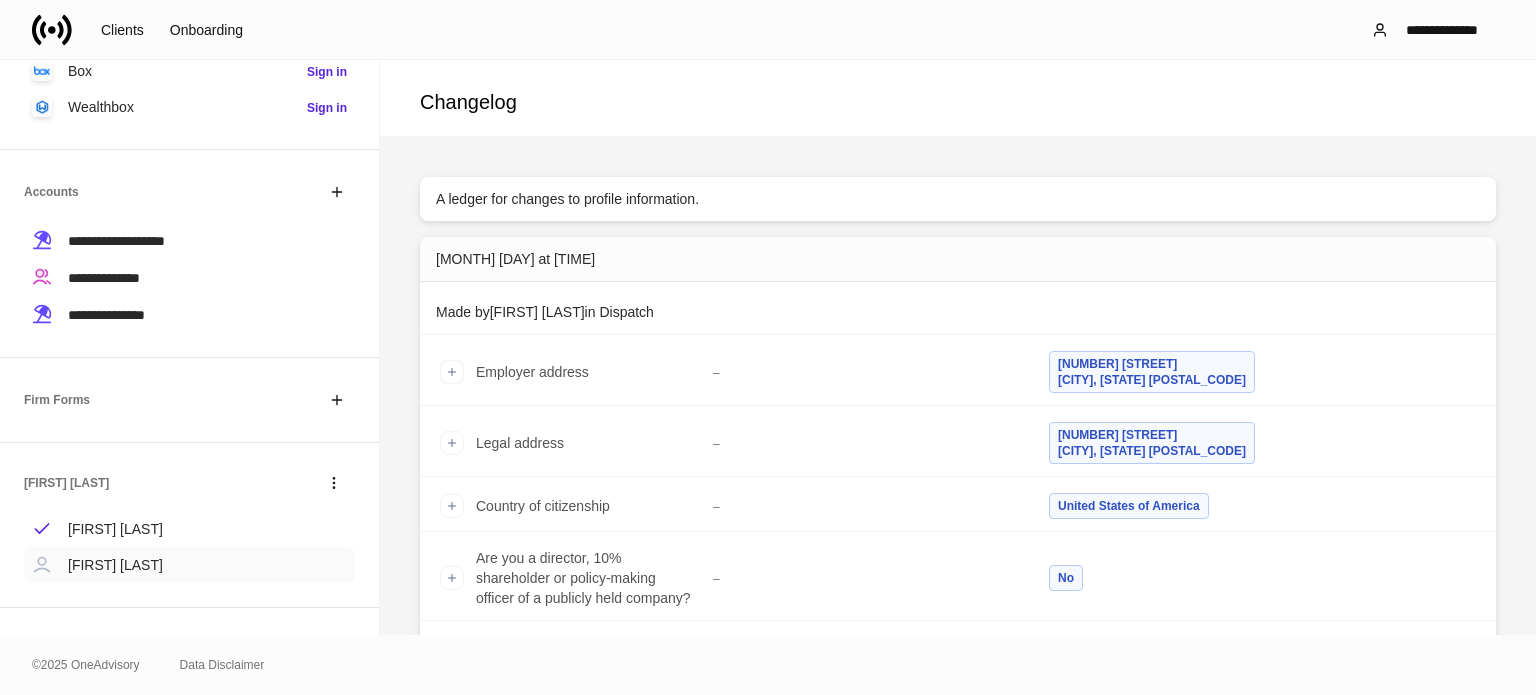 click on "[FIRST] [LAST]" at bounding box center [115, 565] 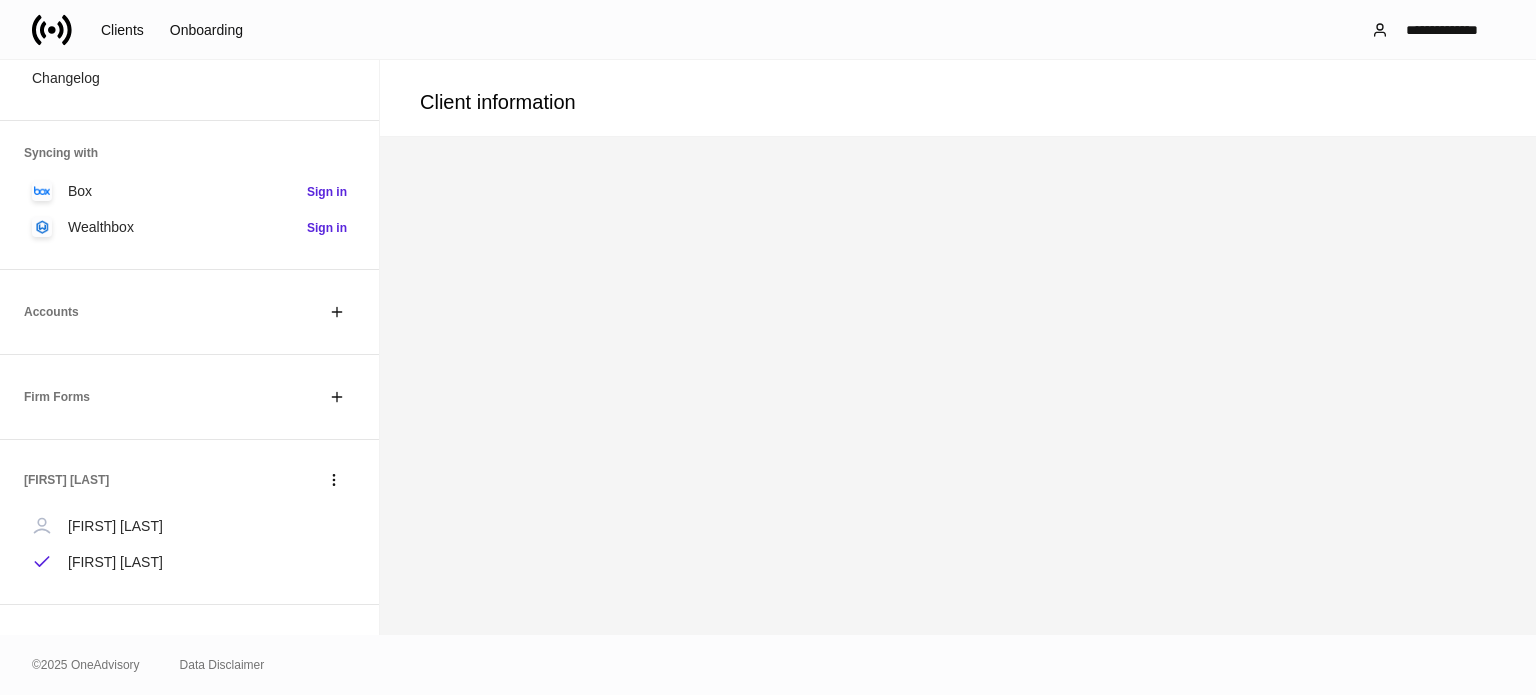 scroll, scrollTop: 260, scrollLeft: 0, axis: vertical 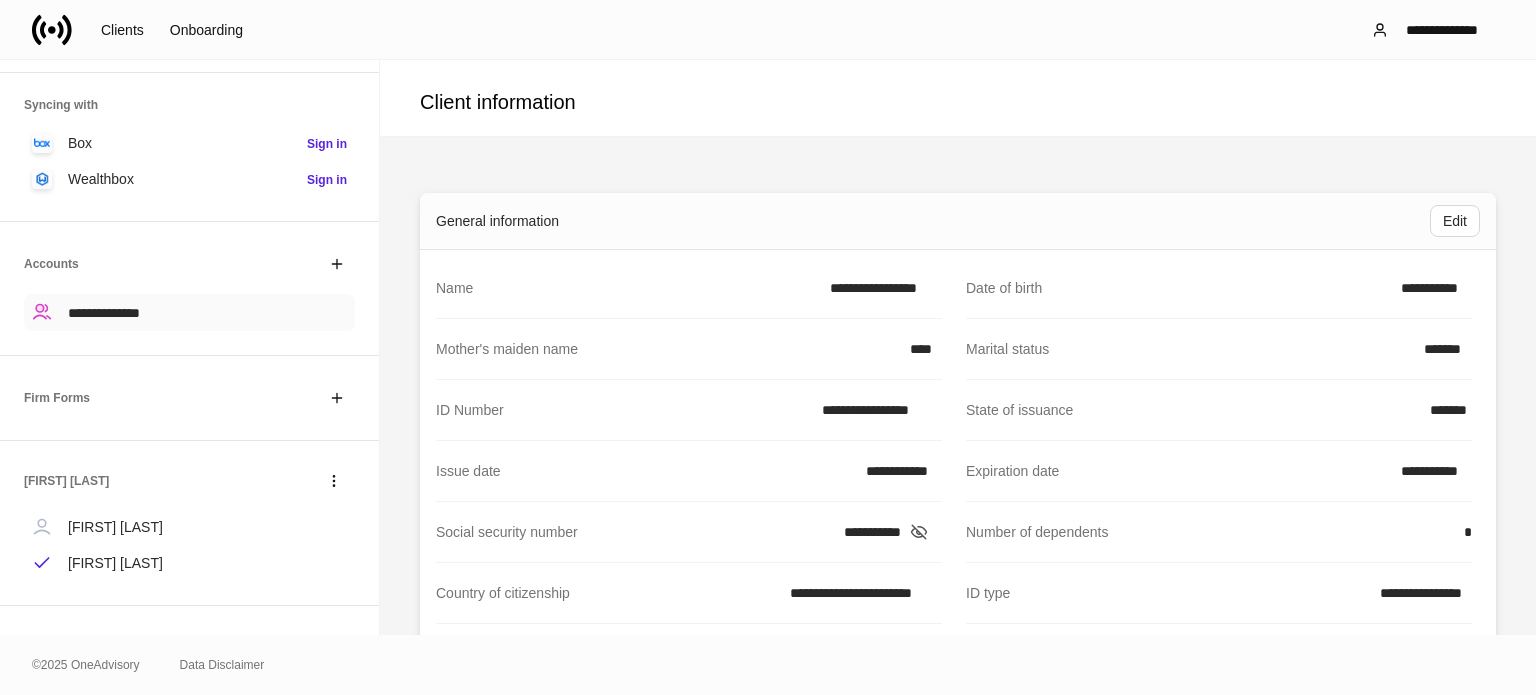 click on "**********" at bounding box center (104, 313) 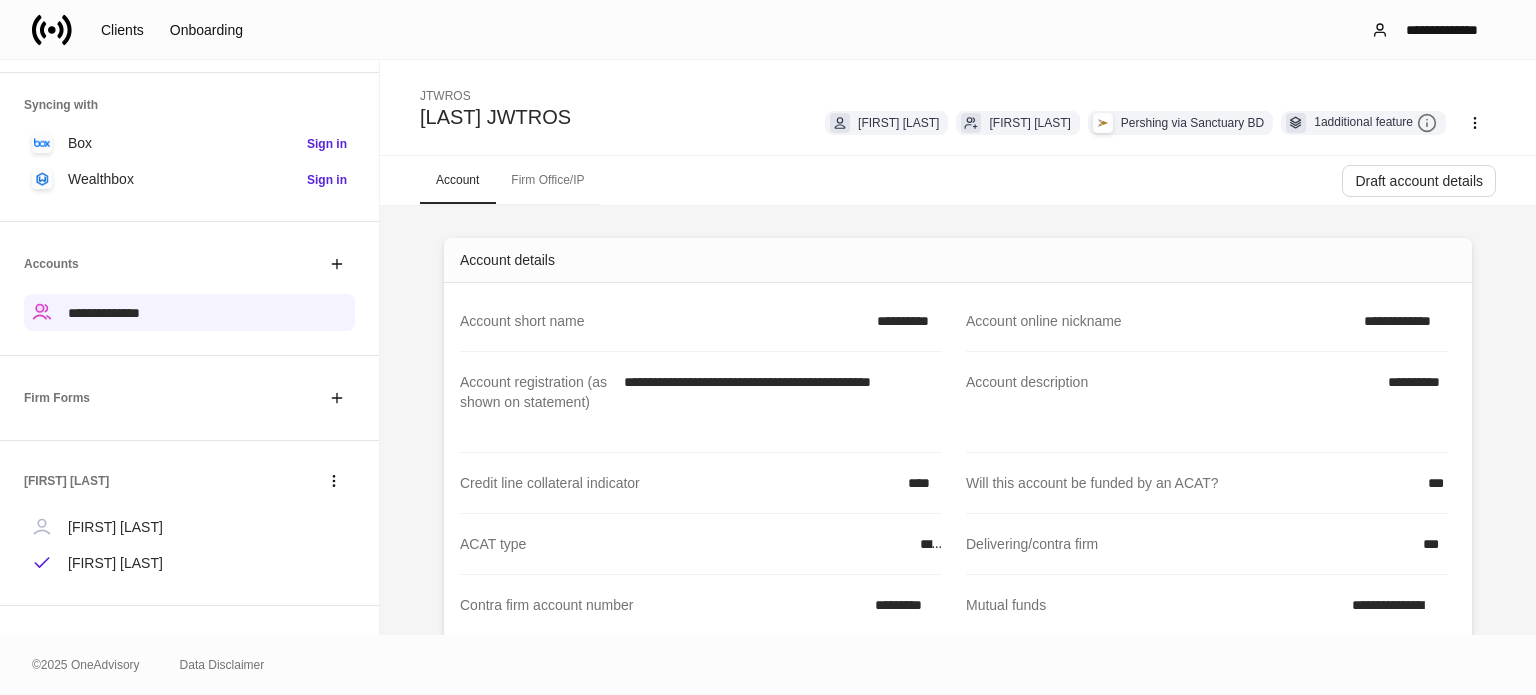 click on "Firm Office/IP" at bounding box center (547, 180) 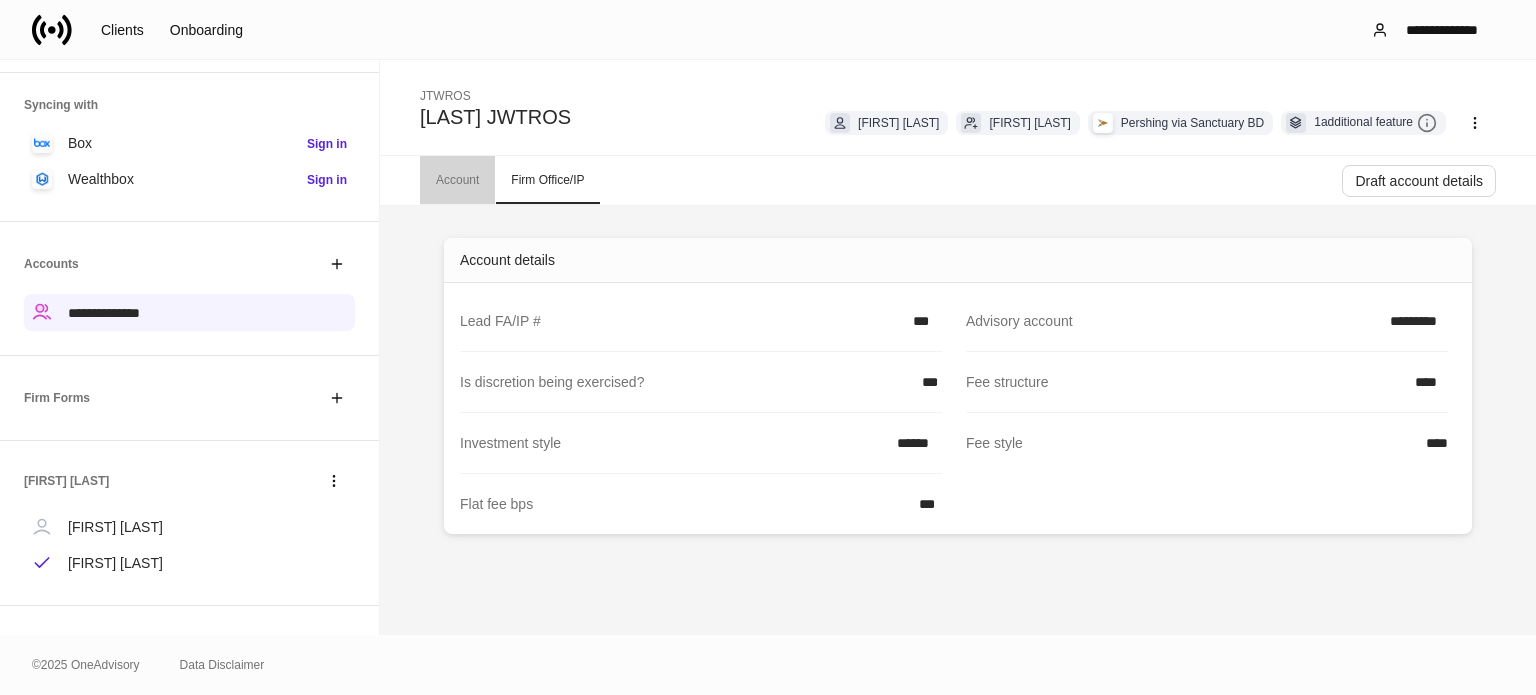 click on "Account" at bounding box center (457, 180) 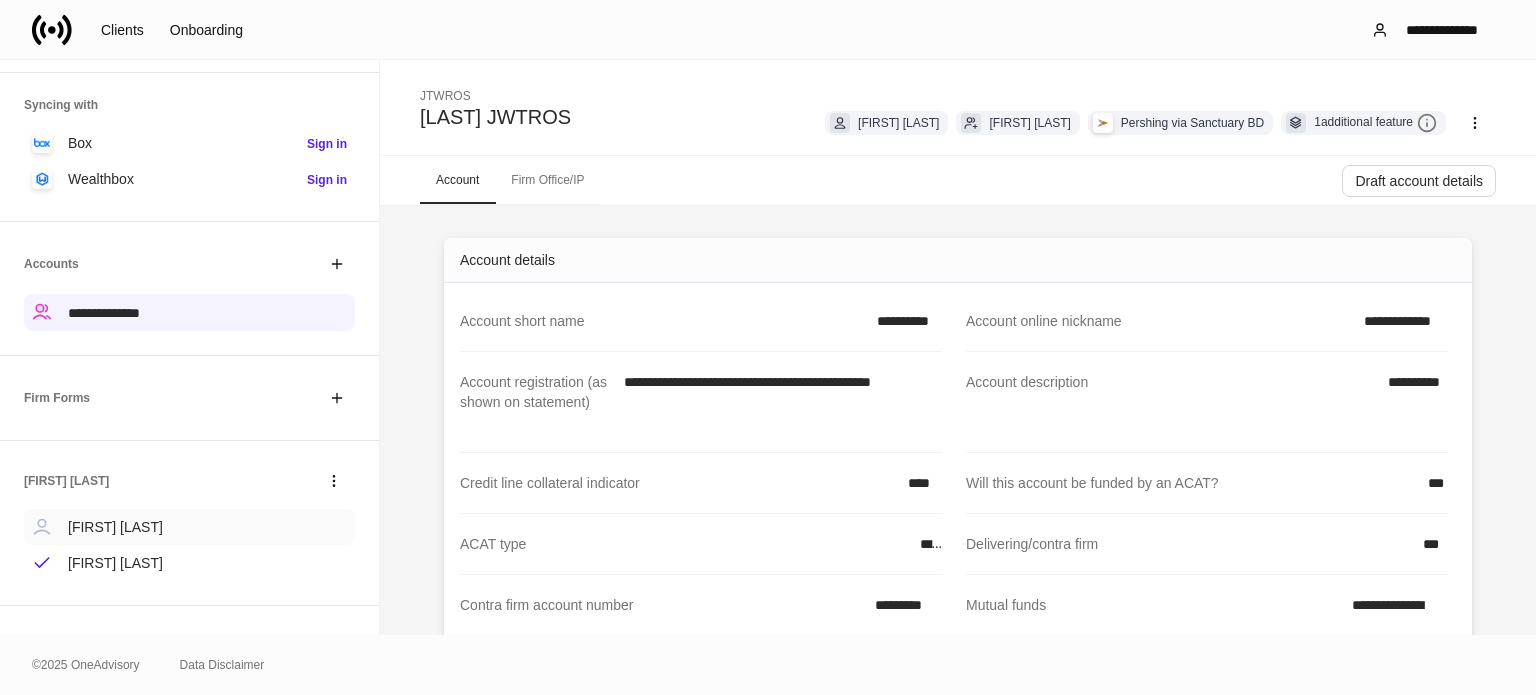 click on "[FIRST] [LAST]" at bounding box center [115, 527] 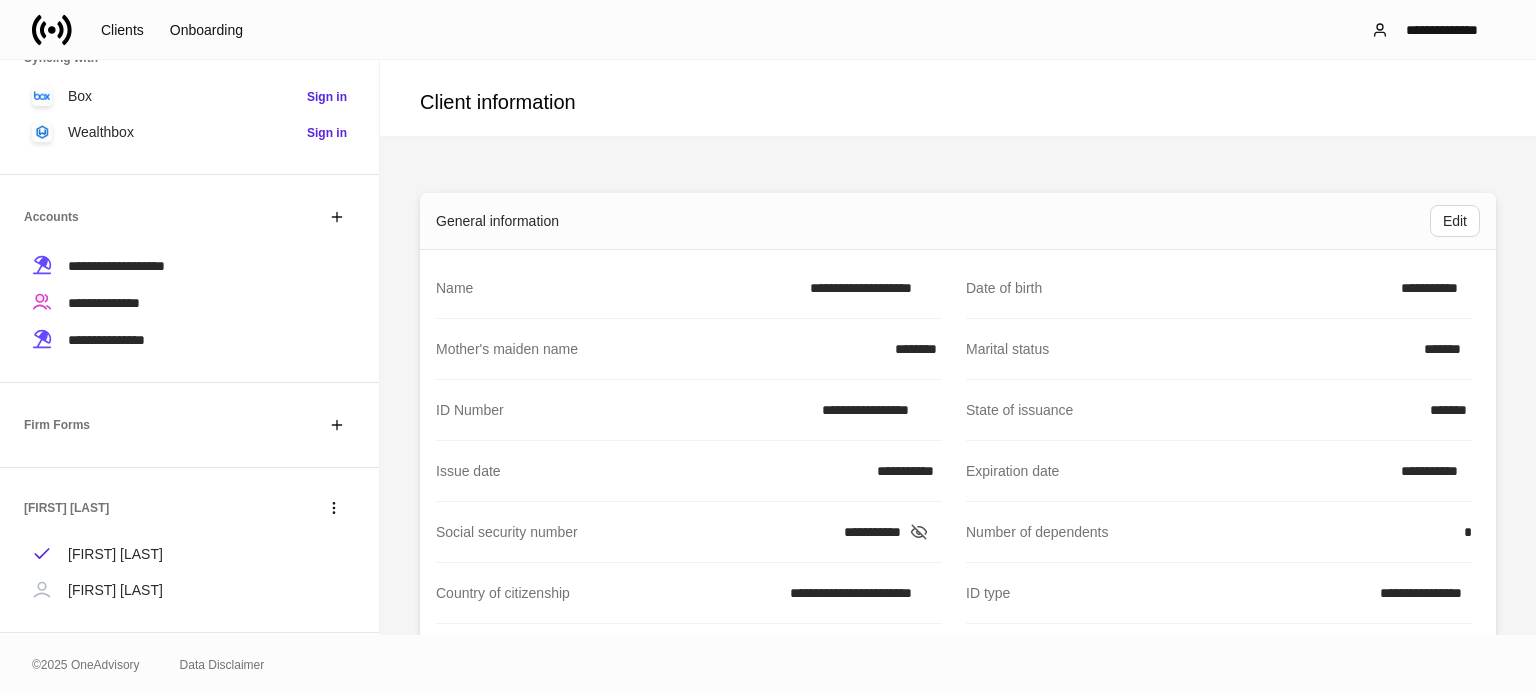 scroll, scrollTop: 332, scrollLeft: 0, axis: vertical 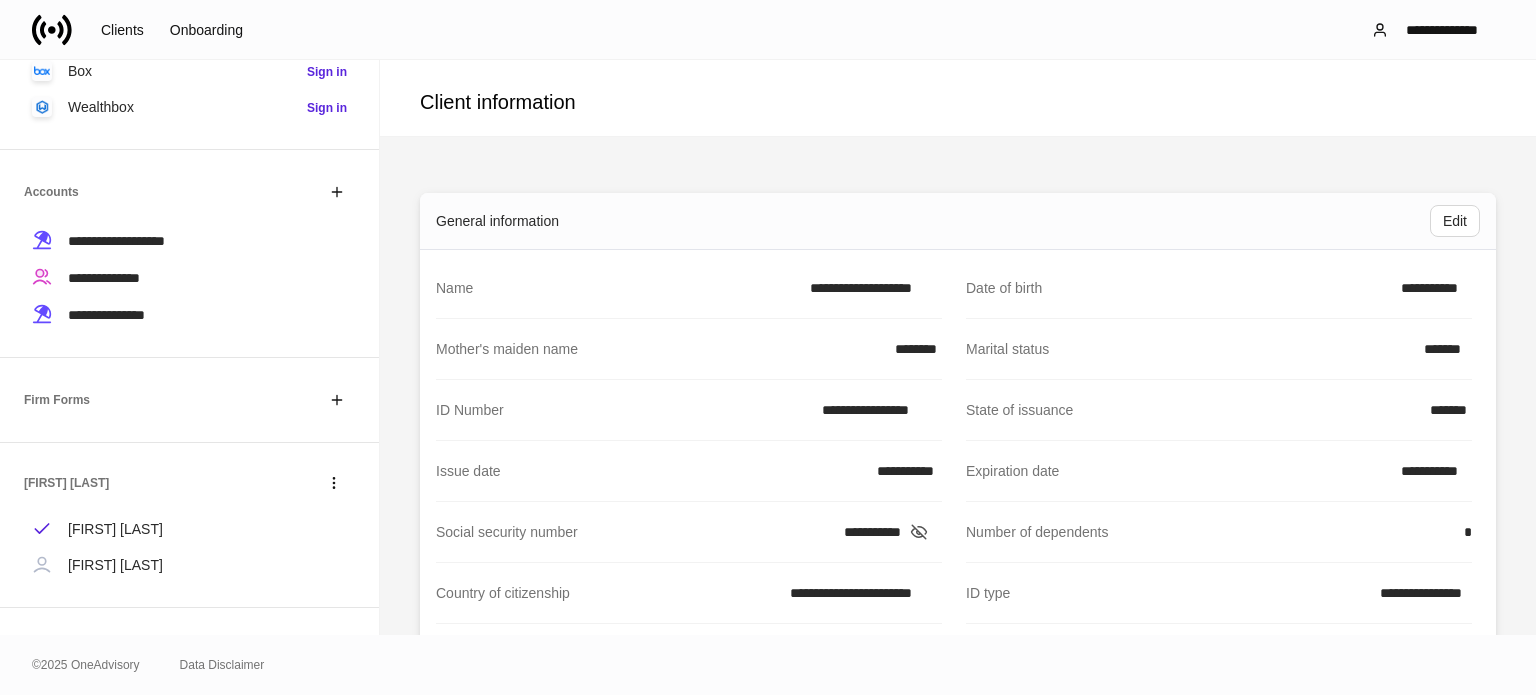 click 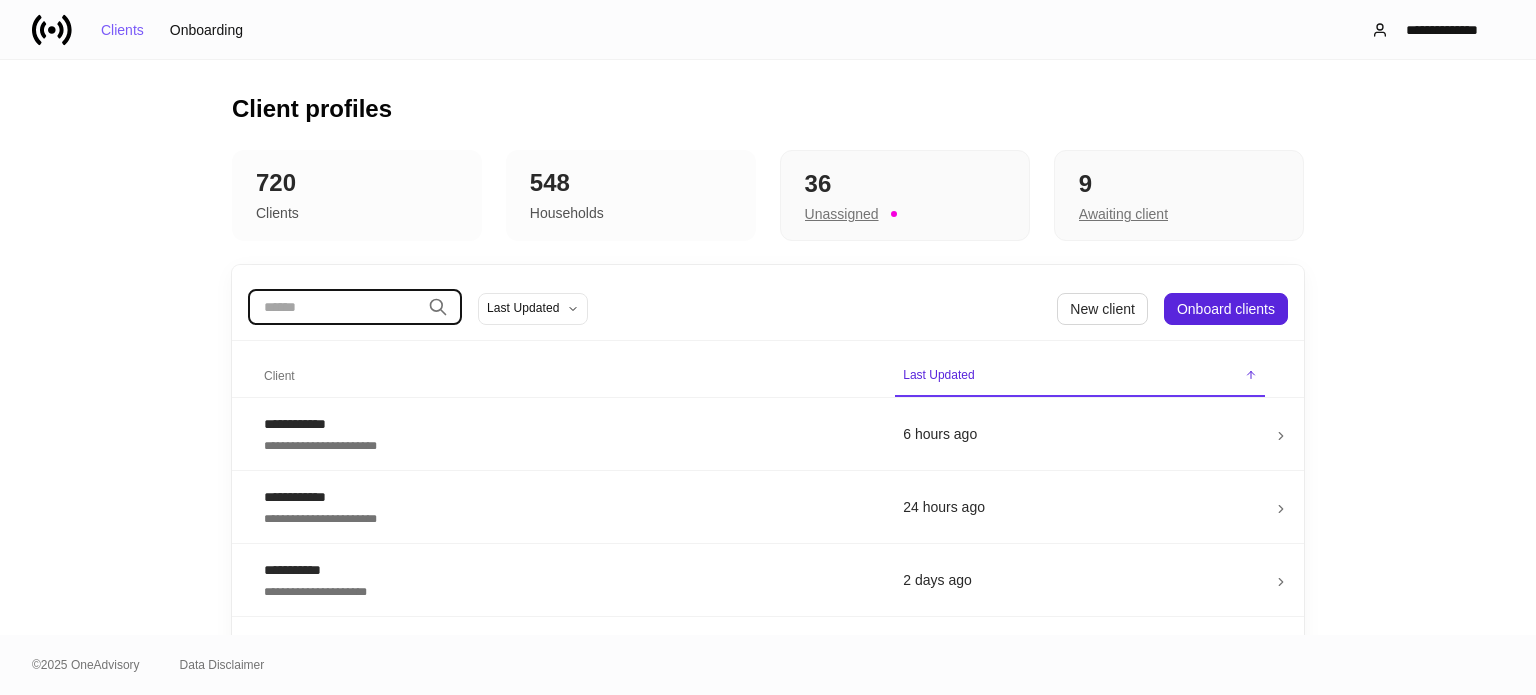 click at bounding box center (334, 307) 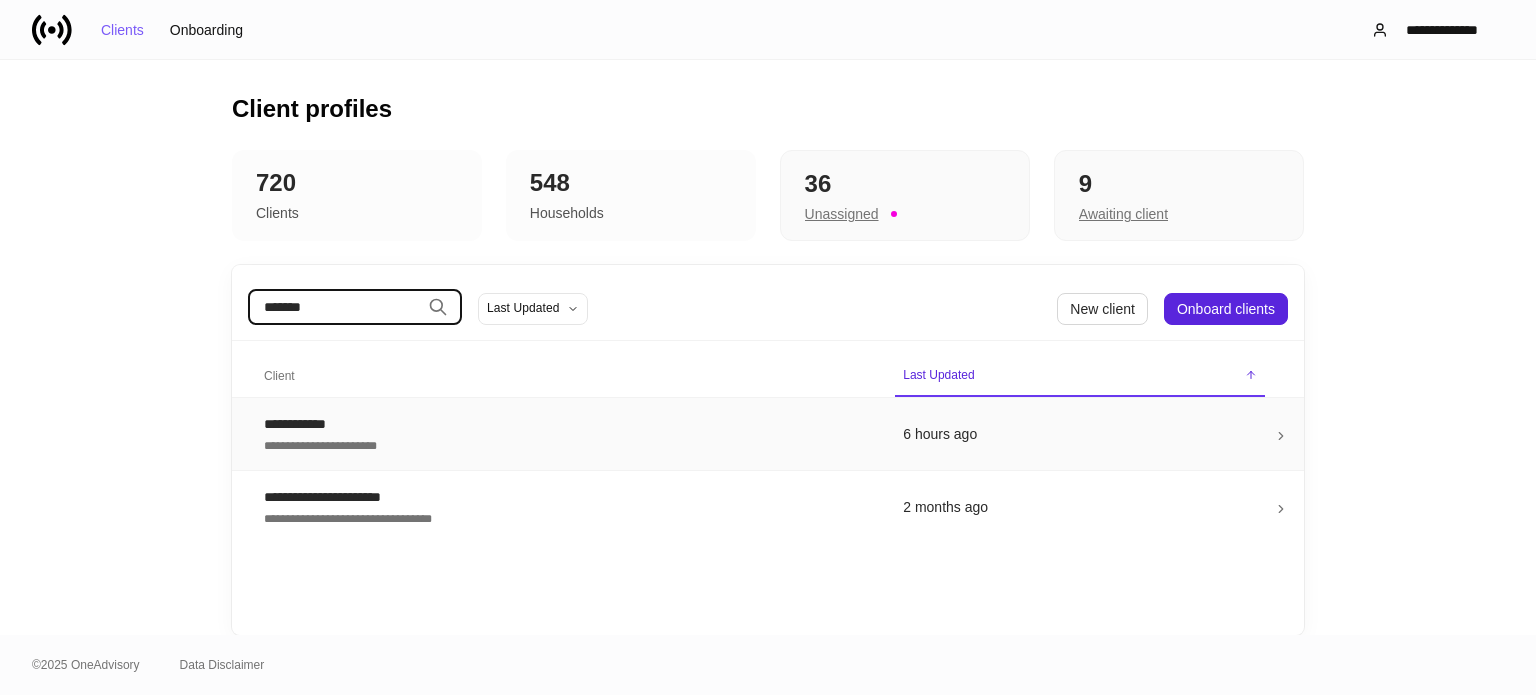 type on "*******" 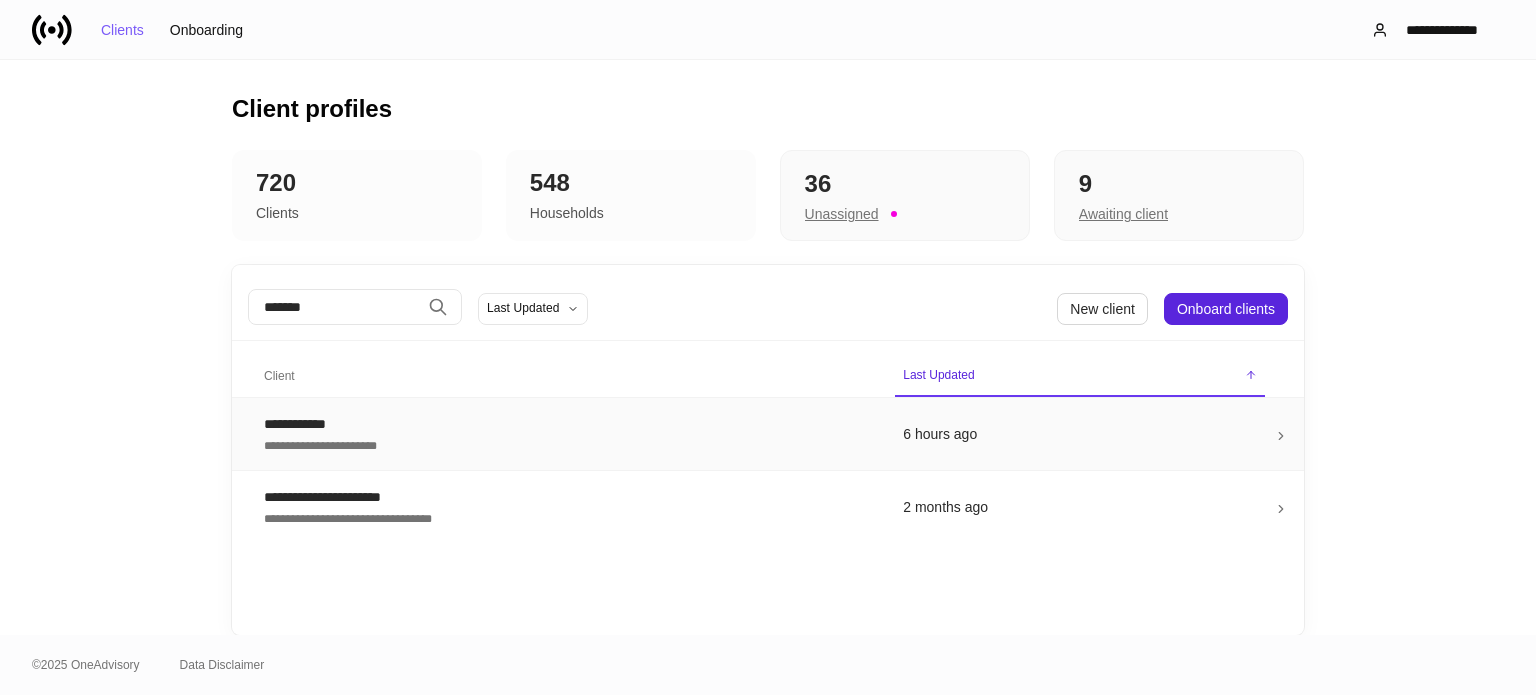click on "**********" at bounding box center [567, 434] 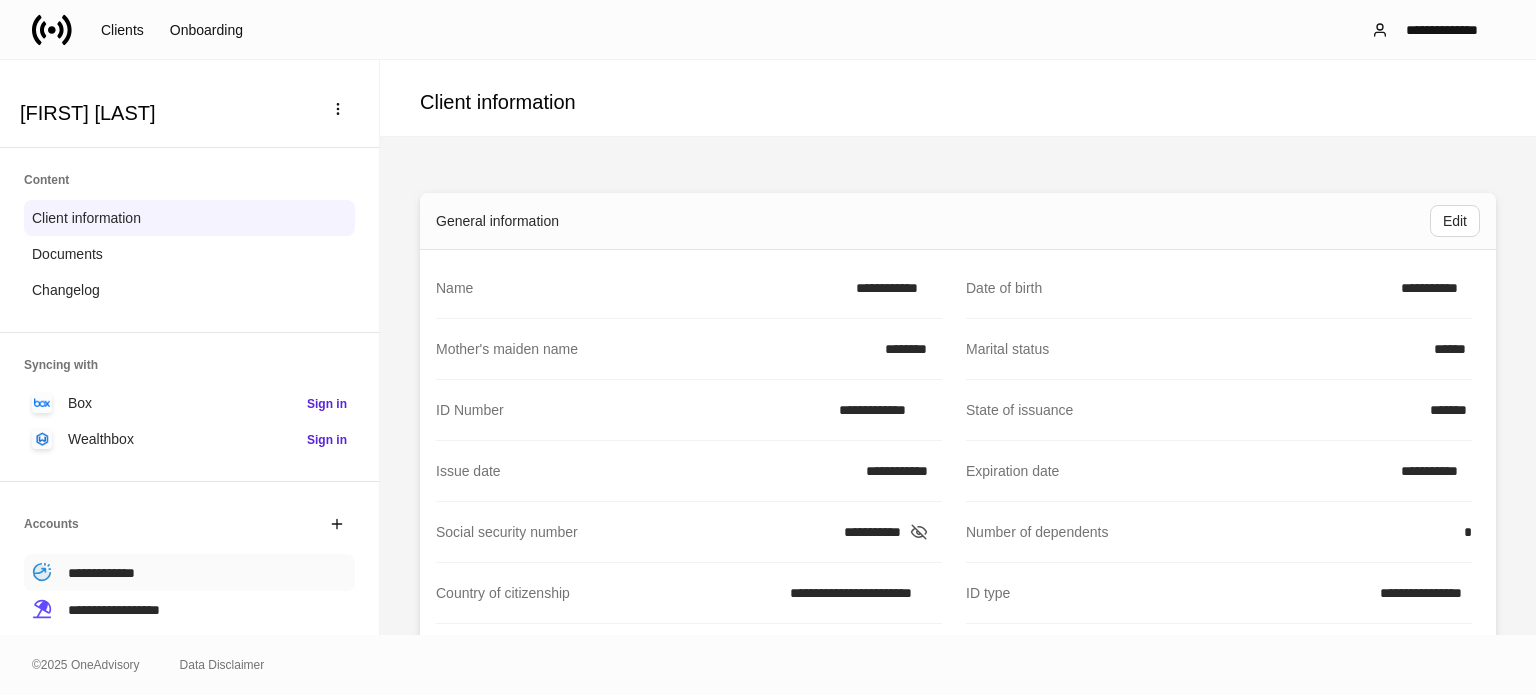 click on "**********" at bounding box center (101, 573) 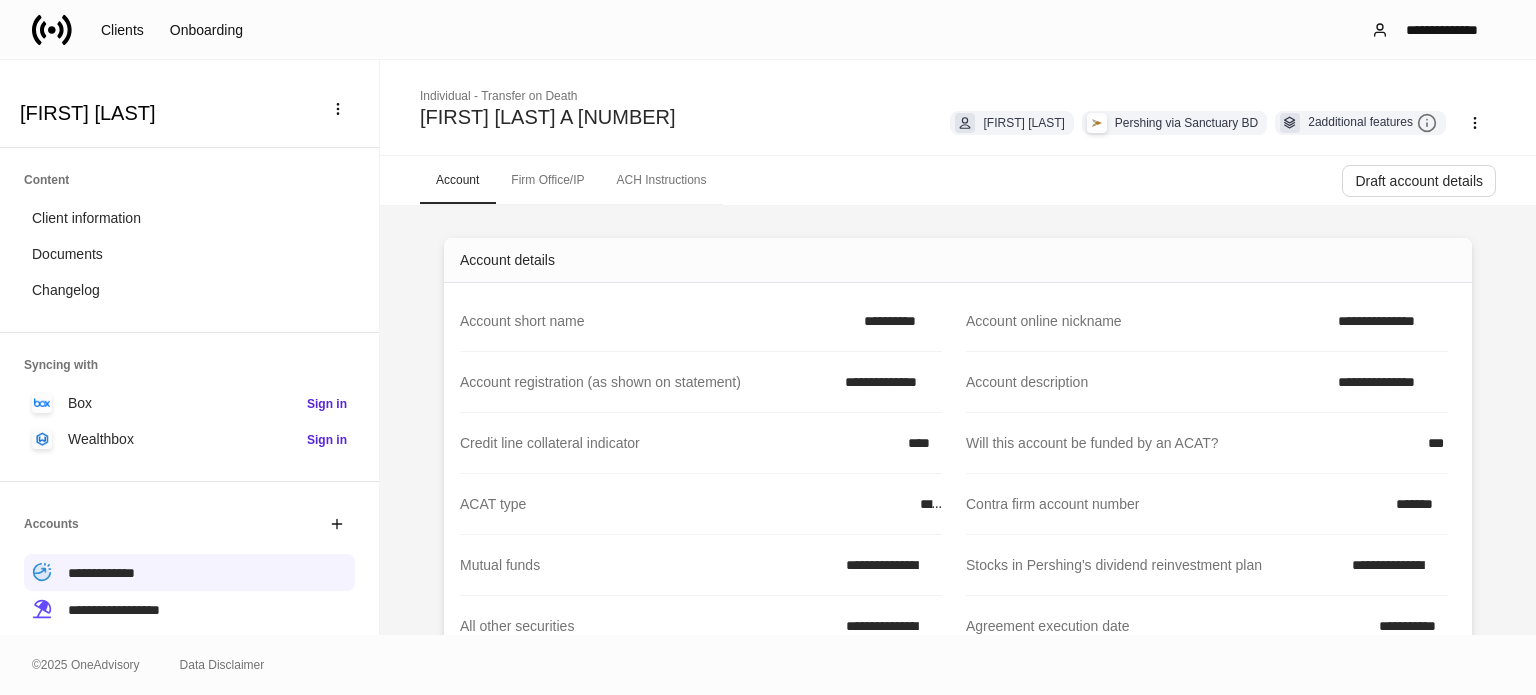 click on "Firm Office/IP" at bounding box center (547, 180) 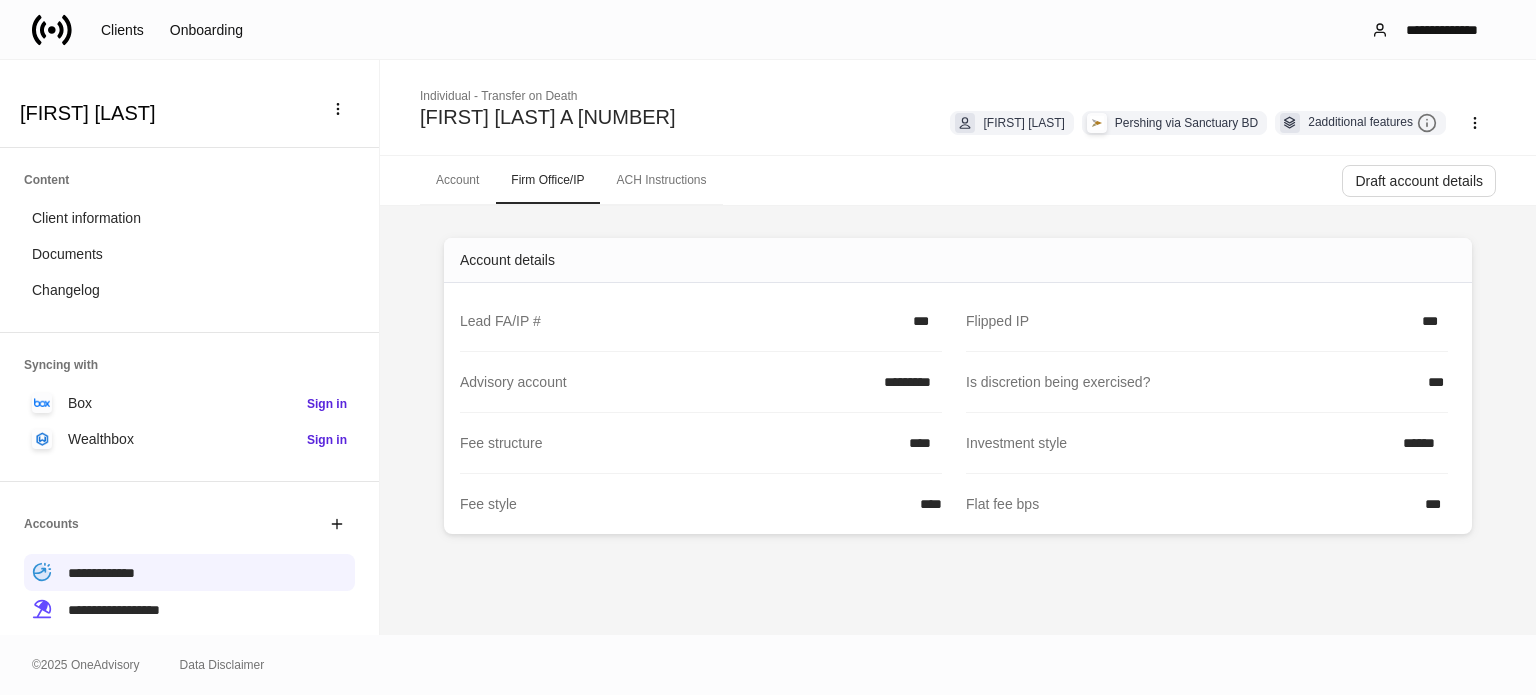 click 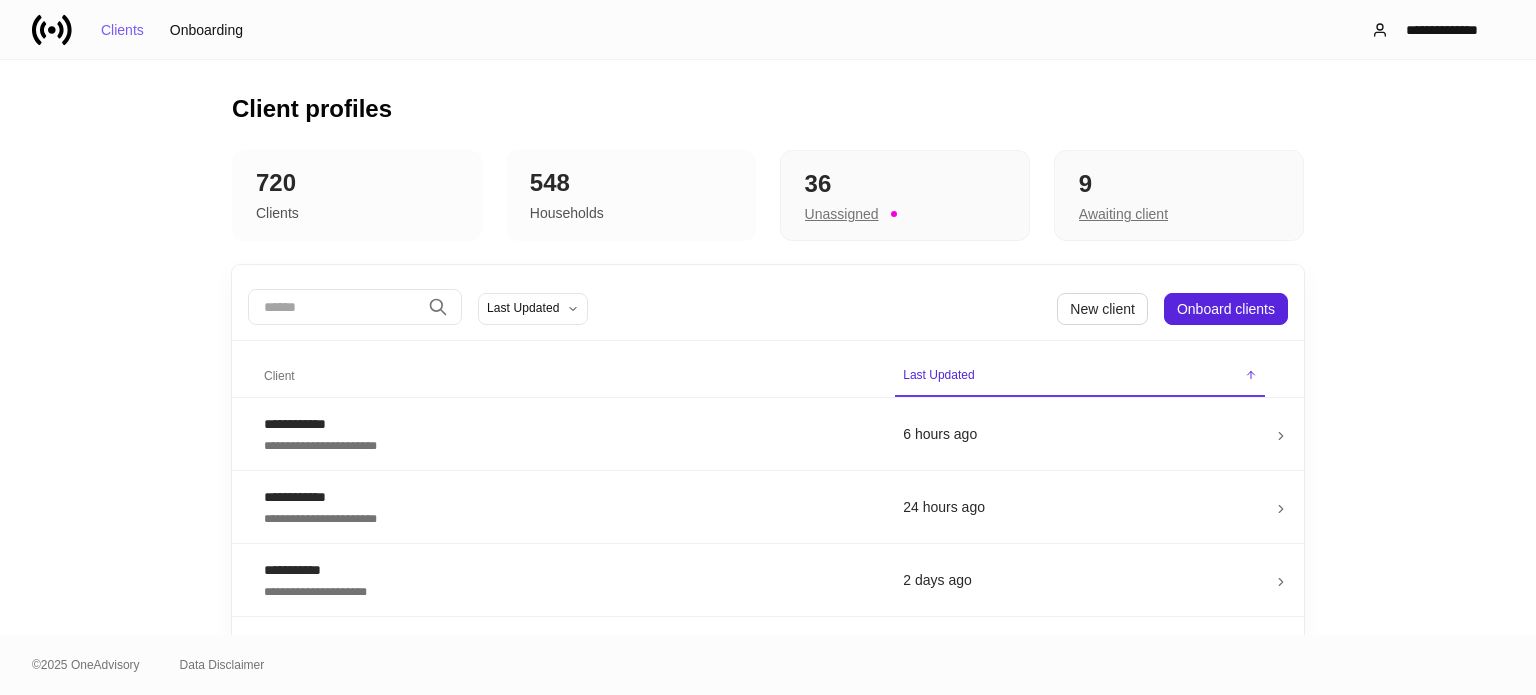 click on "​ Last Updated New client Onboard clients" at bounding box center (768, 309) 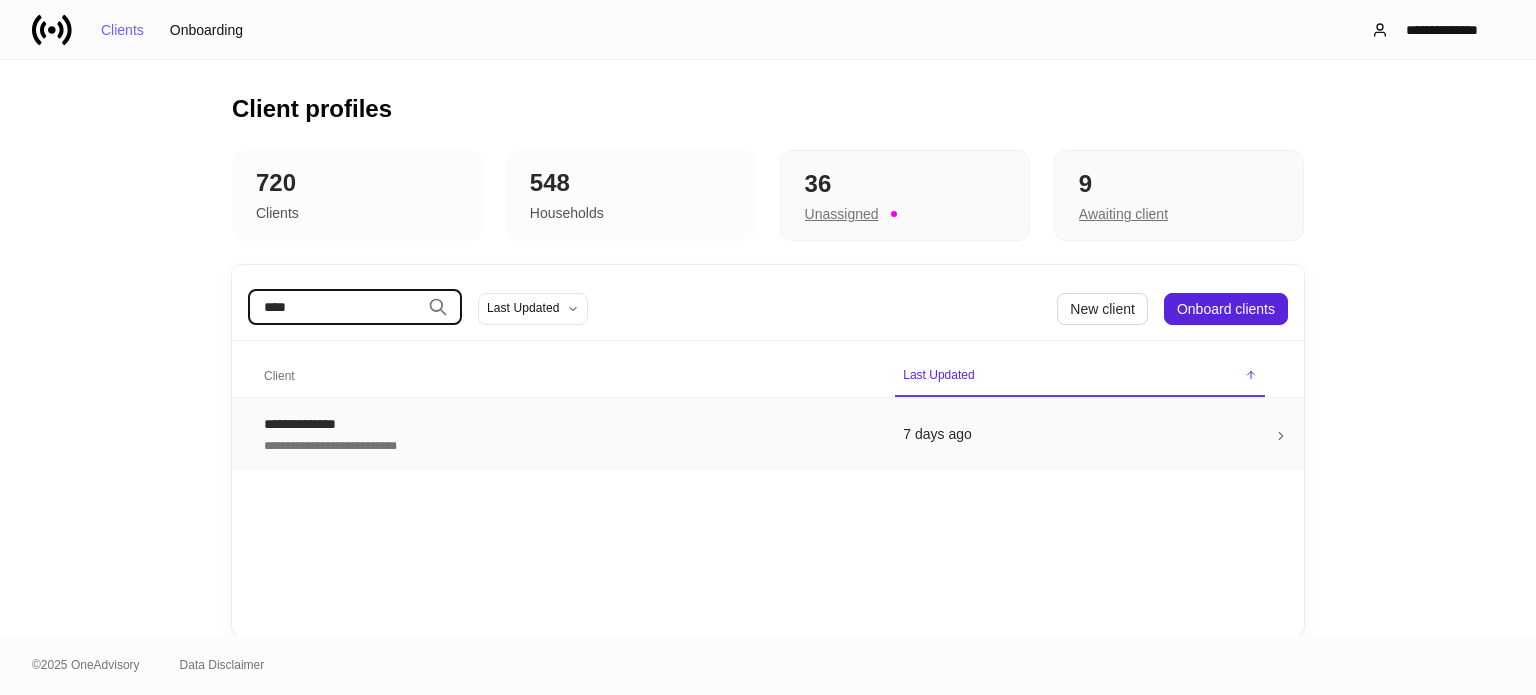 type on "****" 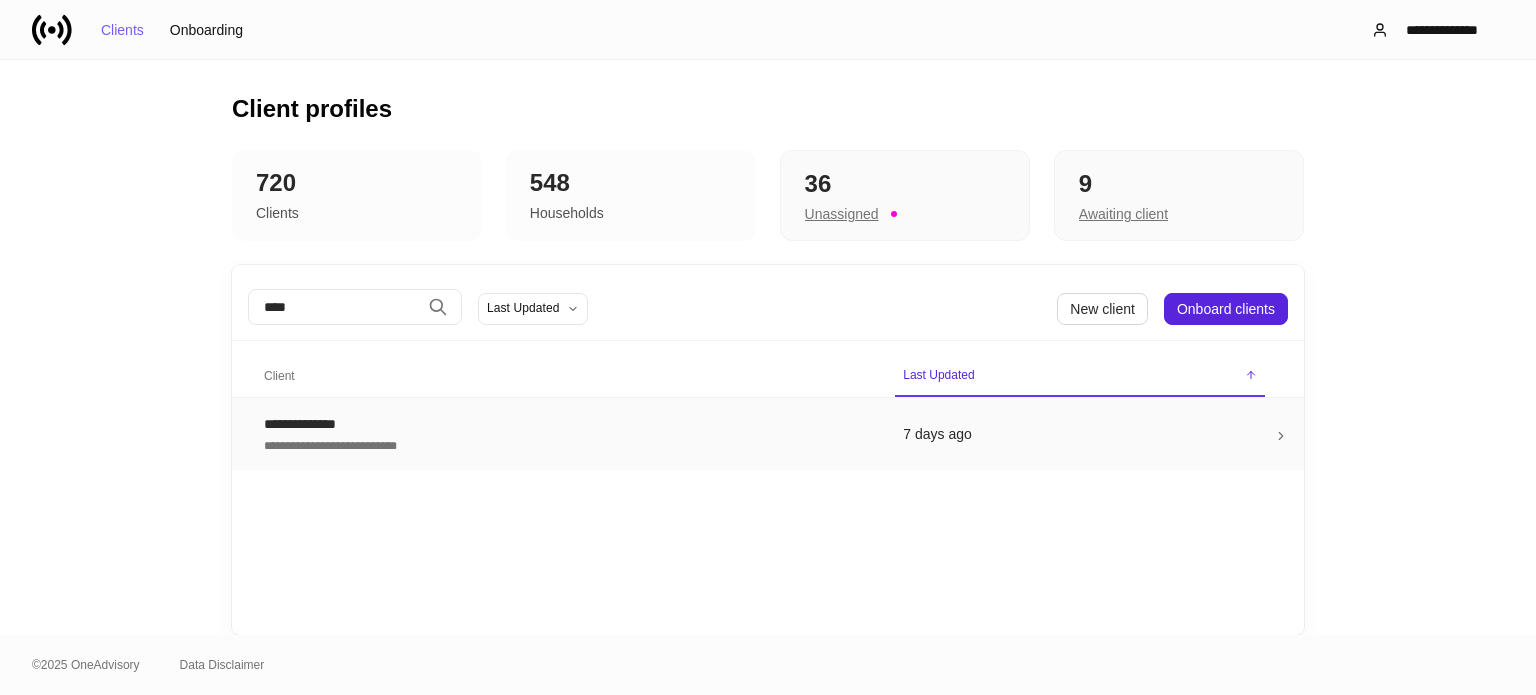 click on "**********" at bounding box center [567, 424] 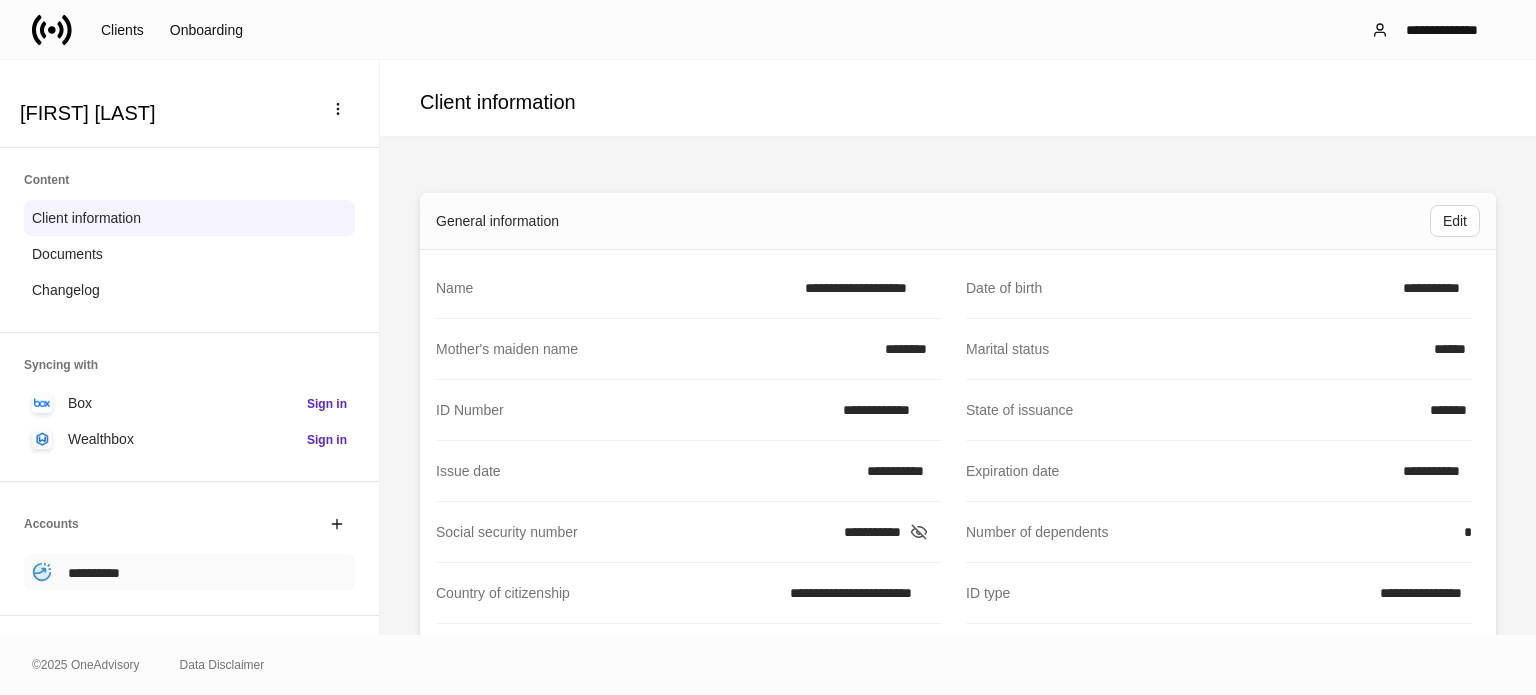 click on "**********" at bounding box center [189, 572] 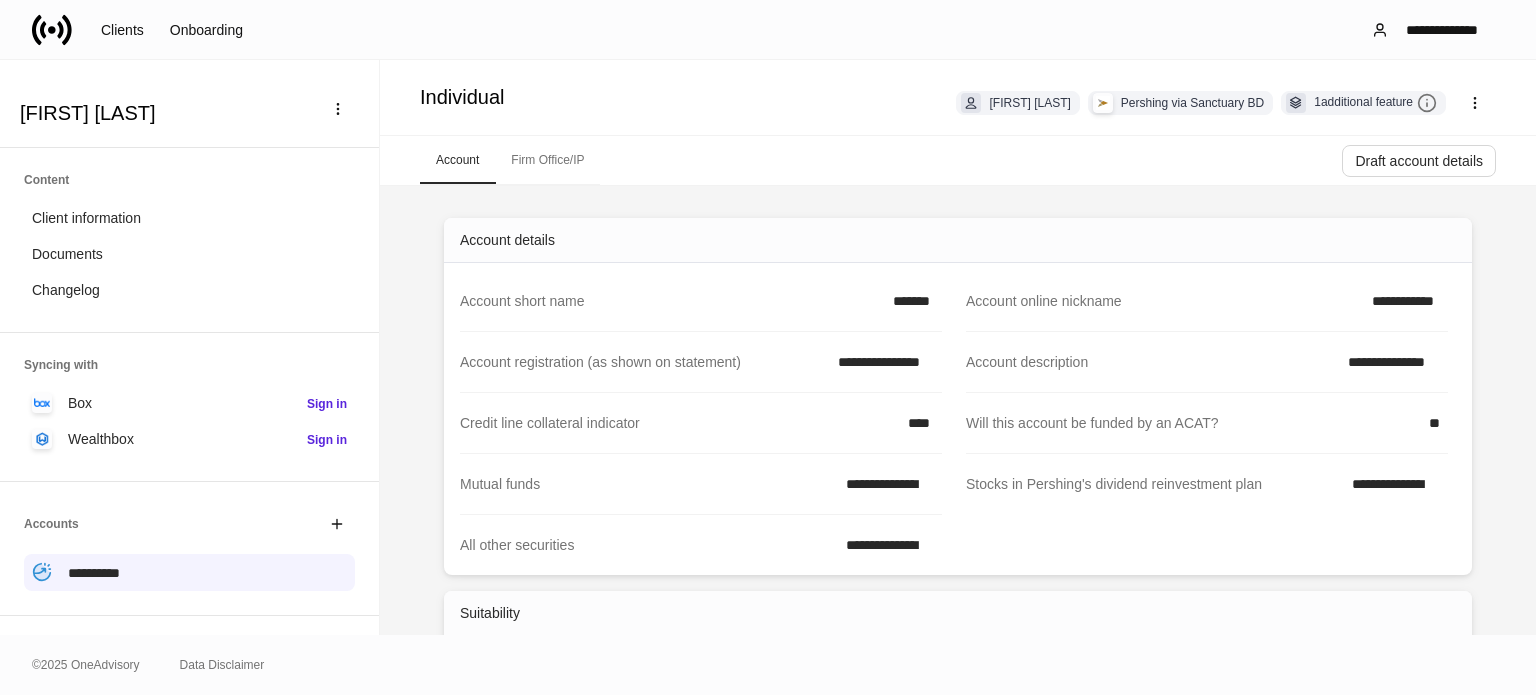 click on "Firm Office/IP" at bounding box center [547, 160] 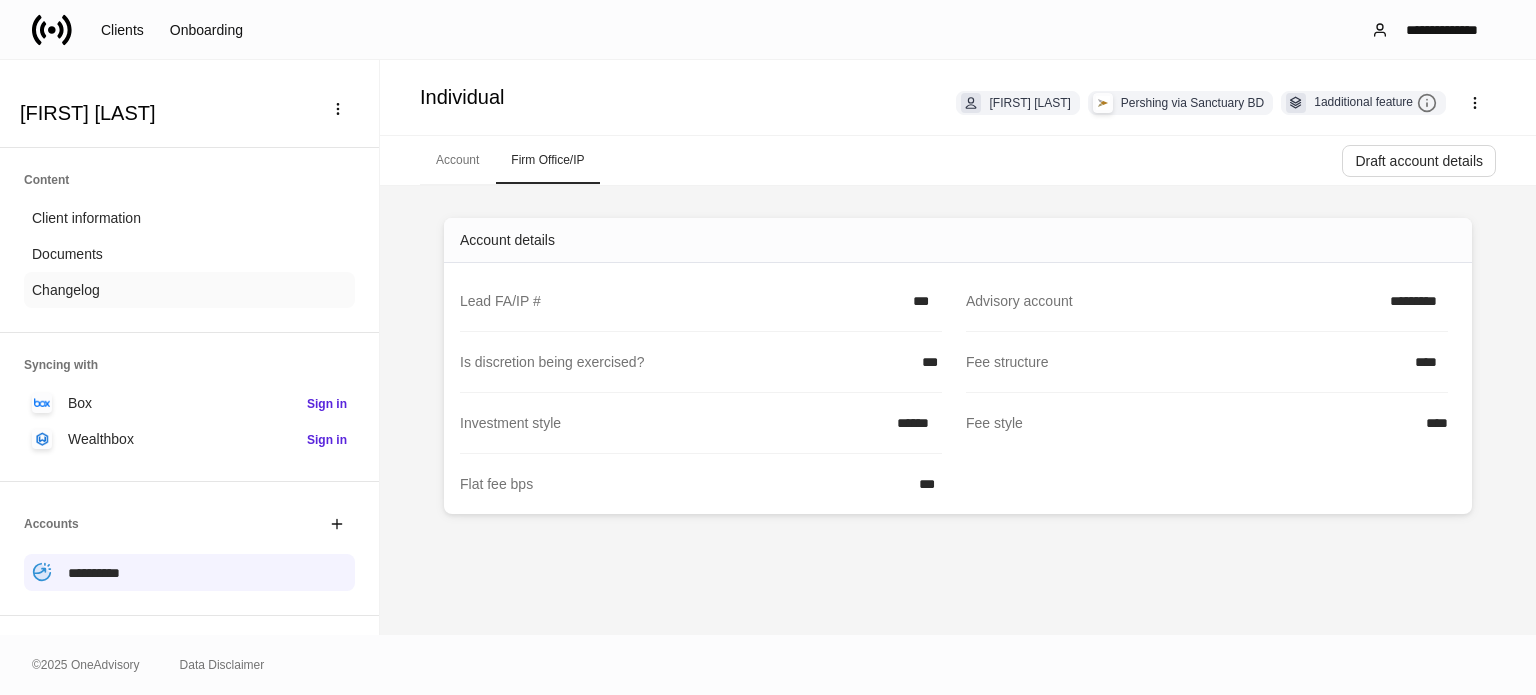 click on "Changelog" at bounding box center (189, 290) 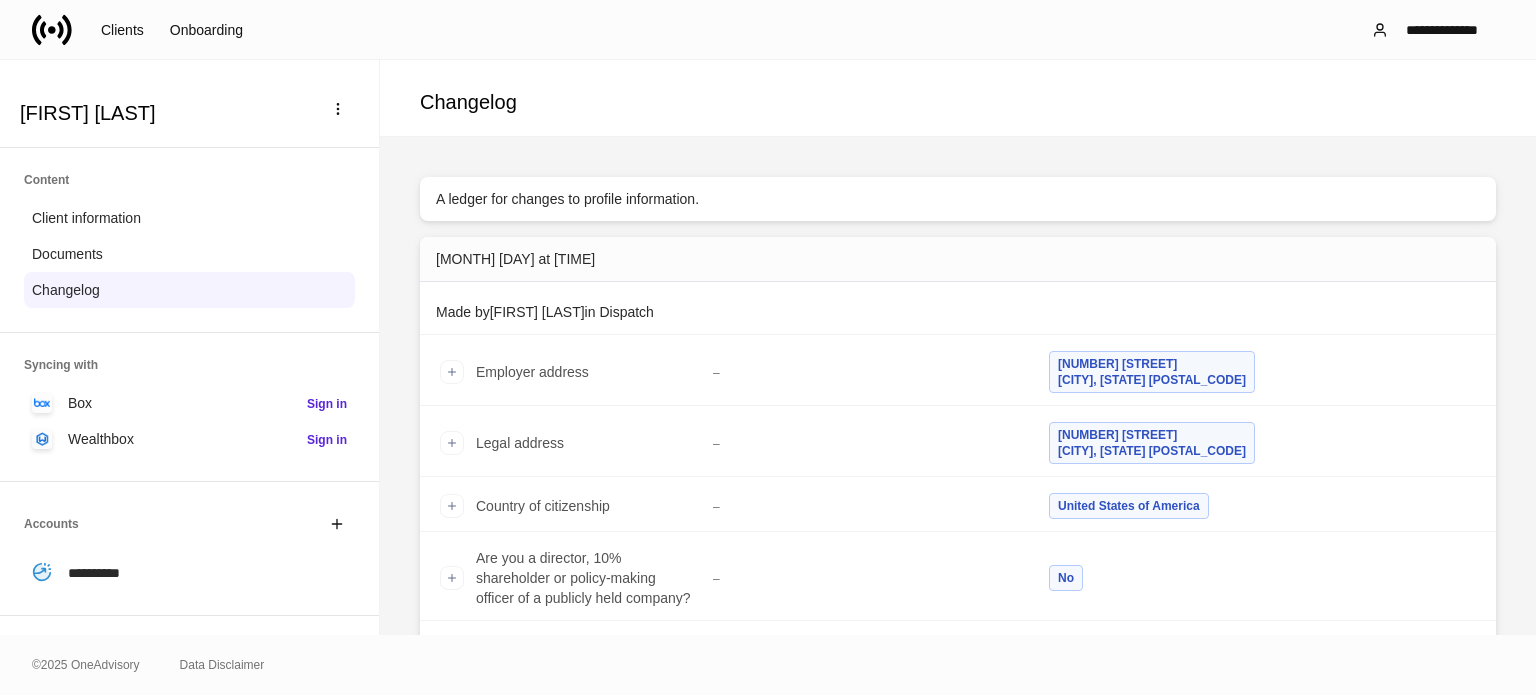 click 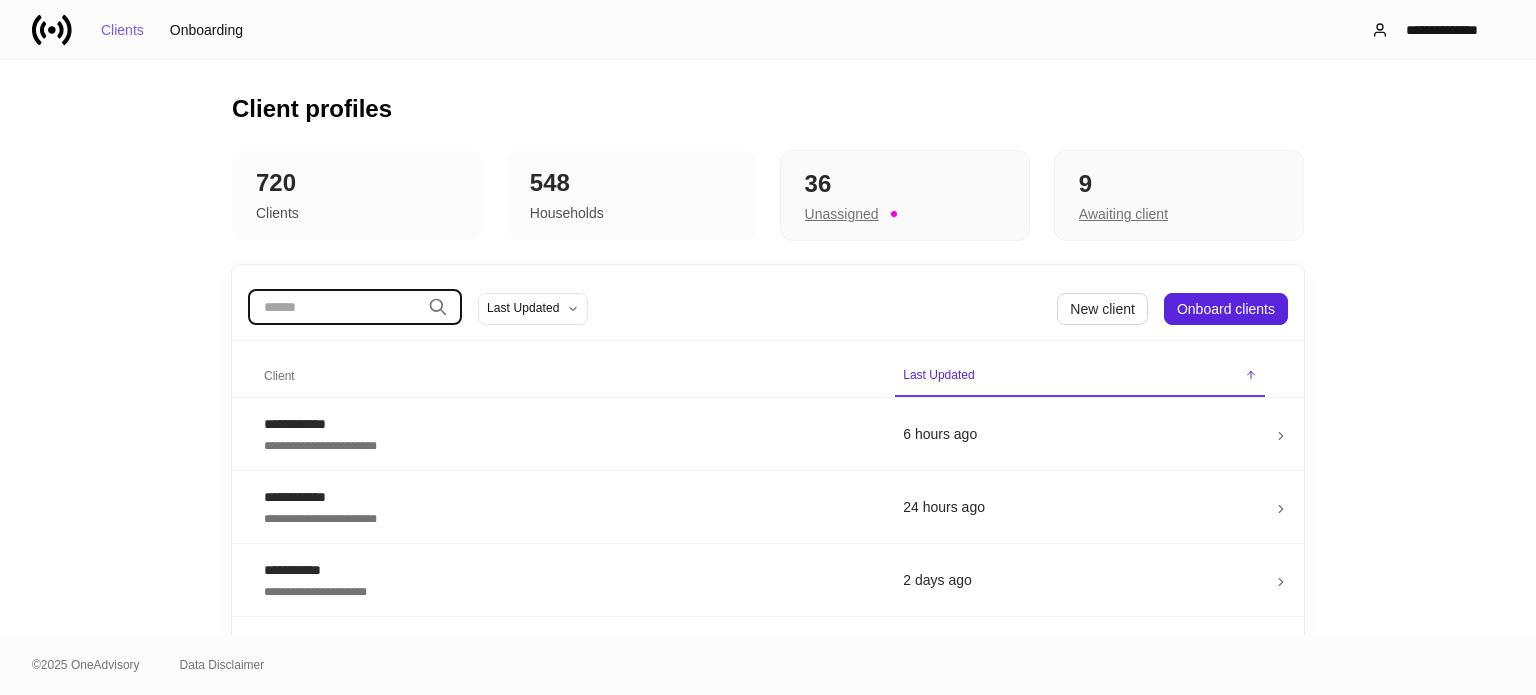 click at bounding box center (334, 307) 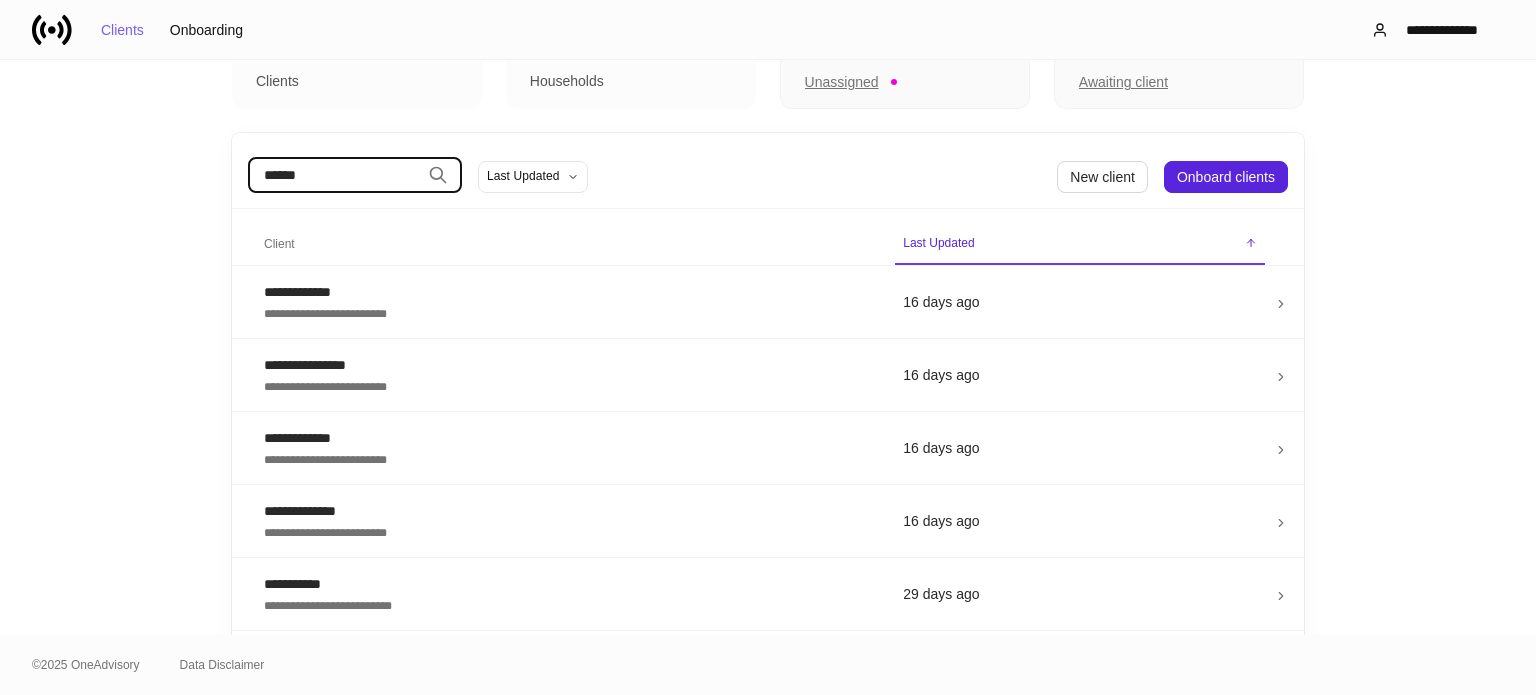 scroll, scrollTop: 300, scrollLeft: 0, axis: vertical 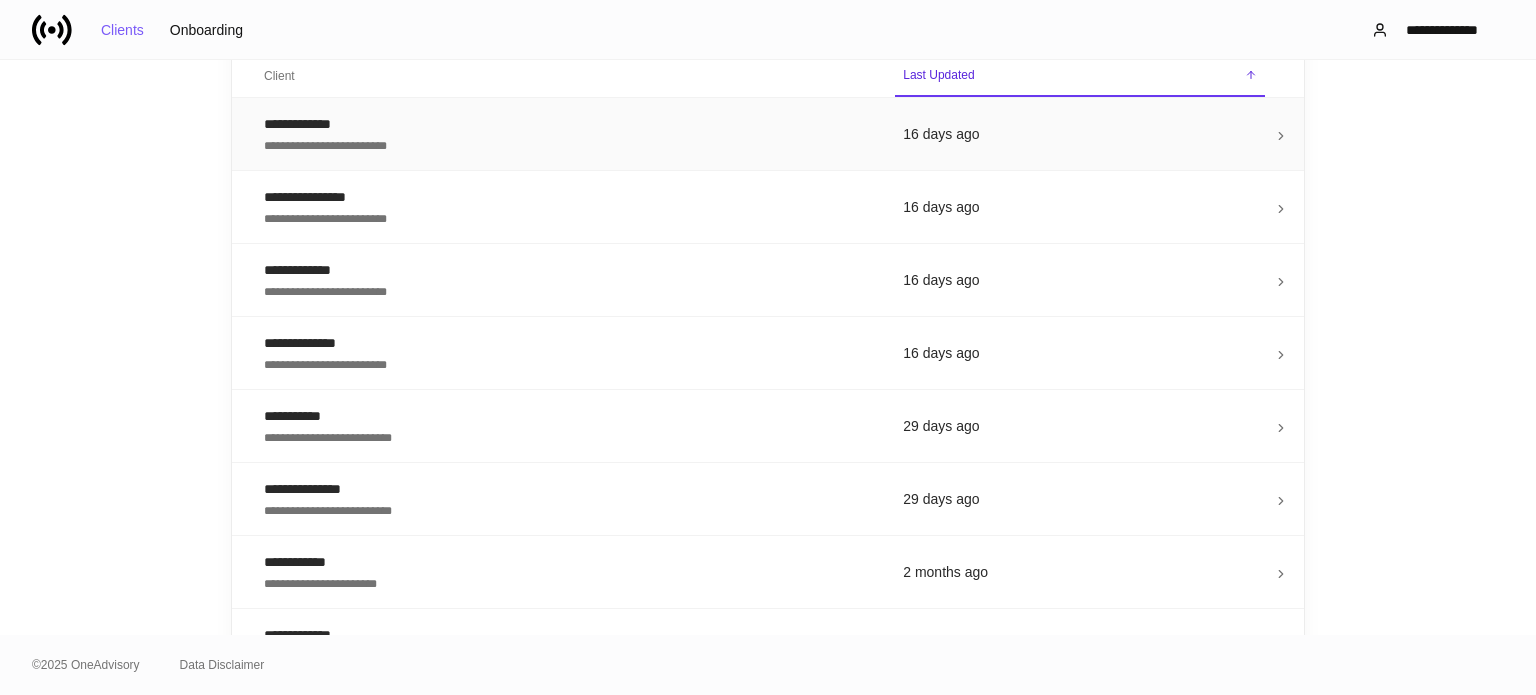 type on "******" 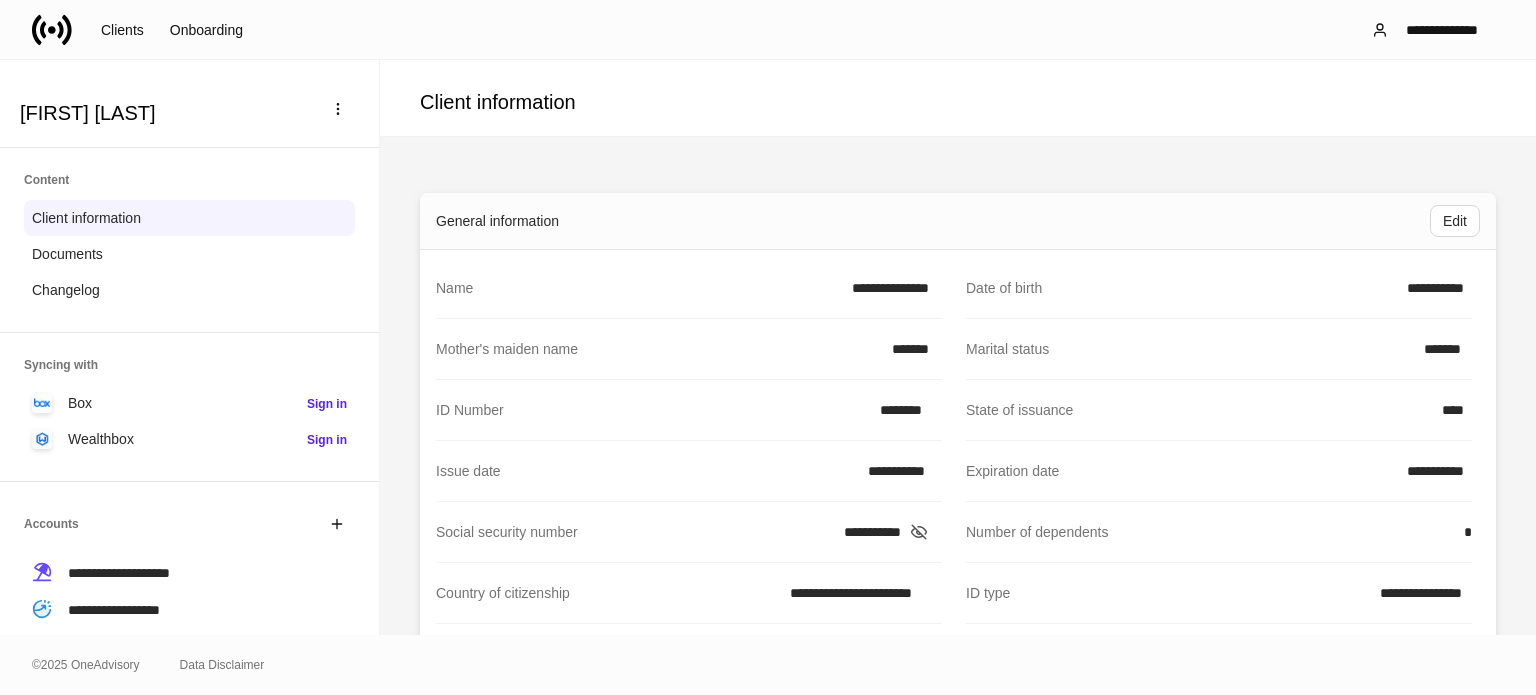 click 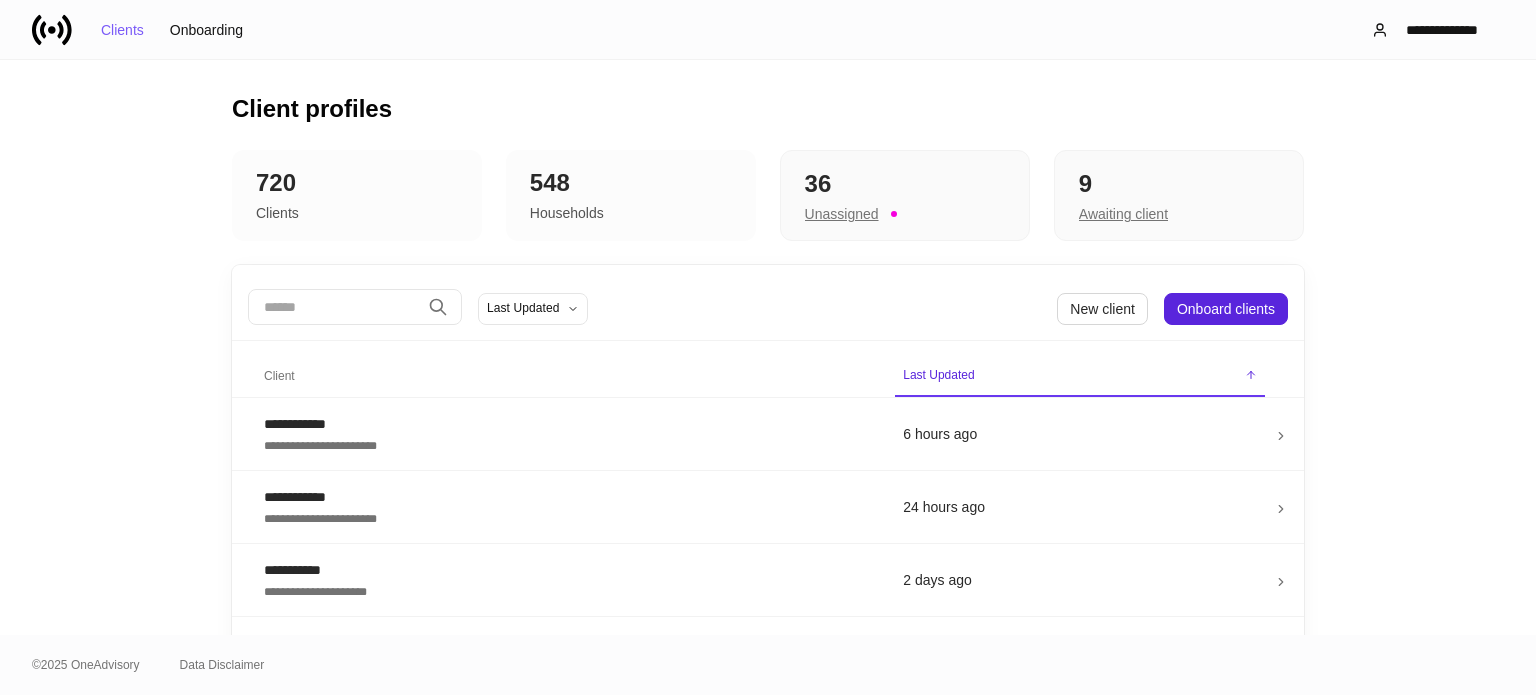 click on "​ Last Updated New client Onboard clients" at bounding box center (768, 309) 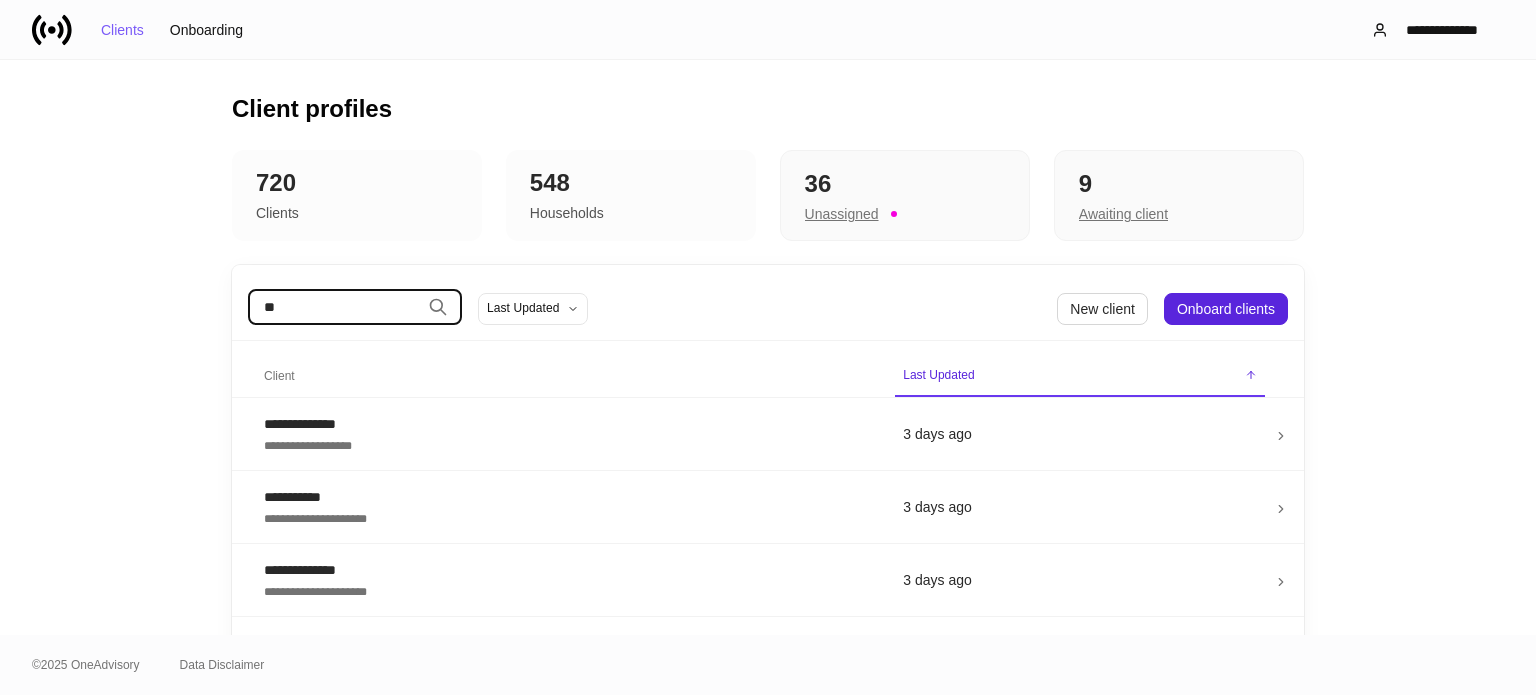 type on "*" 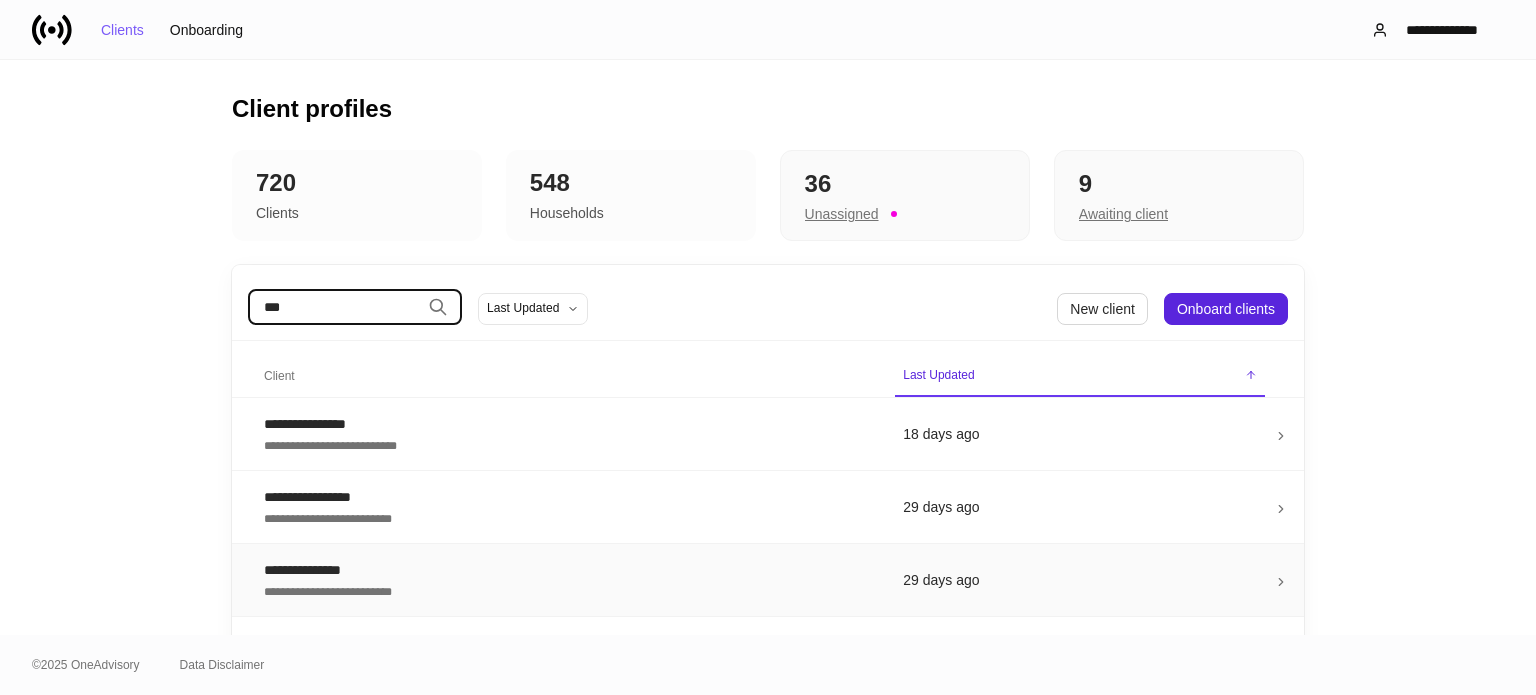 type on "***" 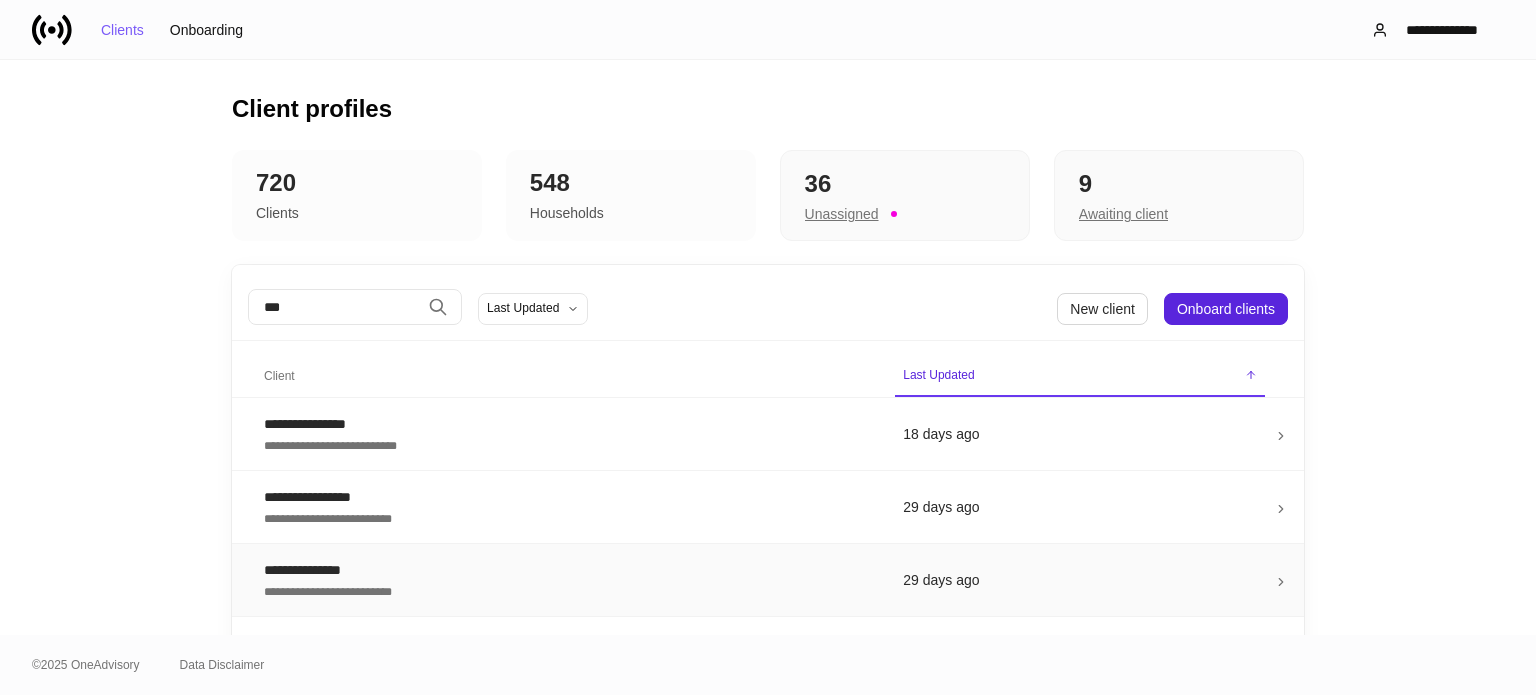 click on "**********" at bounding box center (567, 570) 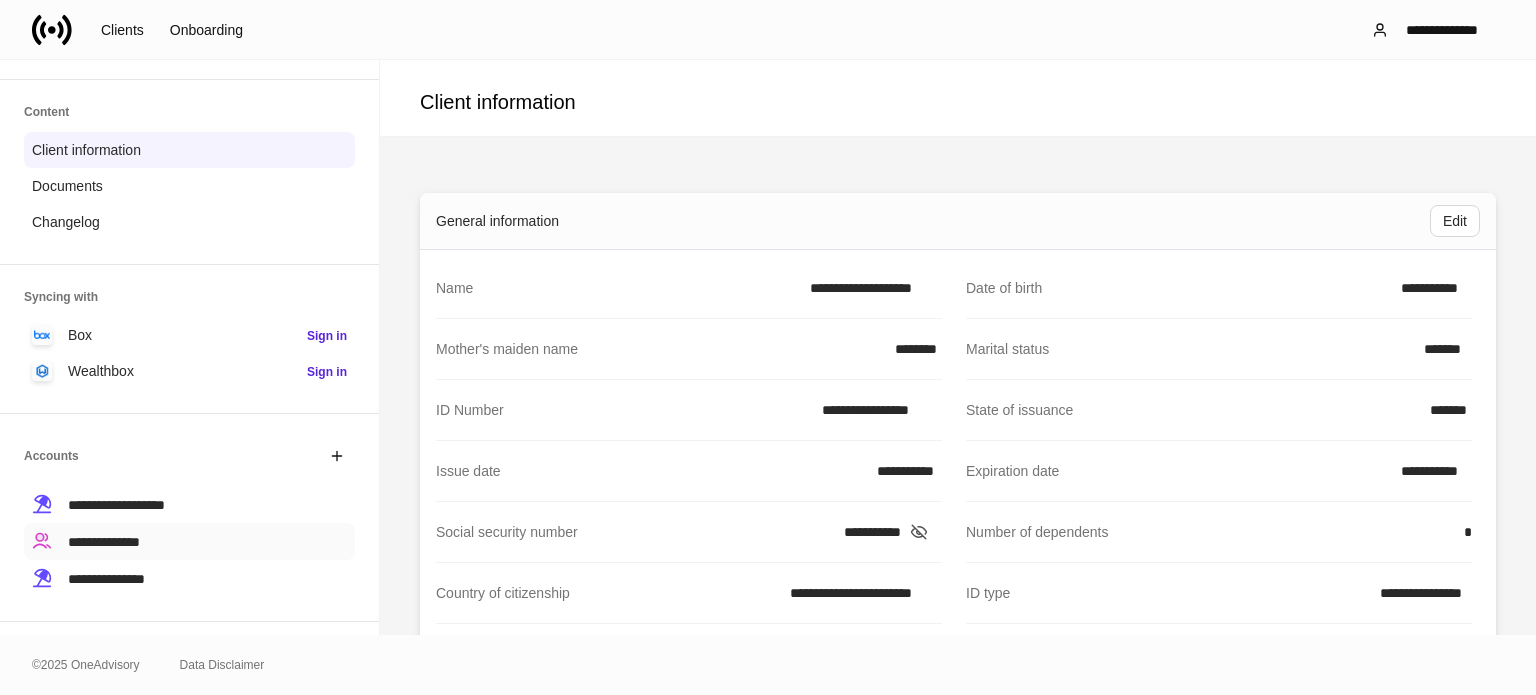 scroll, scrollTop: 100, scrollLeft: 0, axis: vertical 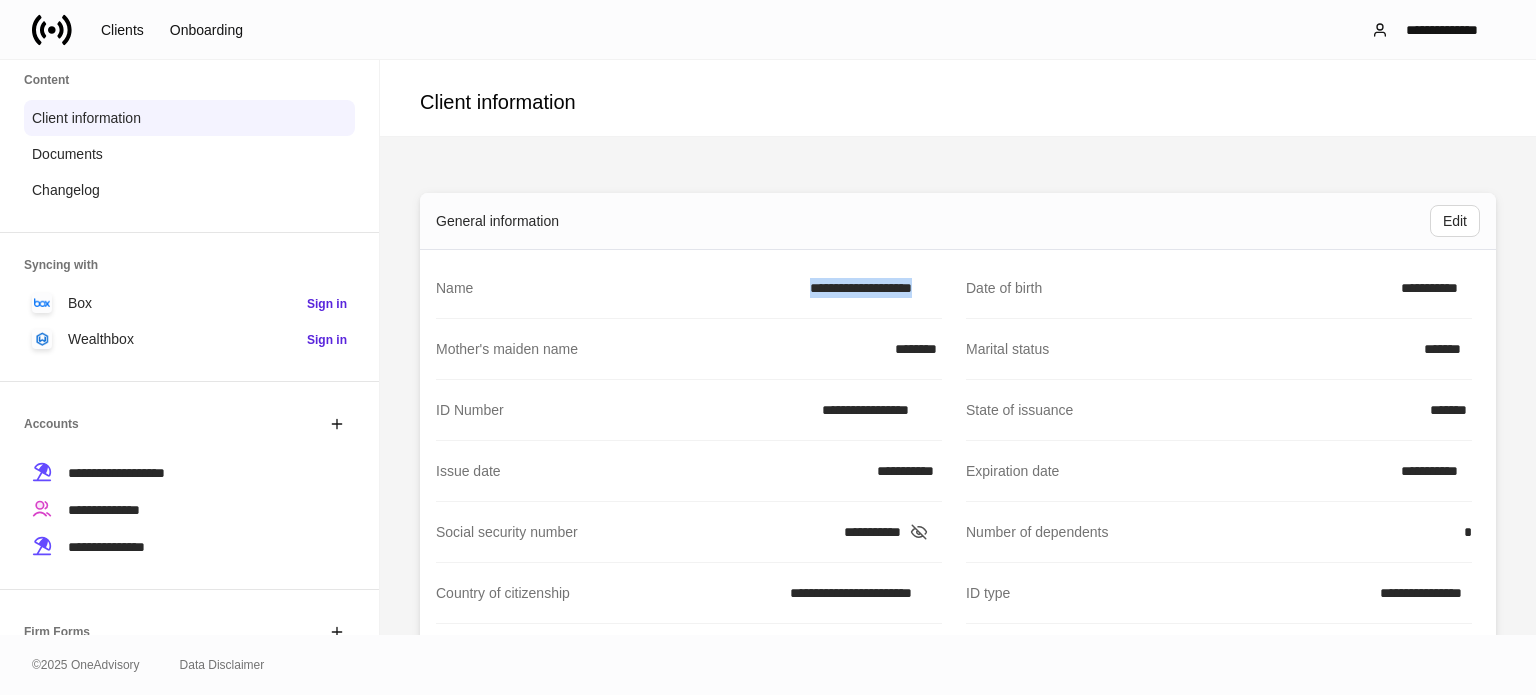 drag, startPoint x: 736, startPoint y: 288, endPoint x: 940, endPoint y: 289, distance: 204.00246 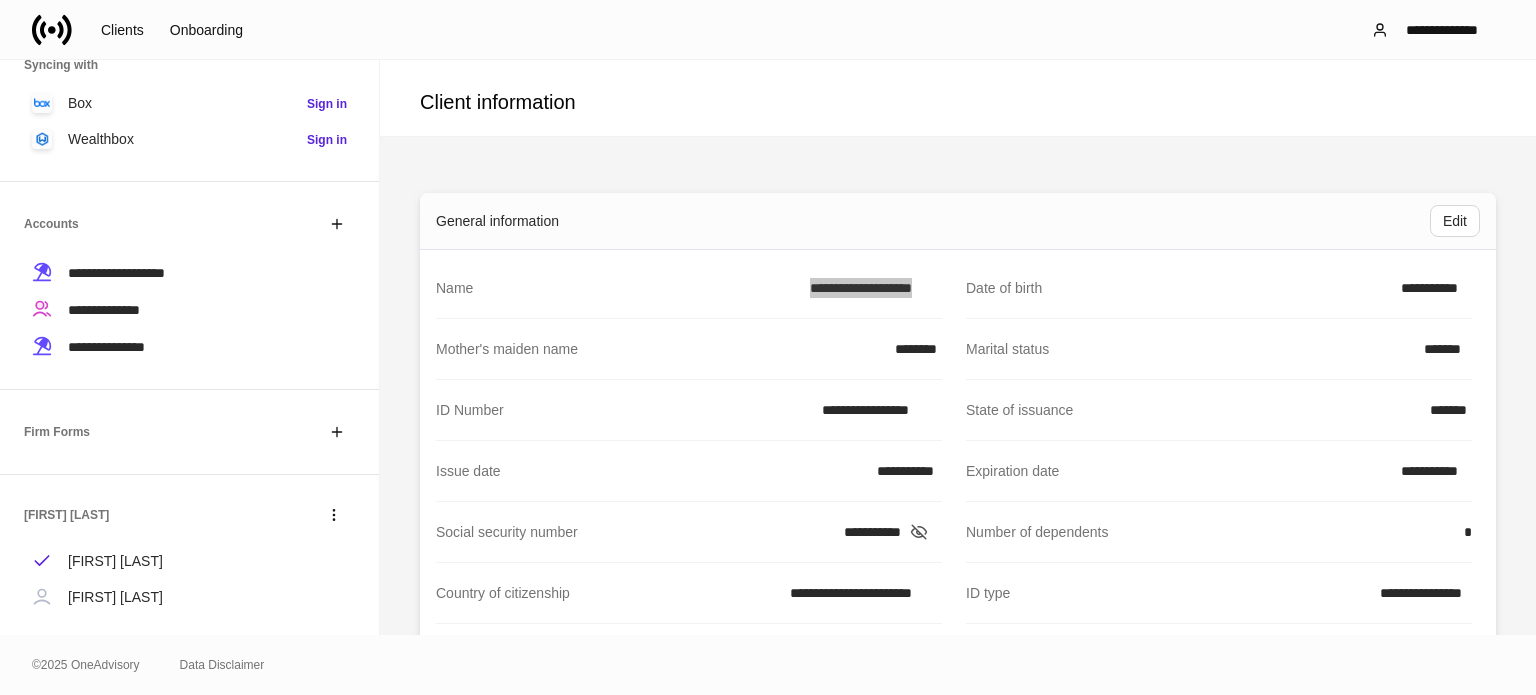 scroll, scrollTop: 332, scrollLeft: 0, axis: vertical 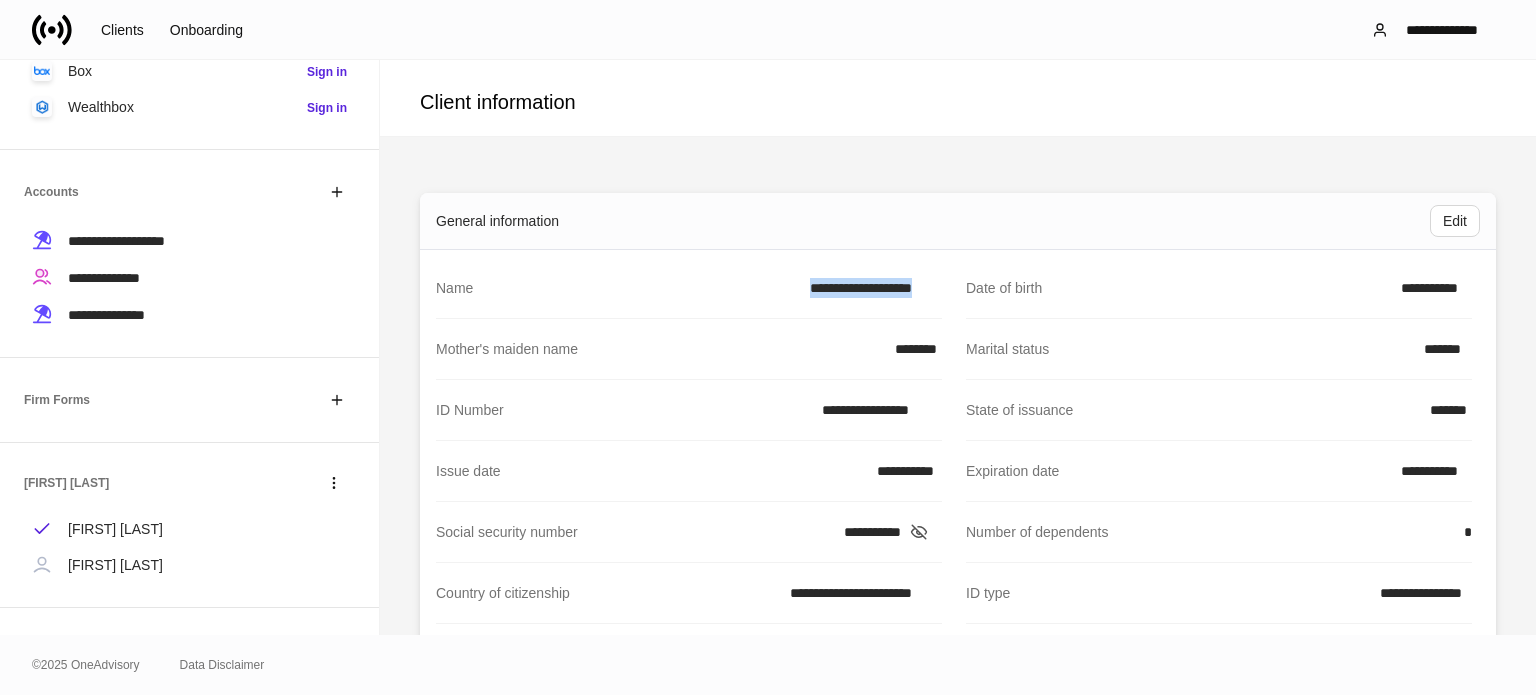 click 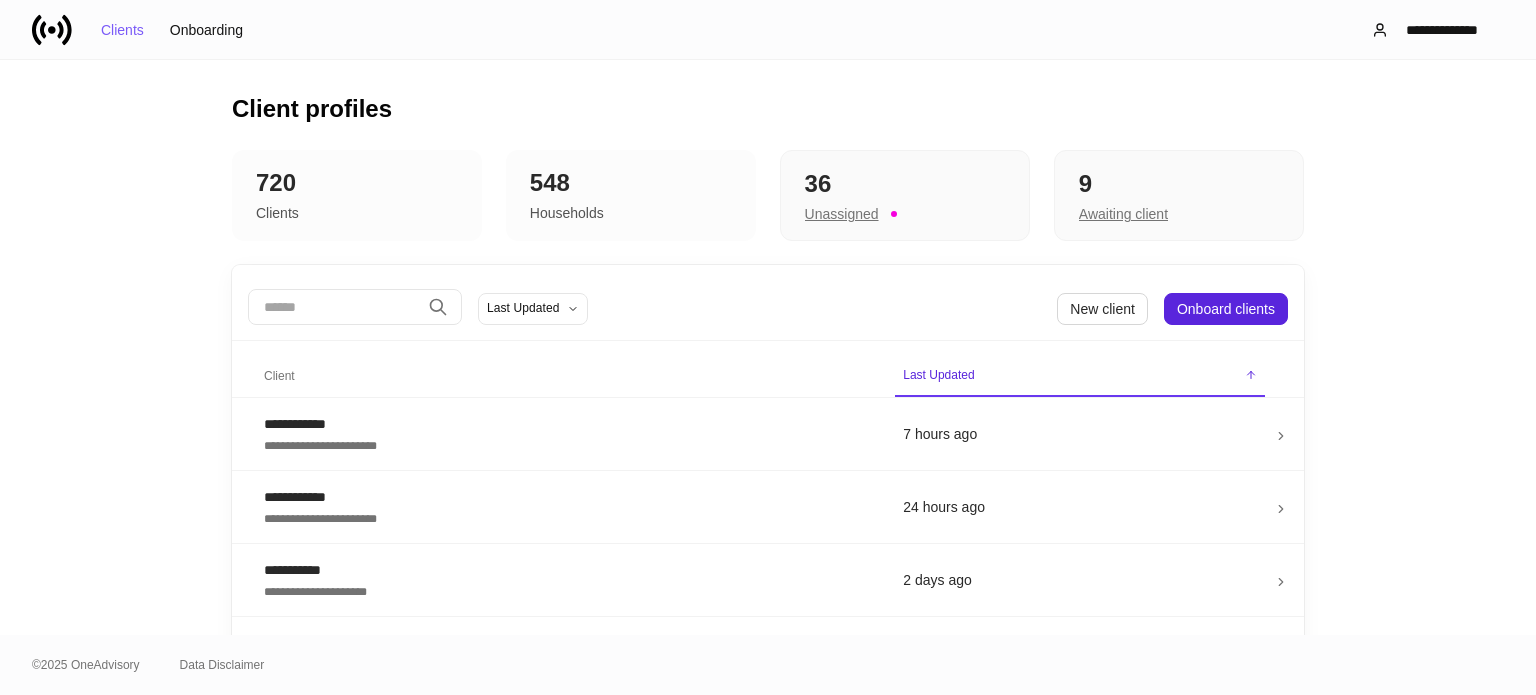 click at bounding box center (334, 307) 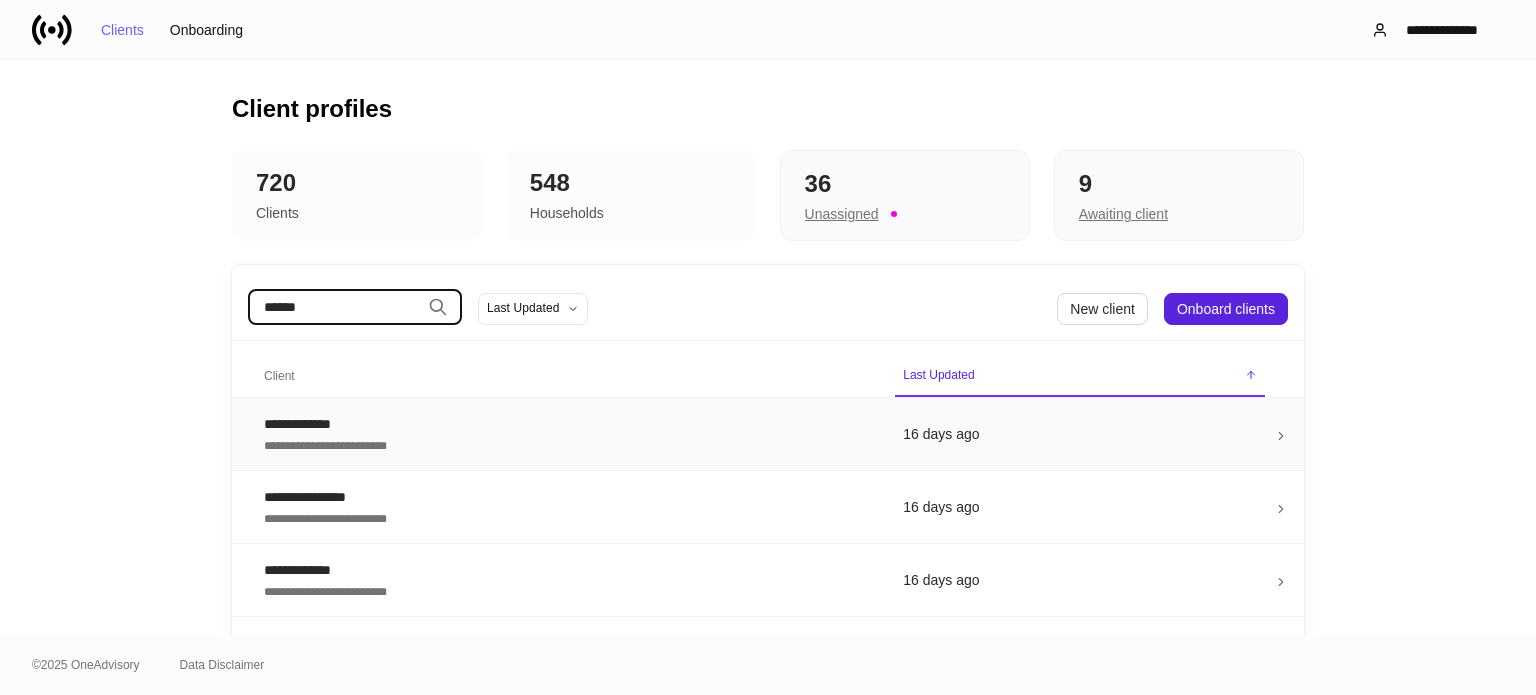 type on "******" 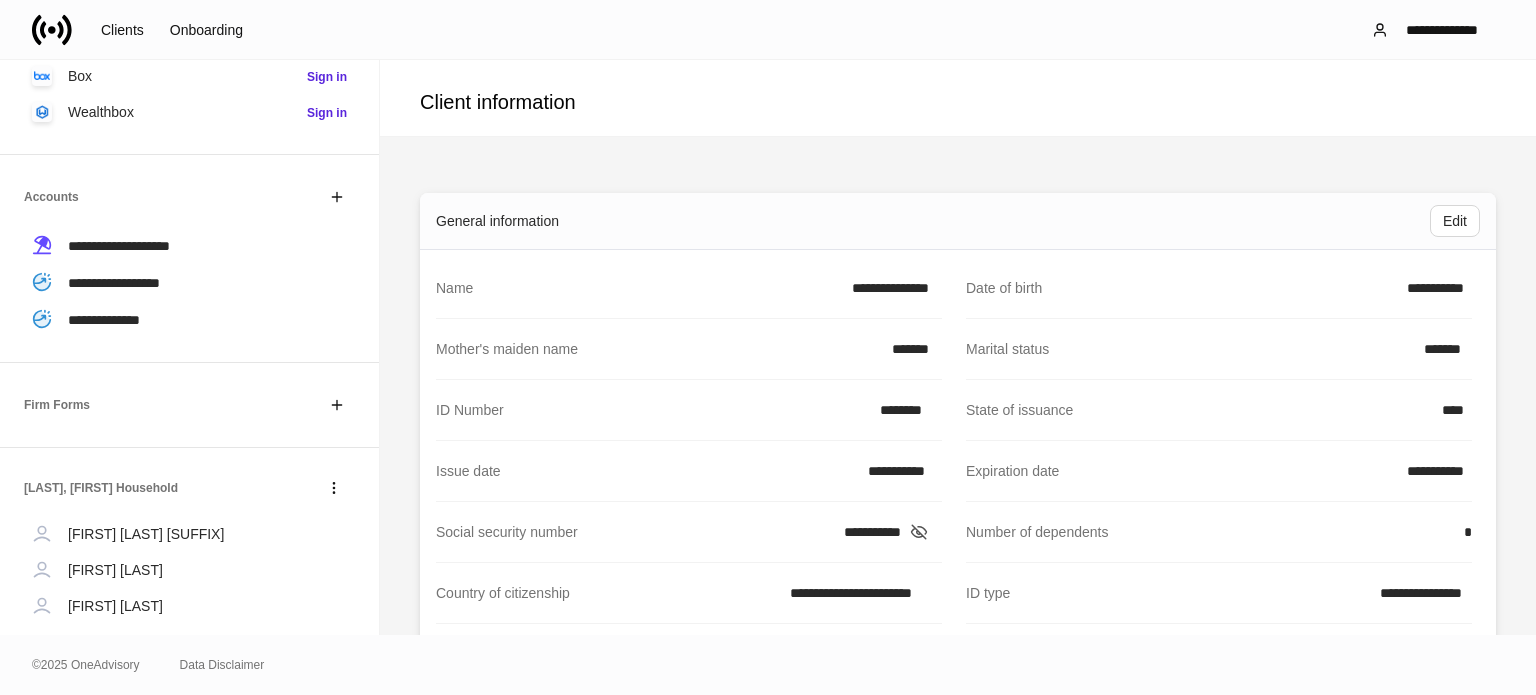scroll, scrollTop: 476, scrollLeft: 0, axis: vertical 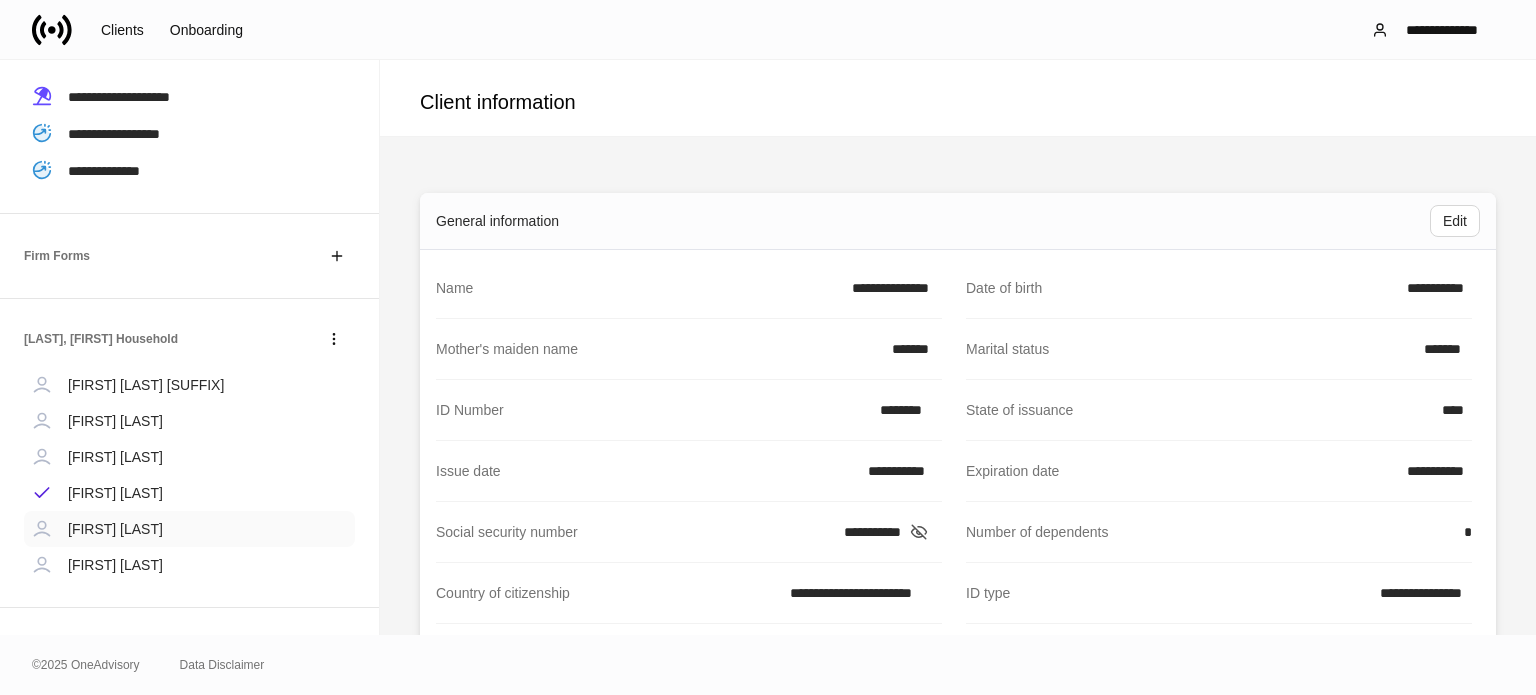 click on "[FIRST] [LAST]" at bounding box center (115, 529) 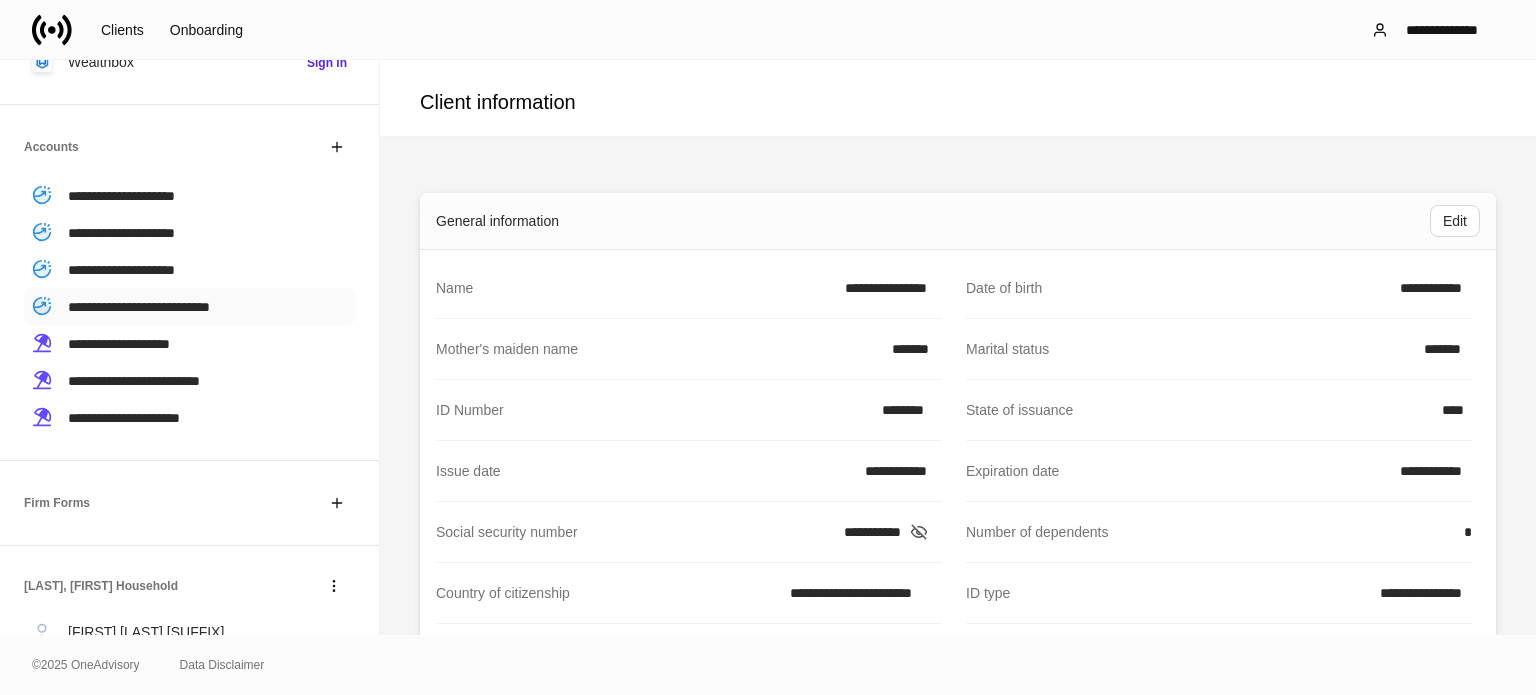 scroll, scrollTop: 376, scrollLeft: 0, axis: vertical 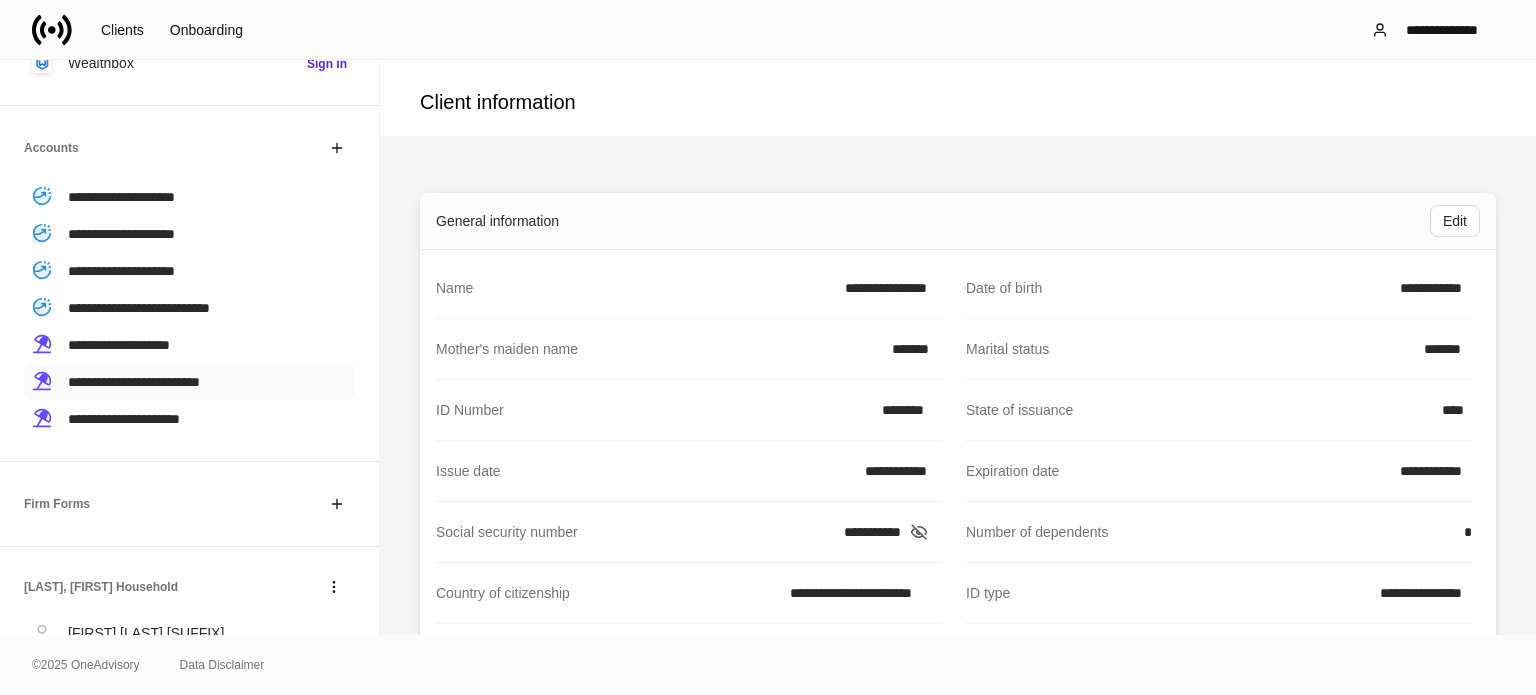 click on "**********" at bounding box center (134, 382) 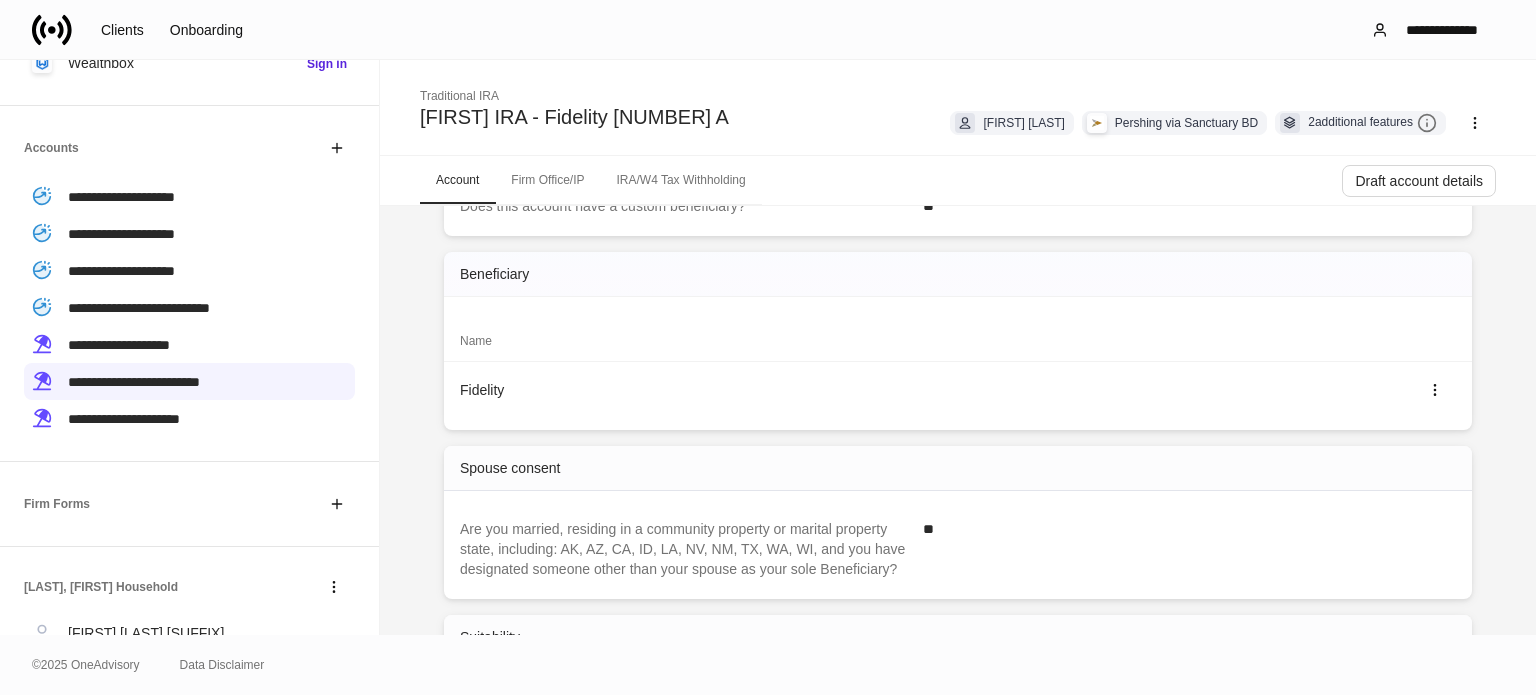scroll, scrollTop: 400, scrollLeft: 0, axis: vertical 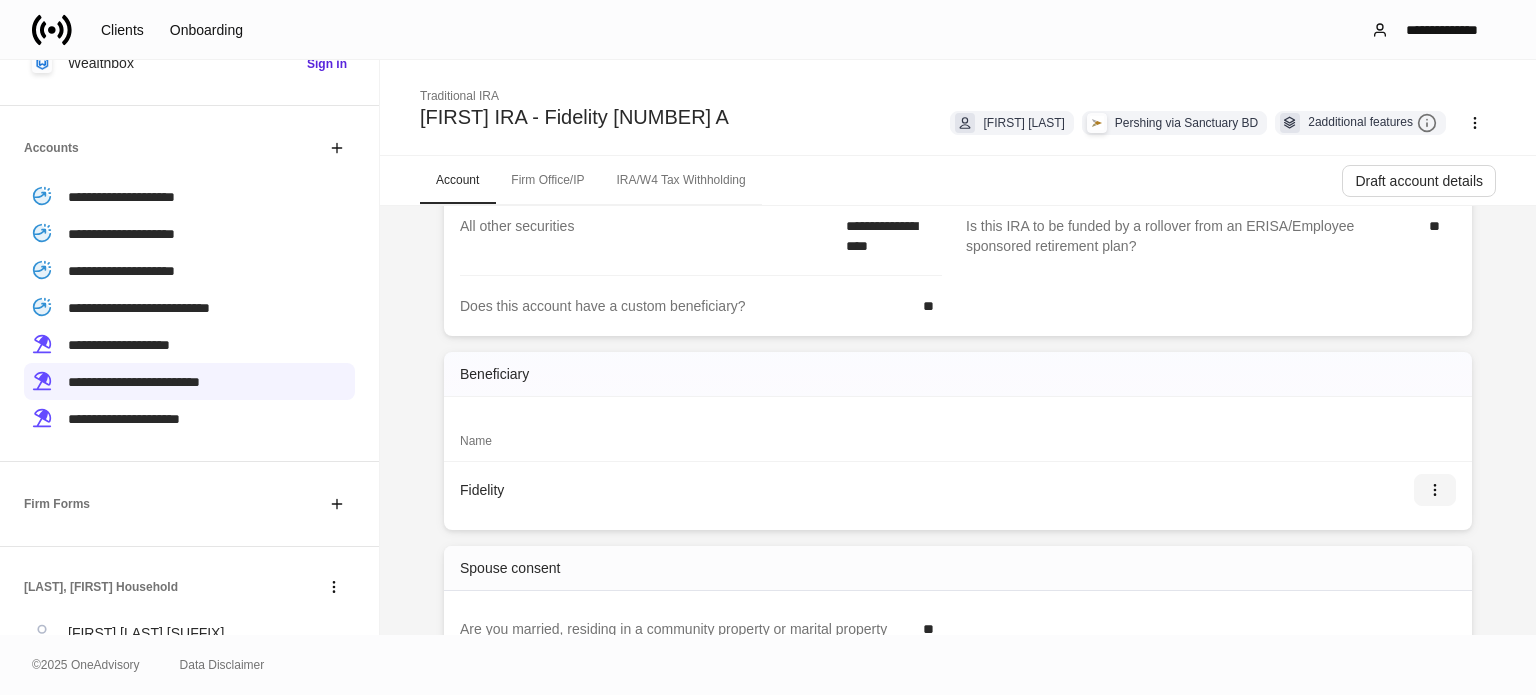 click 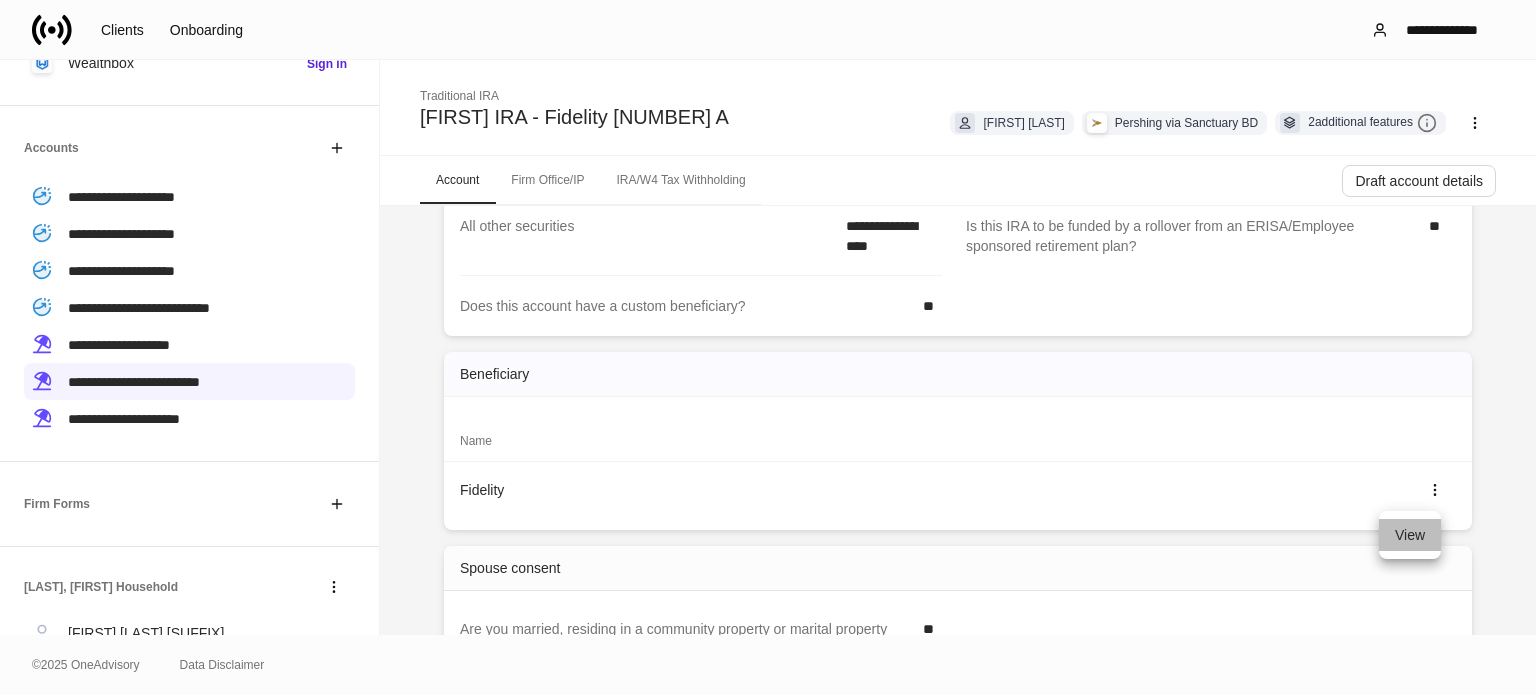 click on "View" at bounding box center [1410, 535] 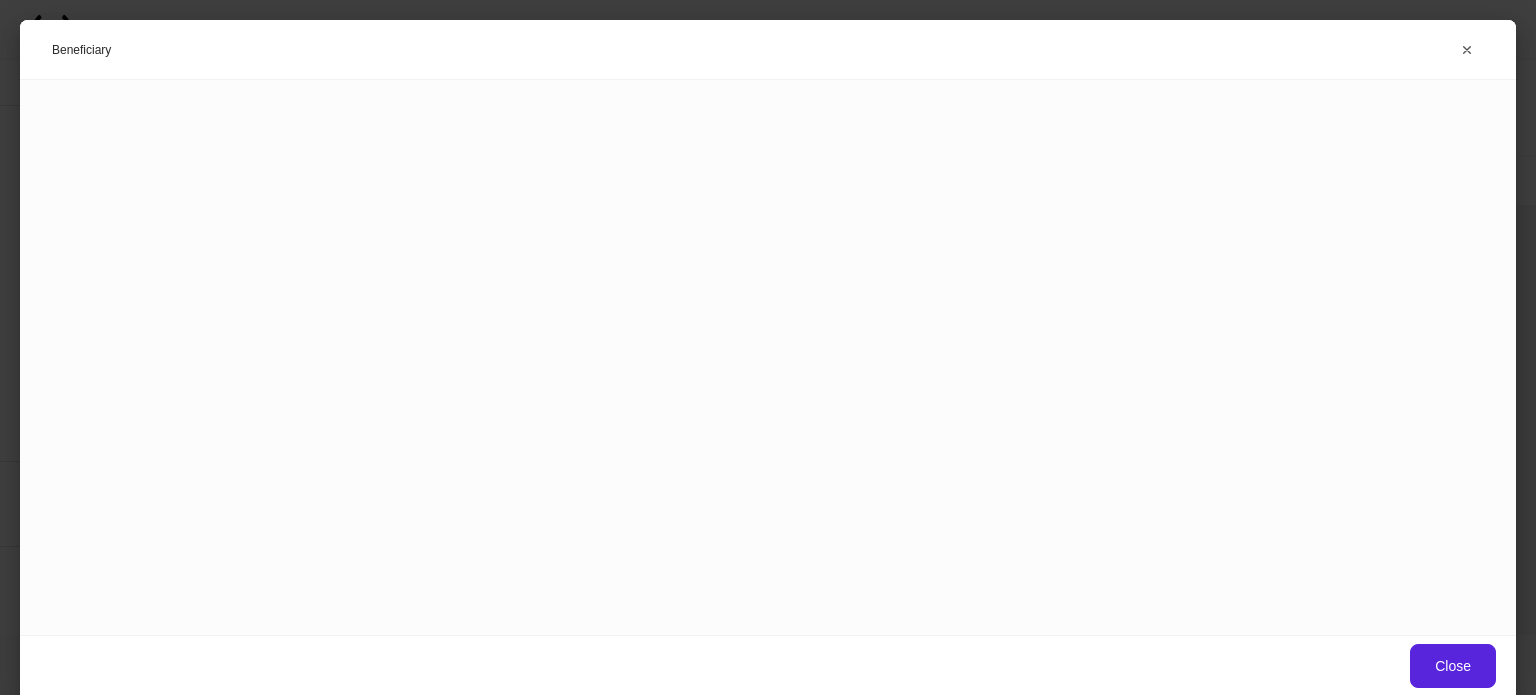 scroll, scrollTop: 0, scrollLeft: 0, axis: both 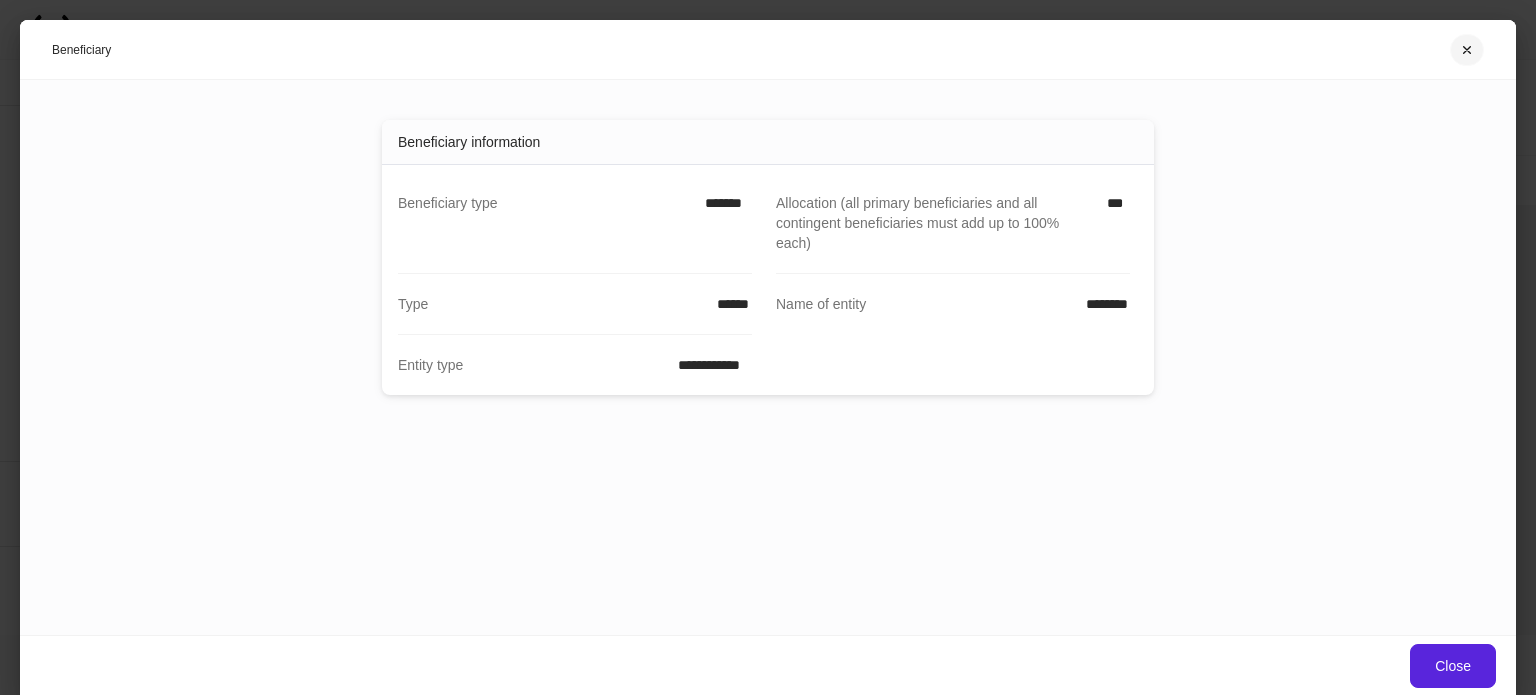 click at bounding box center (1467, 50) 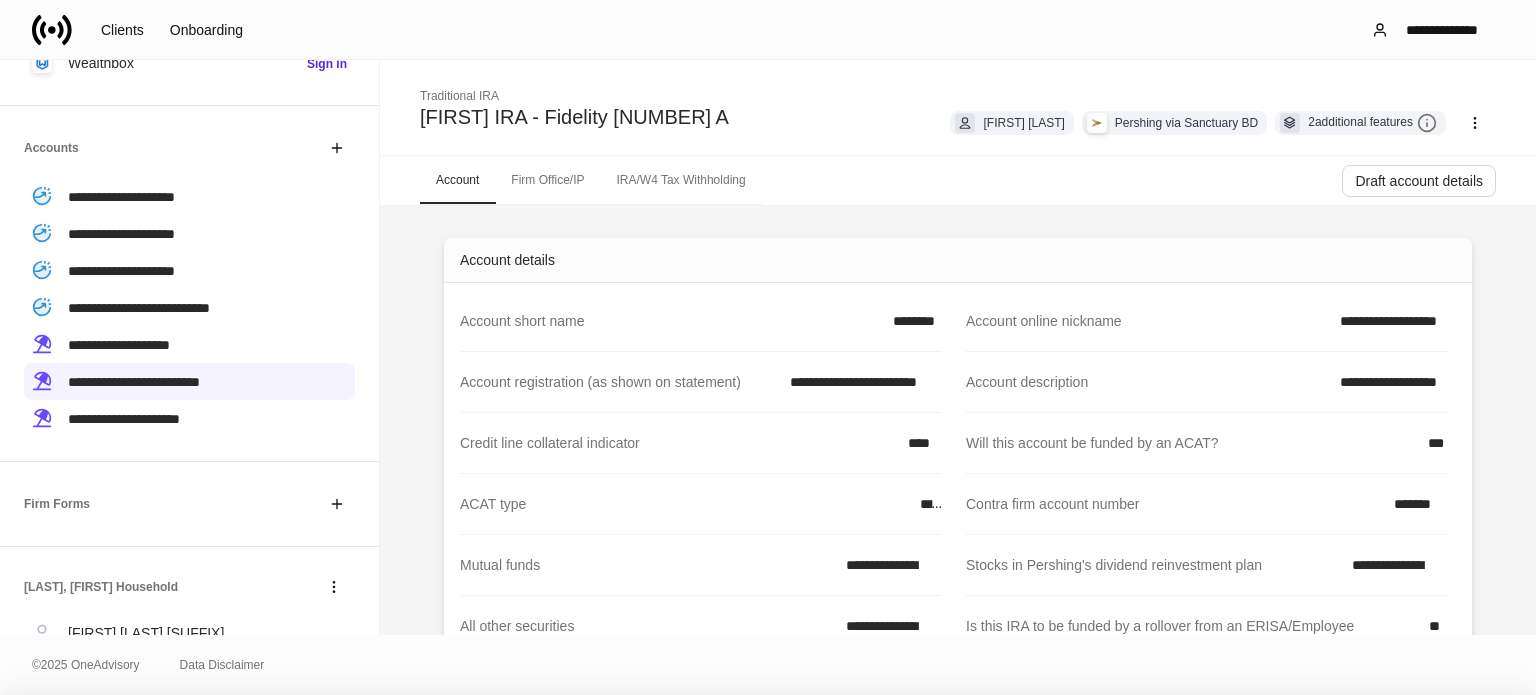 scroll, scrollTop: 467, scrollLeft: 0, axis: vertical 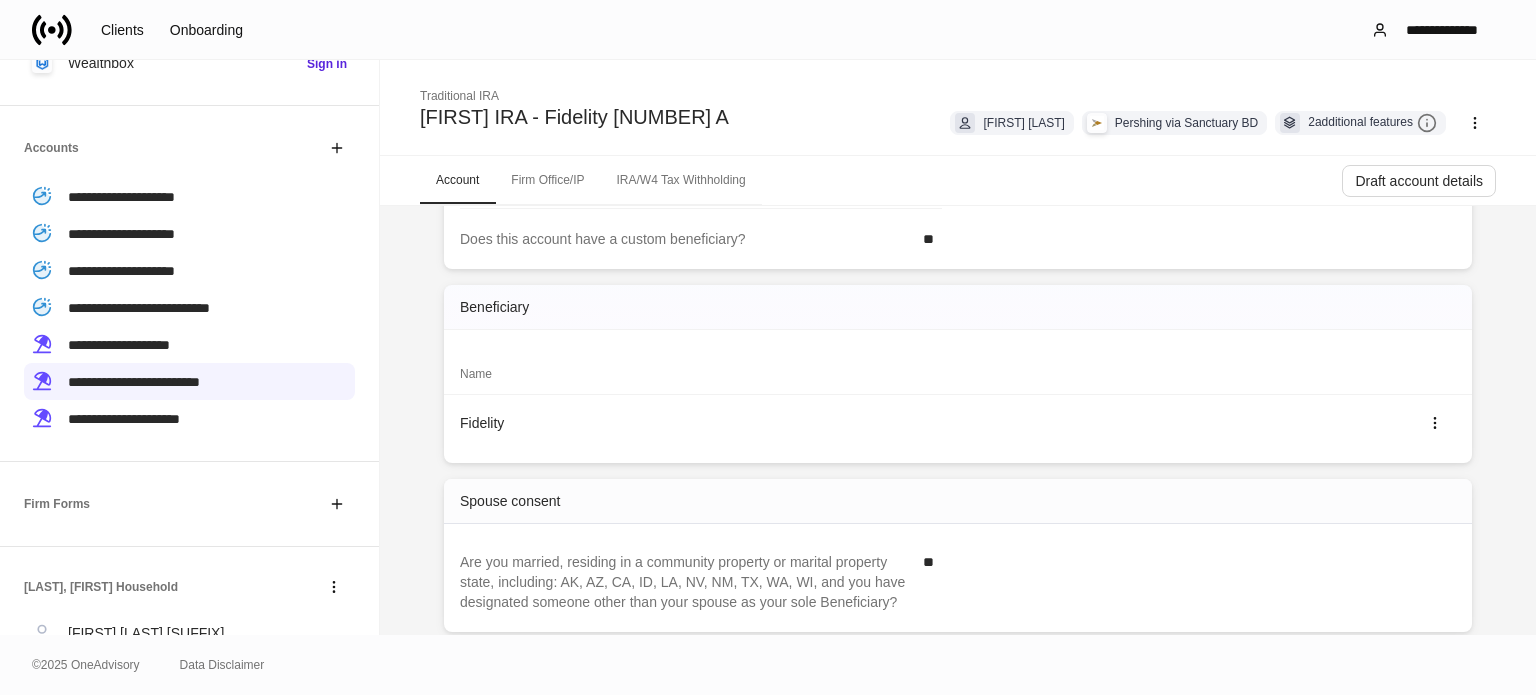 click 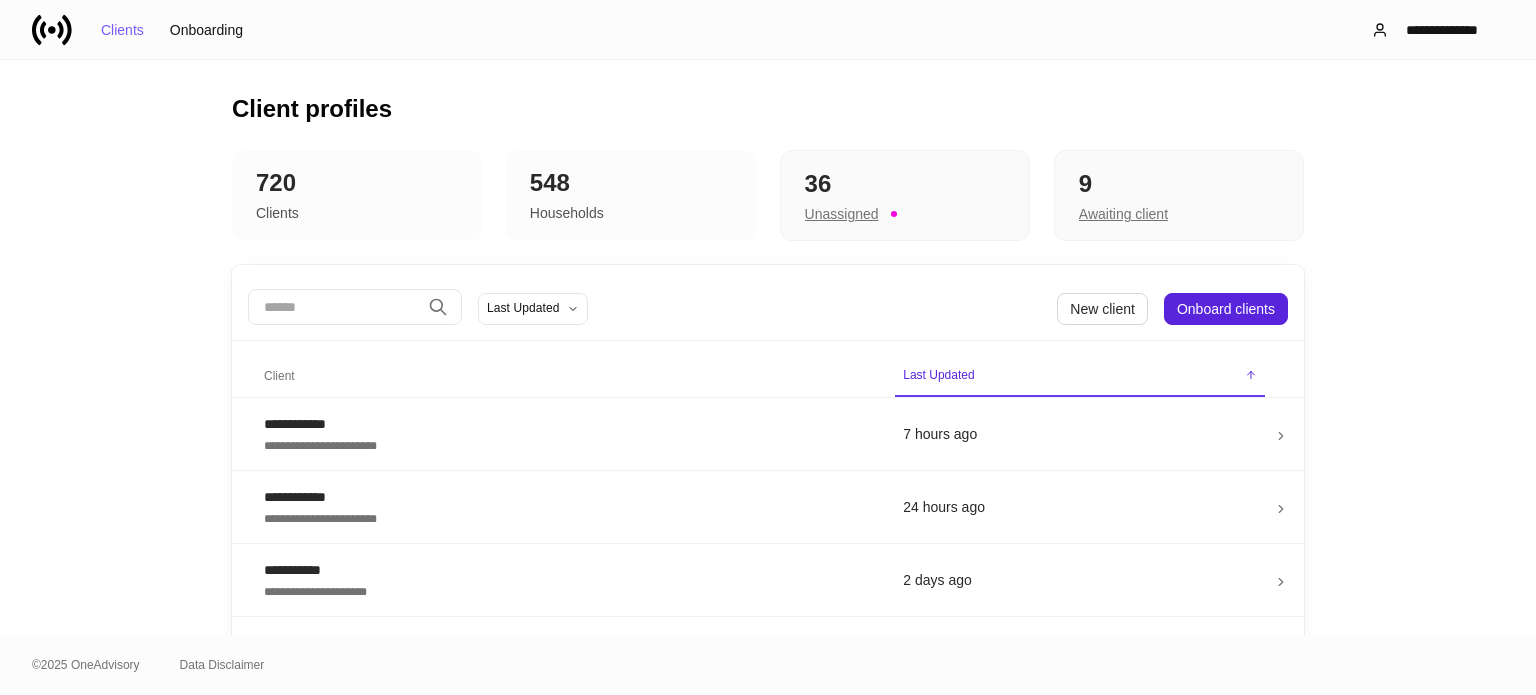 click at bounding box center [334, 307] 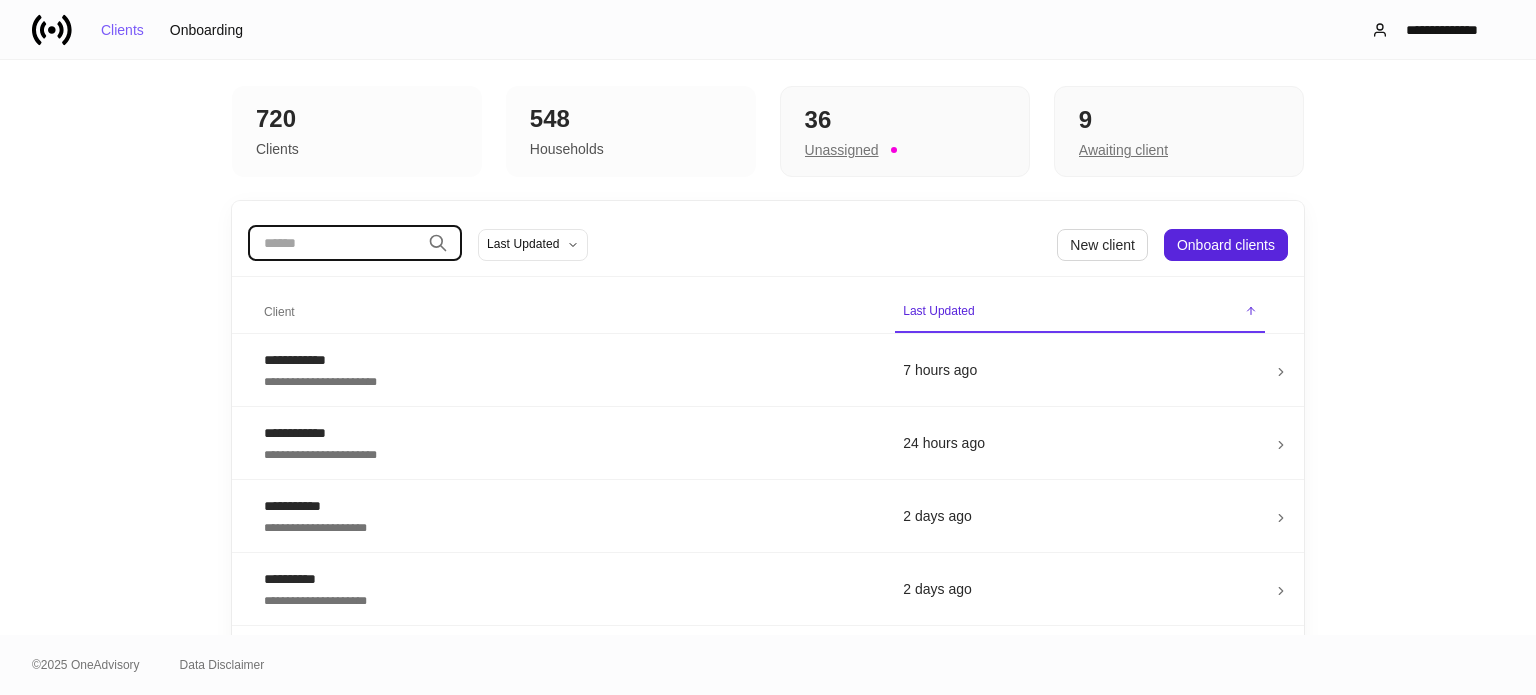 scroll, scrollTop: 0, scrollLeft: 0, axis: both 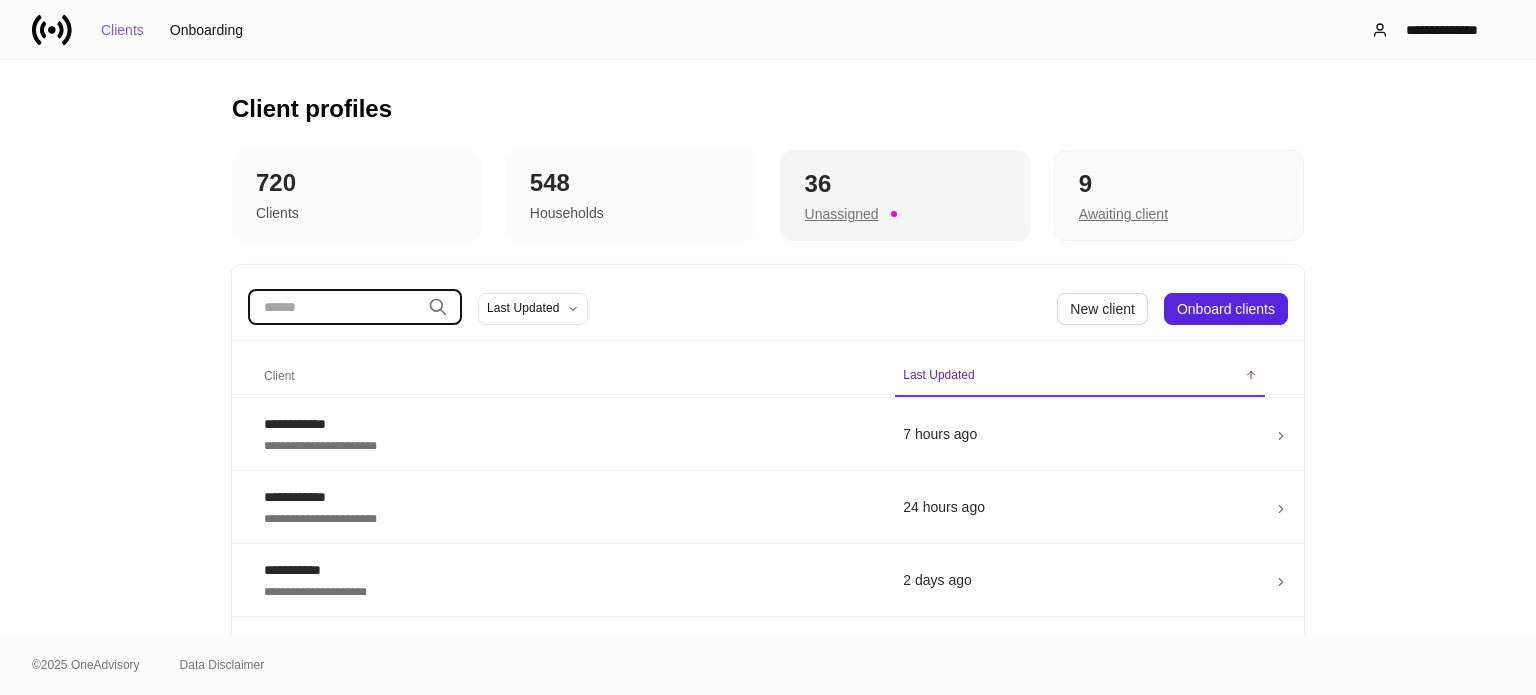 click on "Unassigned" at bounding box center (842, 214) 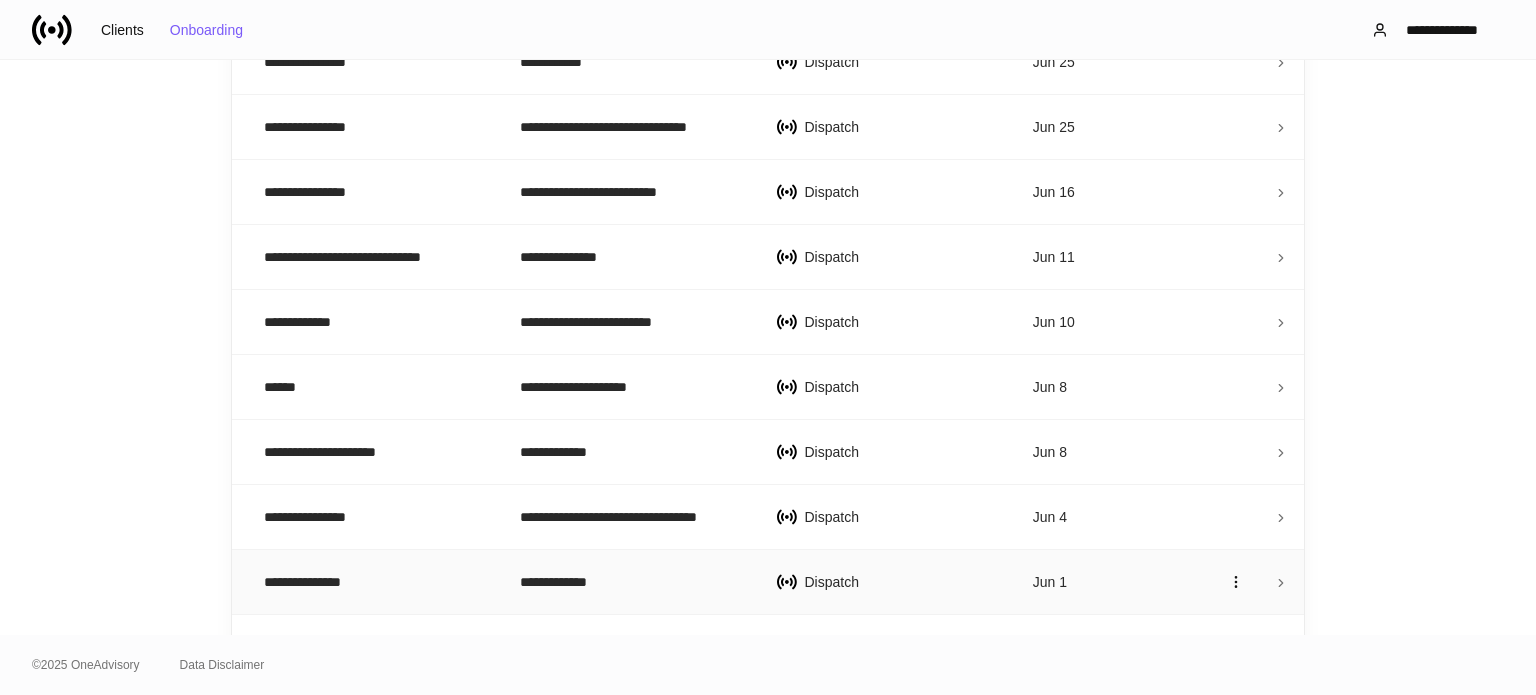 scroll, scrollTop: 1000, scrollLeft: 0, axis: vertical 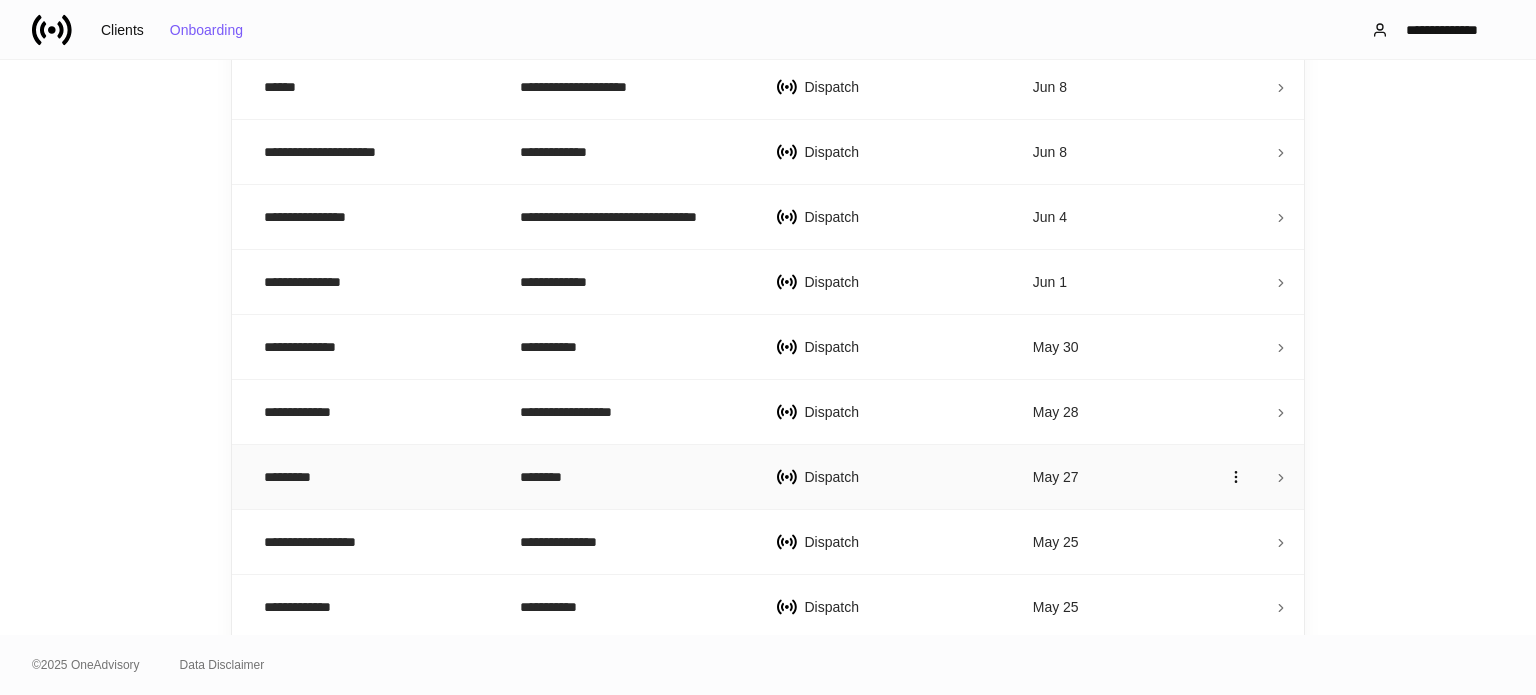 click on "*********" at bounding box center (376, 477) 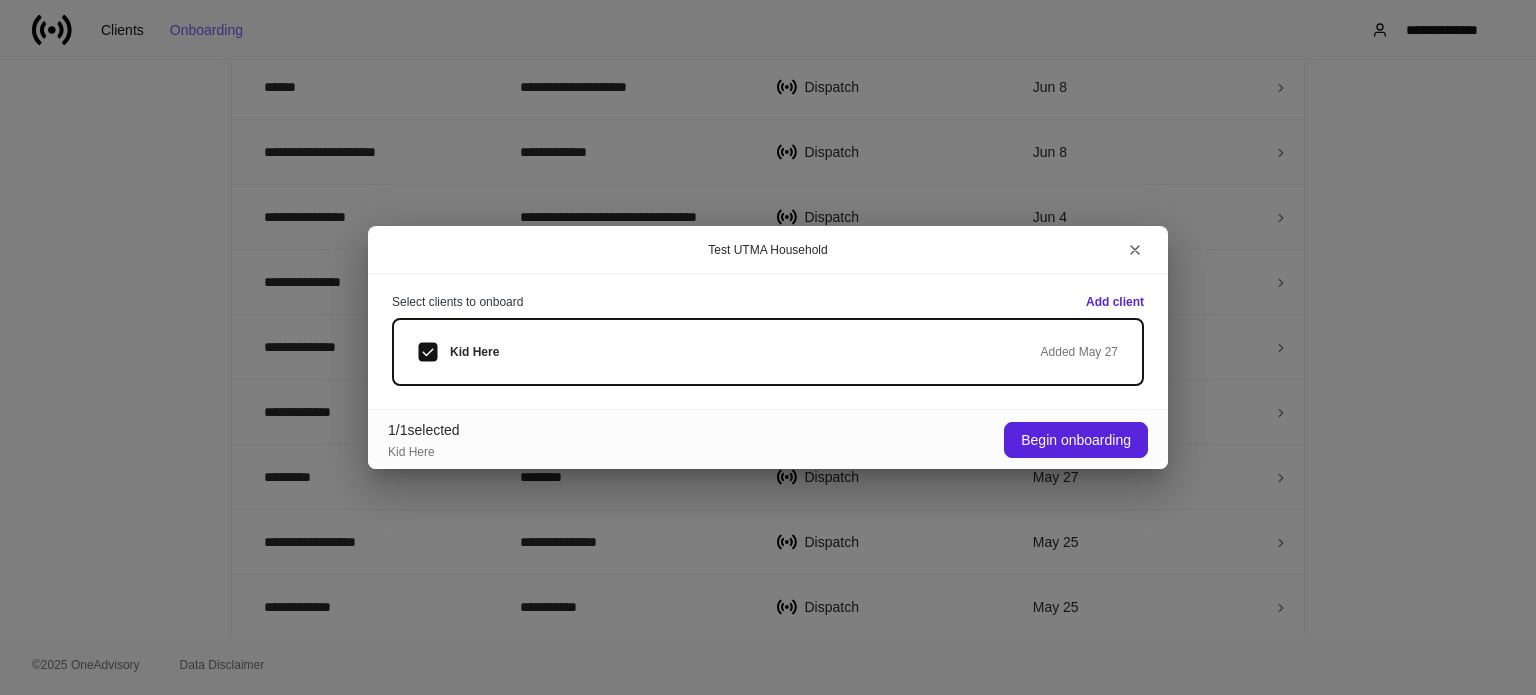 click on "1 / 1  selected Kid Here Begin onboarding" at bounding box center [768, 439] 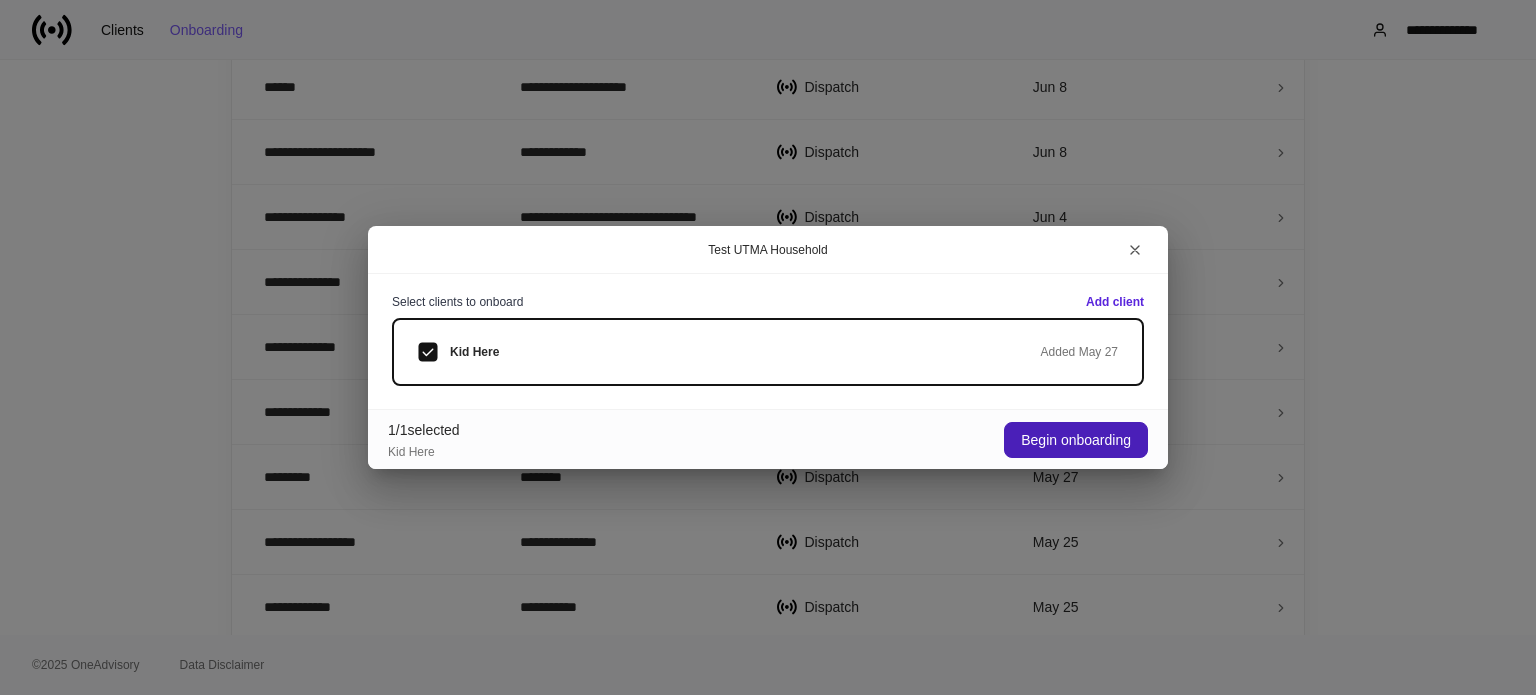 click on "Begin onboarding" at bounding box center [1076, 440] 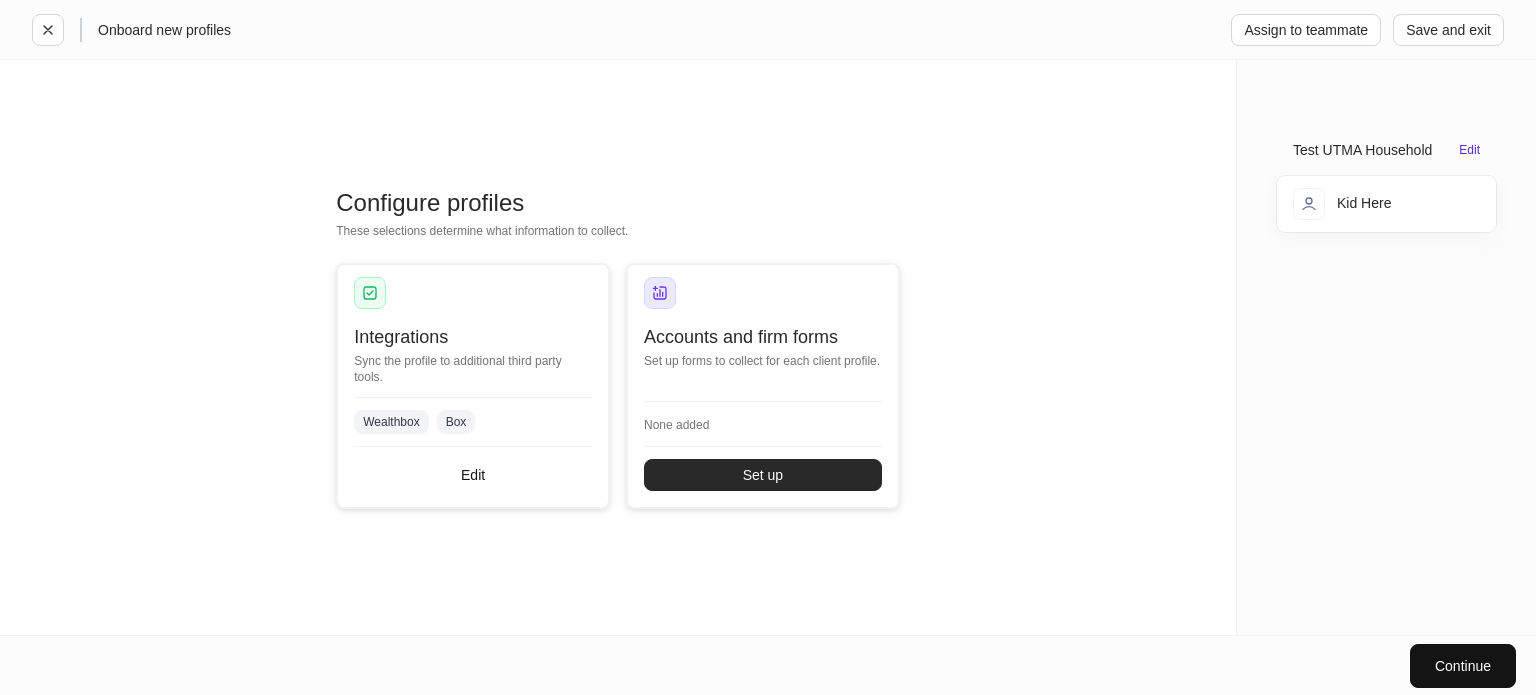 click on "Set up" at bounding box center [763, 475] 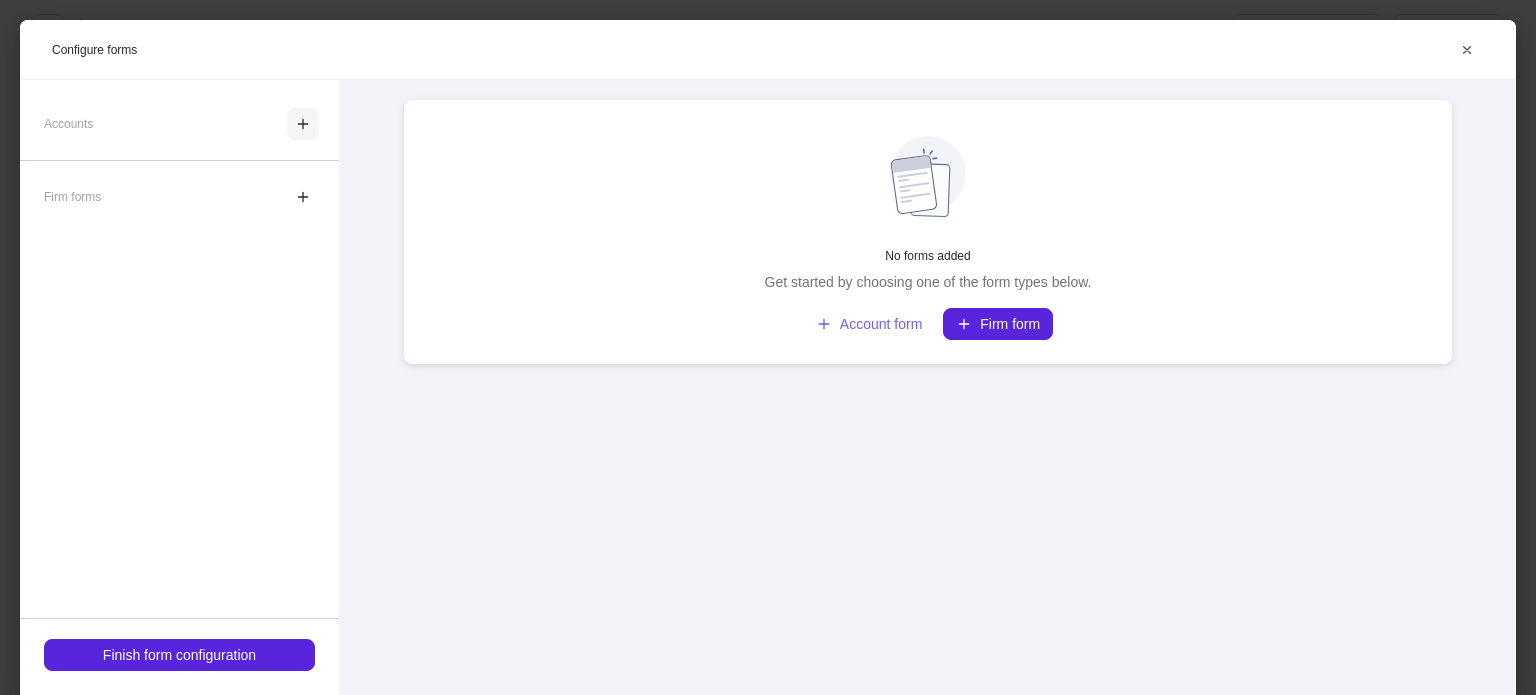 click 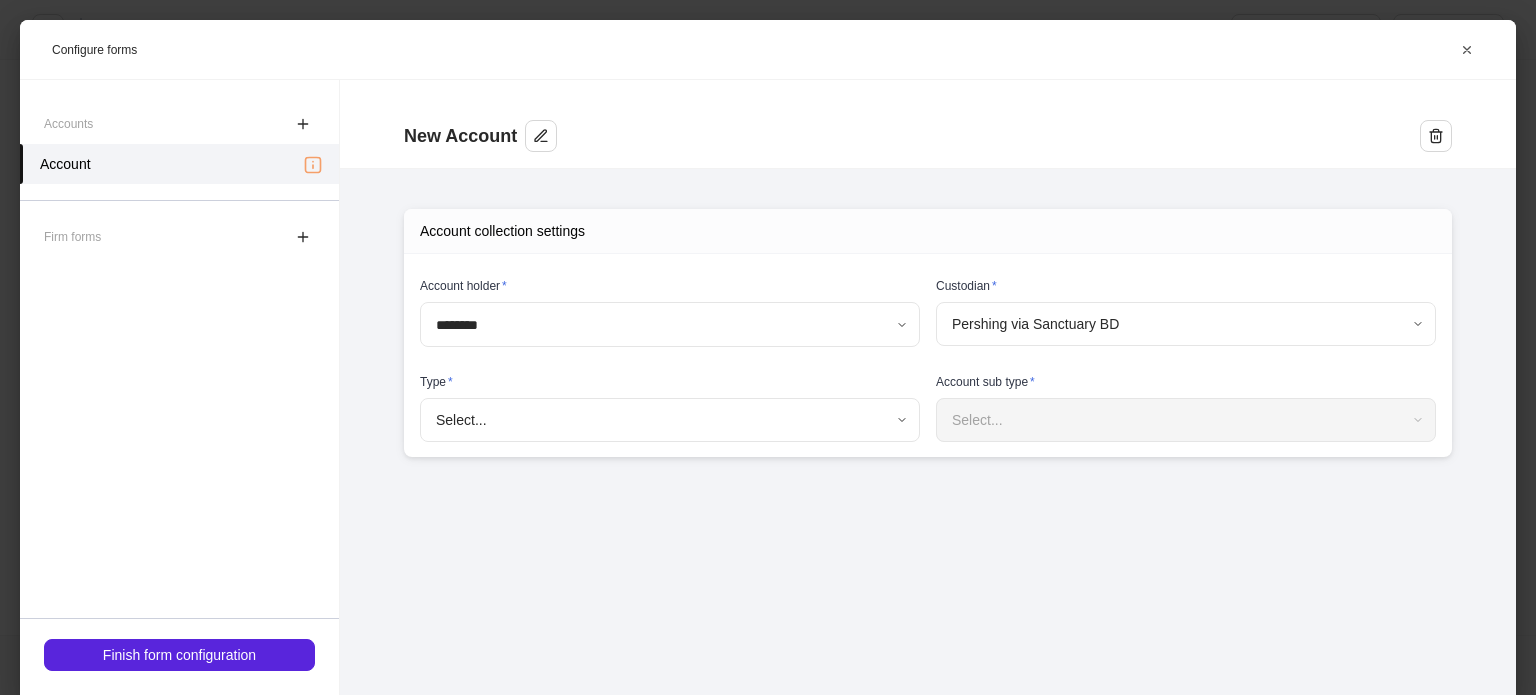 click on "**********" at bounding box center [768, 347] 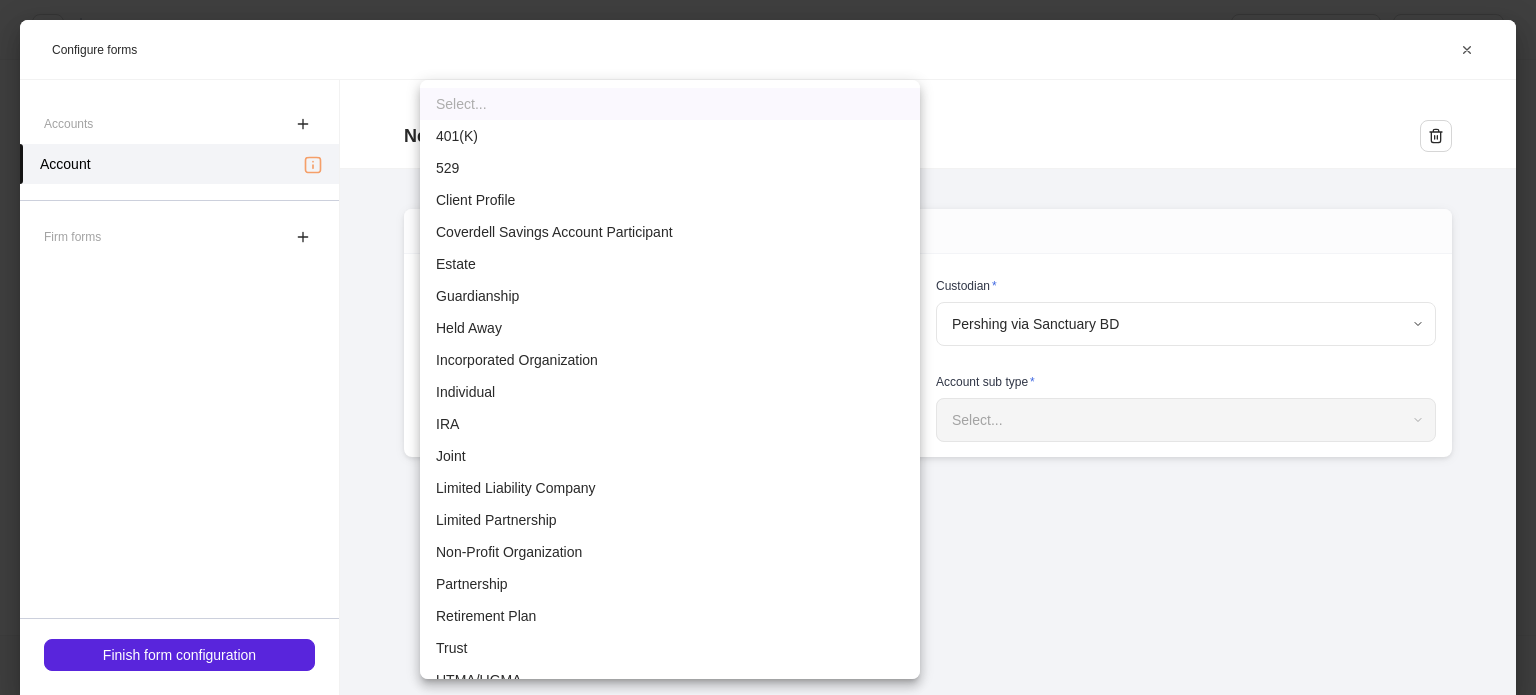click on "Limited Liability Company" at bounding box center (670, 488) 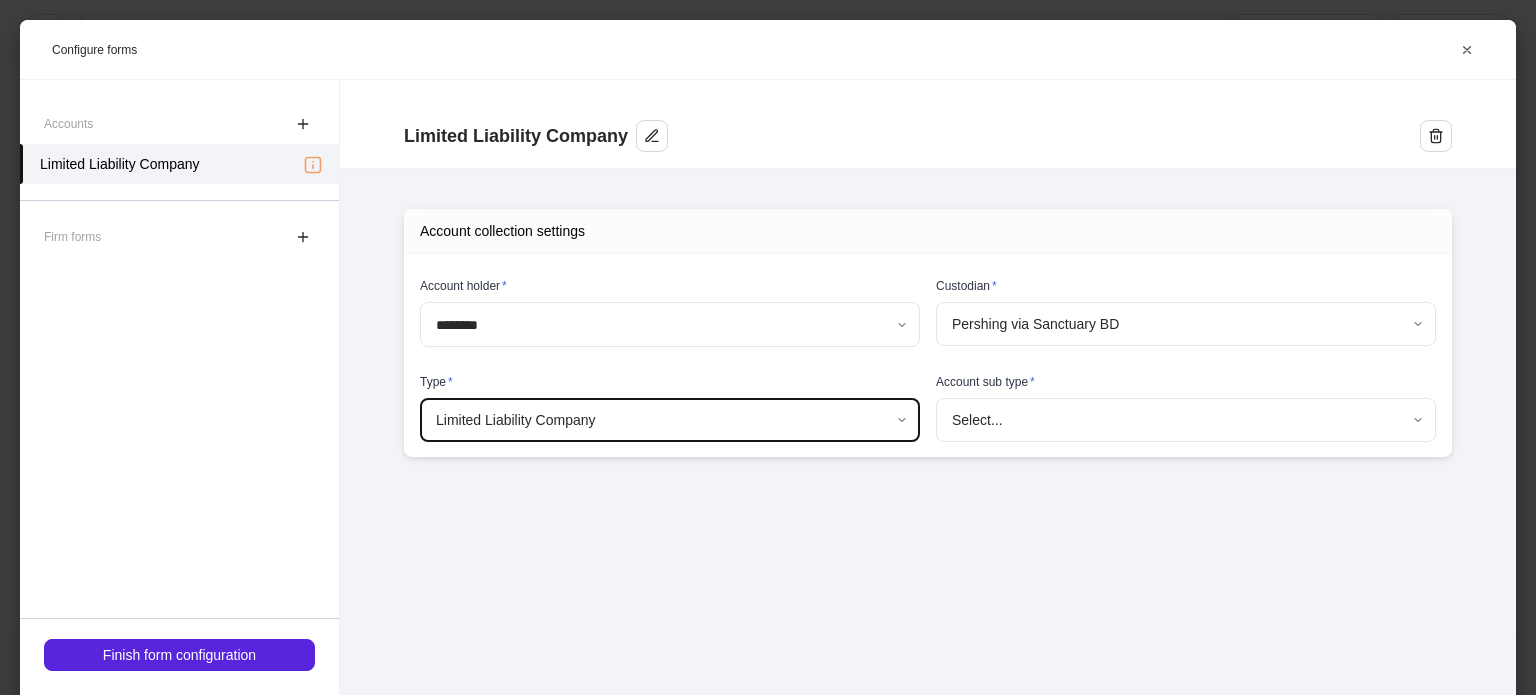 click on "**********" at bounding box center (768, 347) 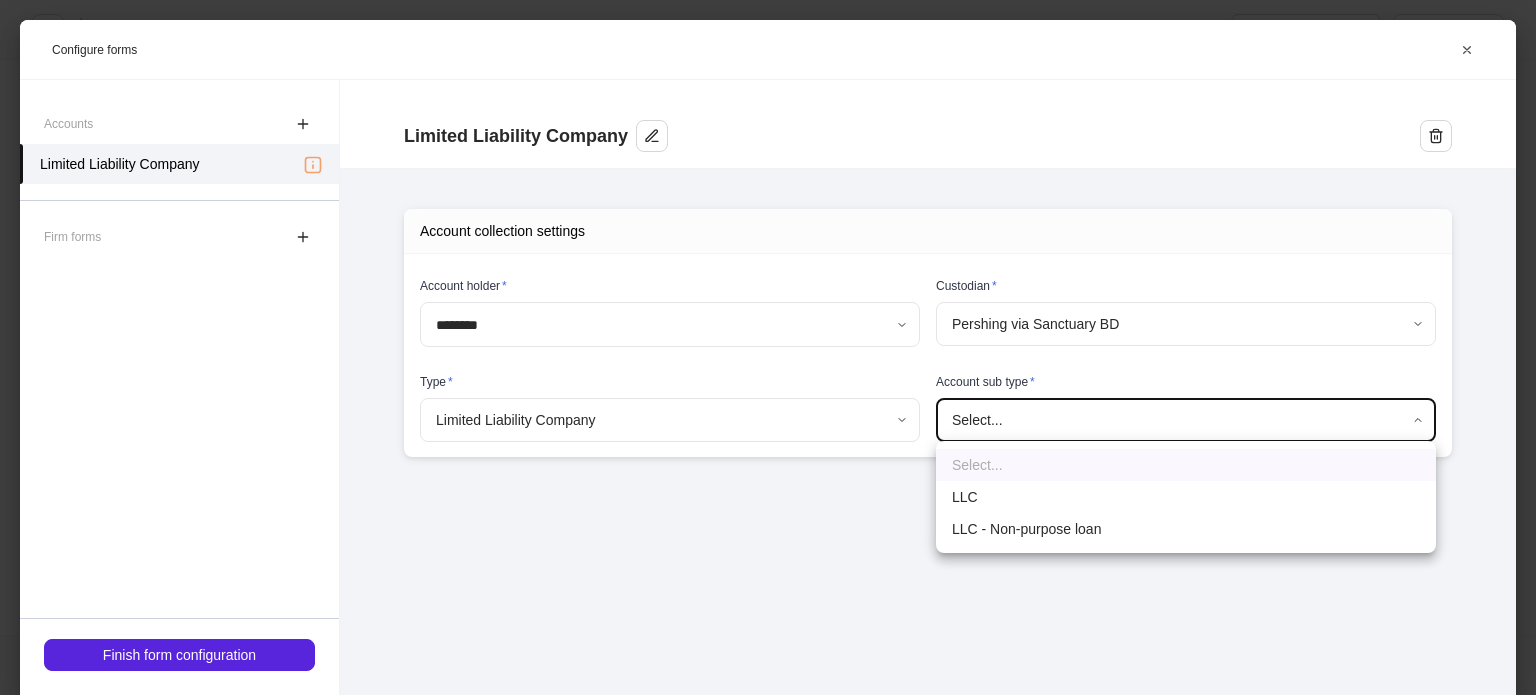 type on "*******" 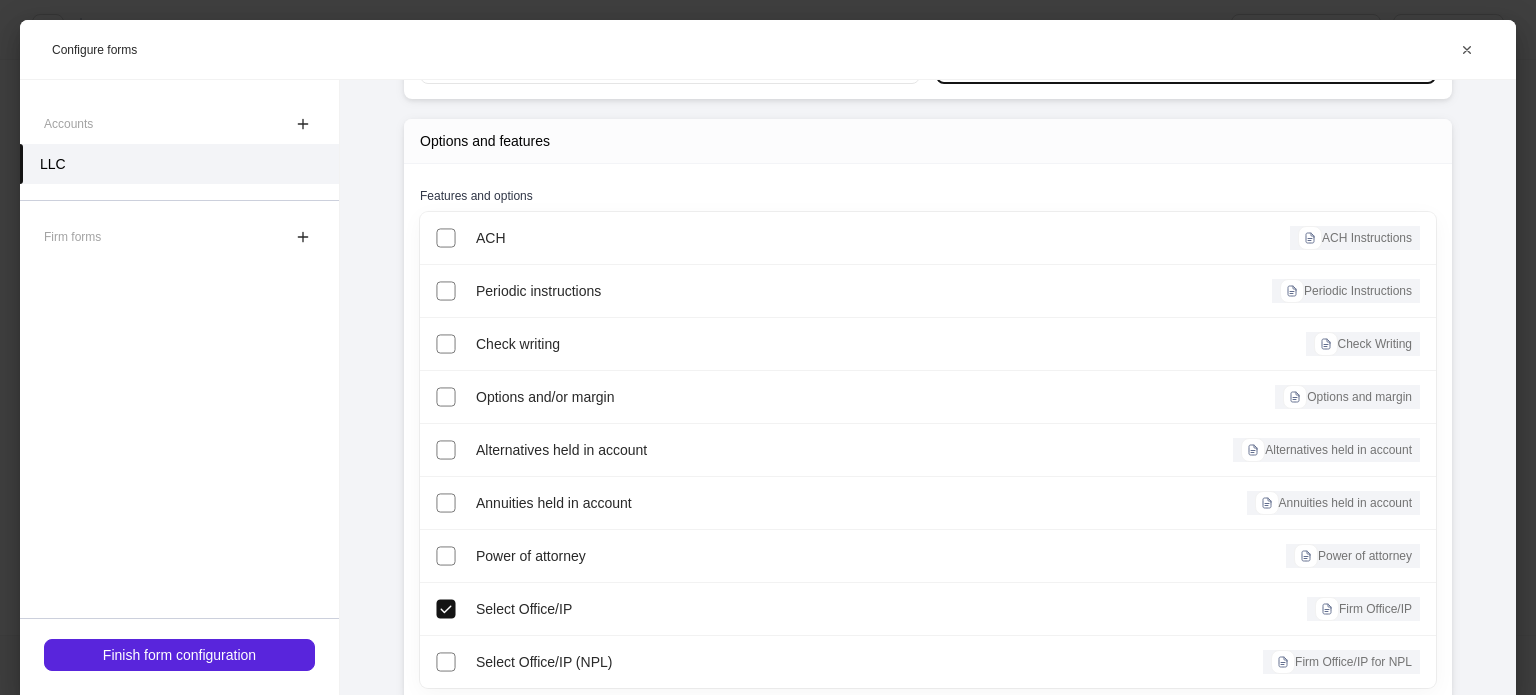 scroll, scrollTop: 403, scrollLeft: 0, axis: vertical 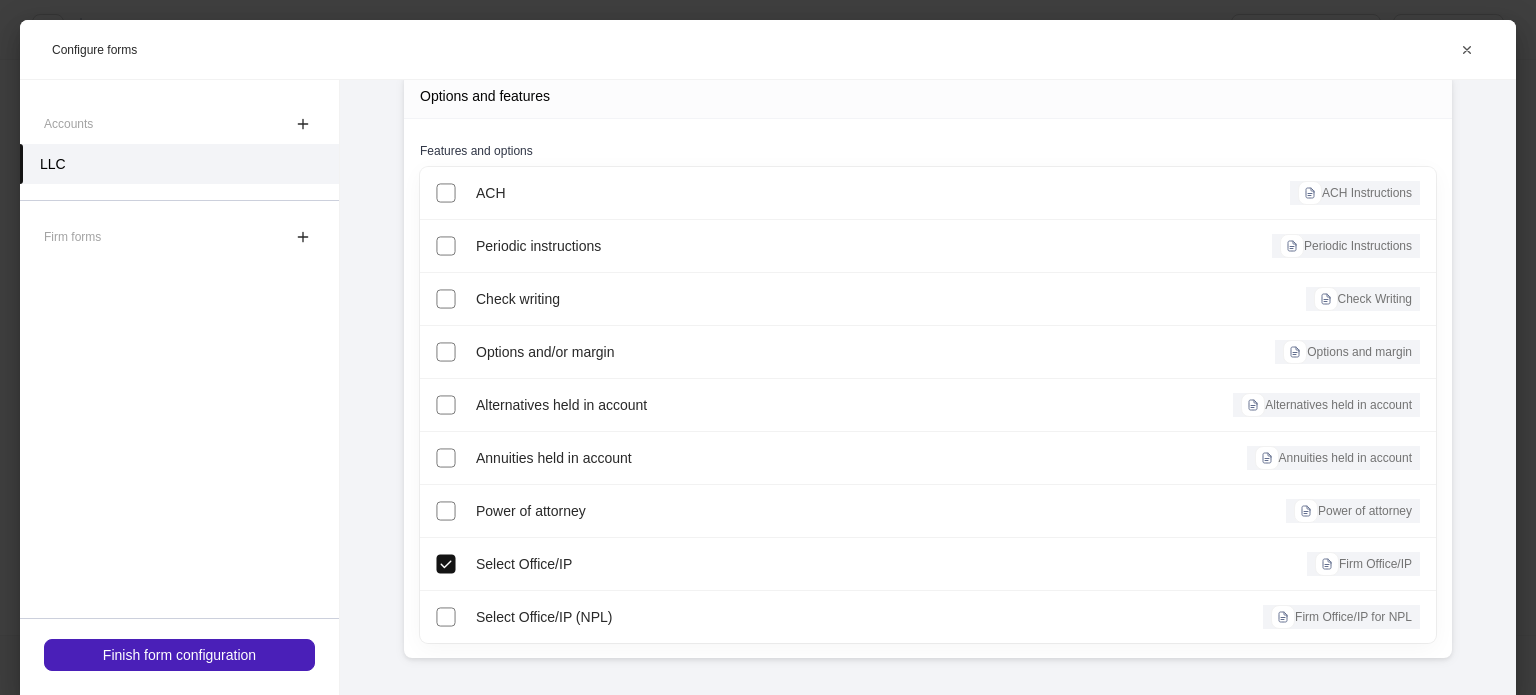 click on "Finish form configuration" at bounding box center [179, 655] 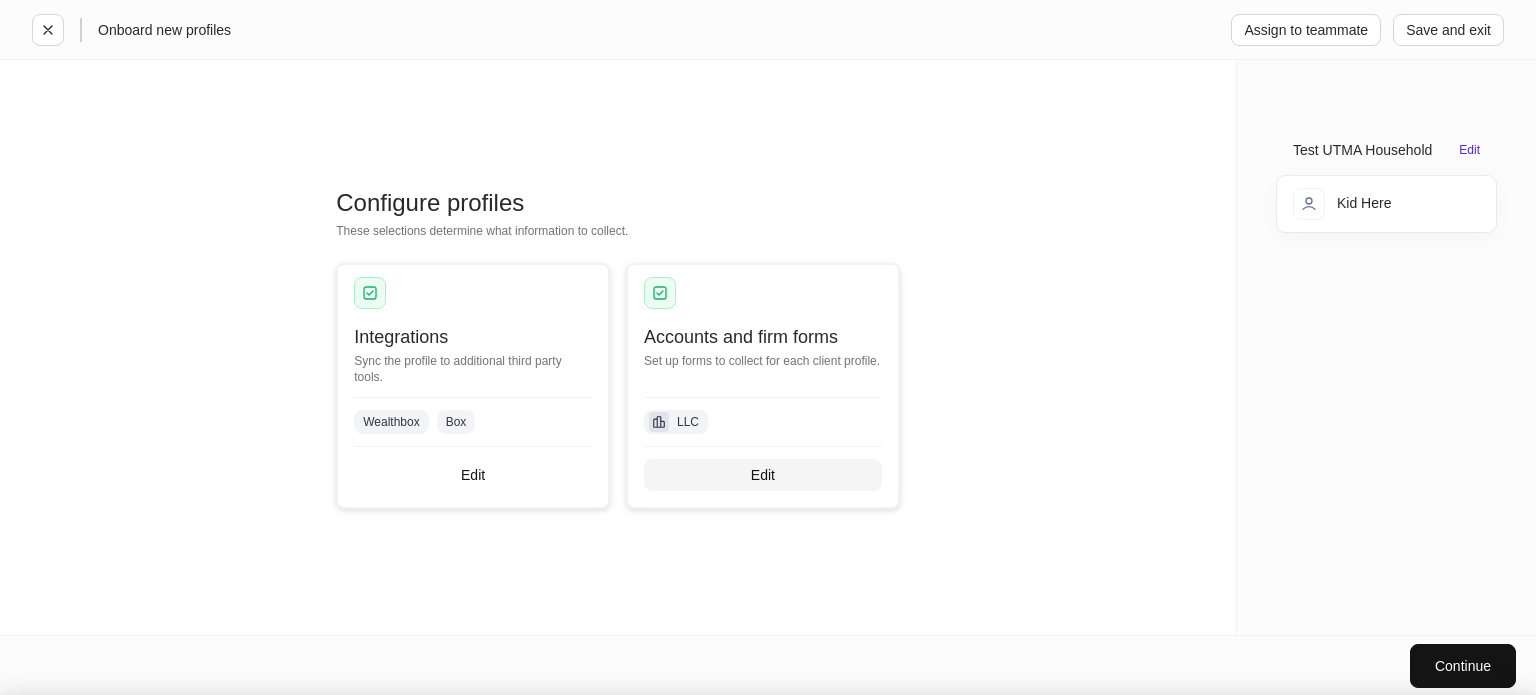 scroll, scrollTop: 383, scrollLeft: 0, axis: vertical 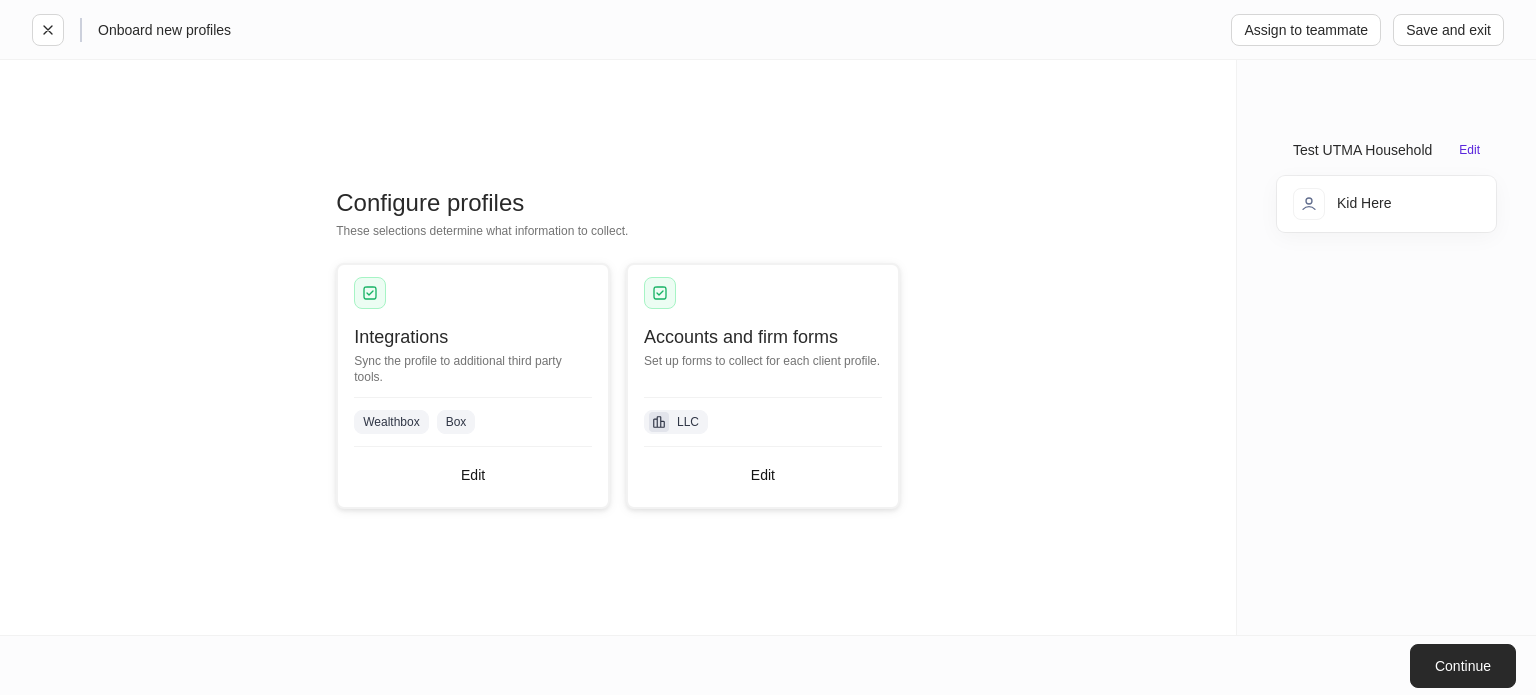 click on "Continue" at bounding box center (1463, 666) 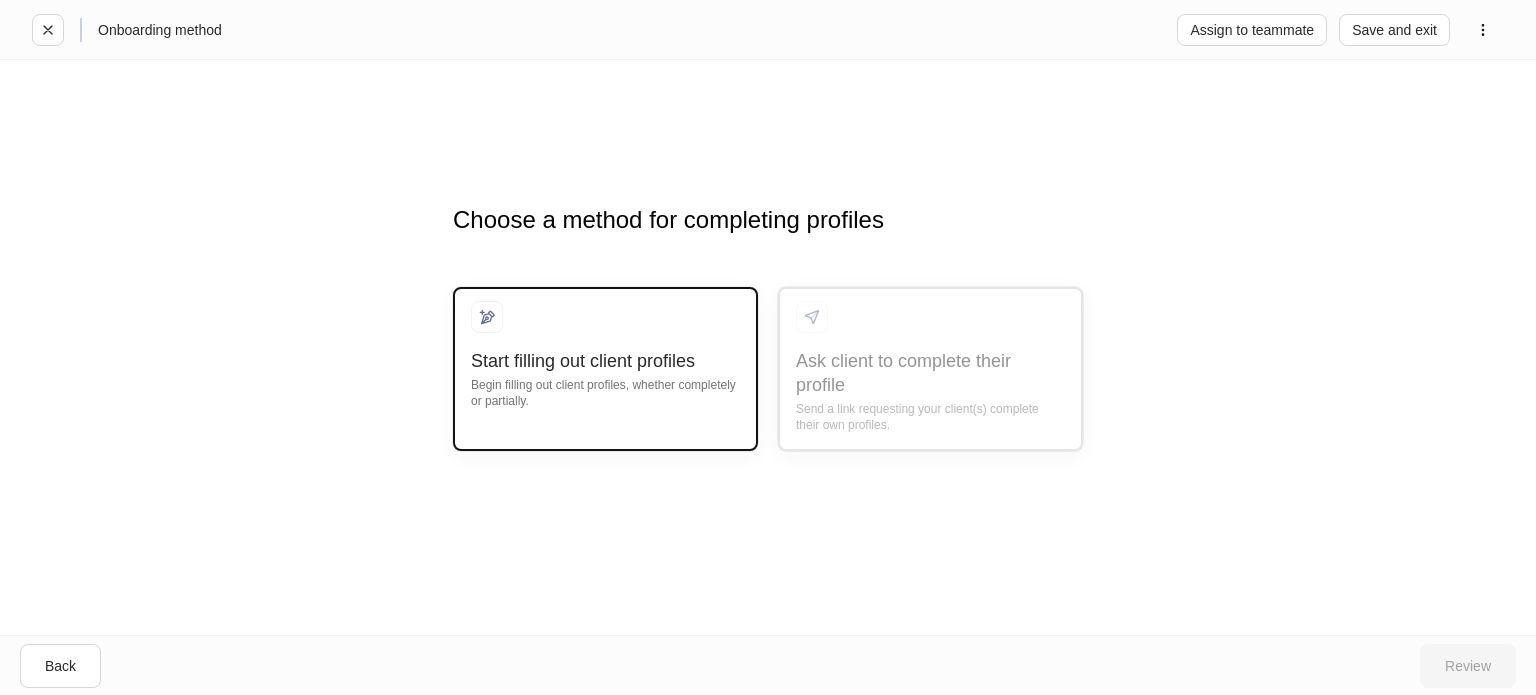 click on "Begin filling out client profiles, whether completely or partially." at bounding box center (605, 391) 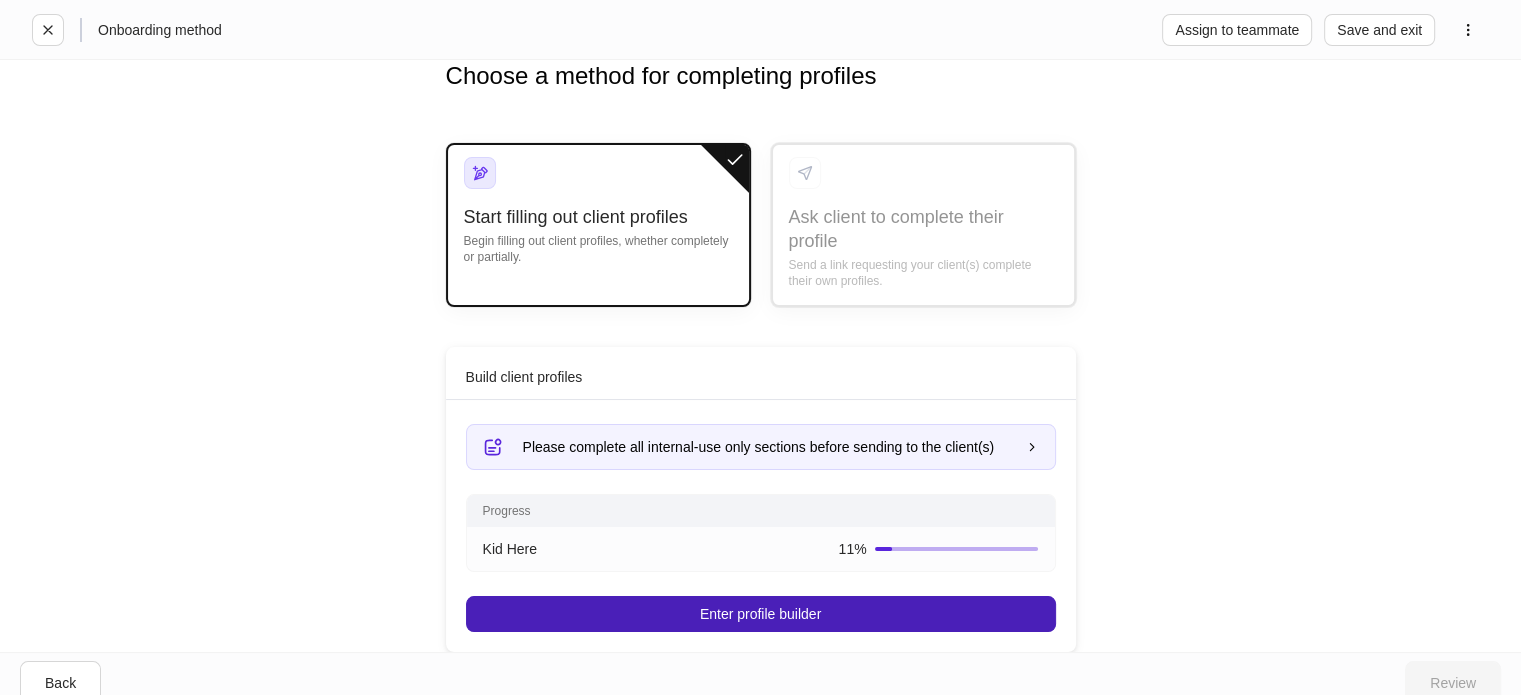click on "Enter profile builder" at bounding box center [760, 614] 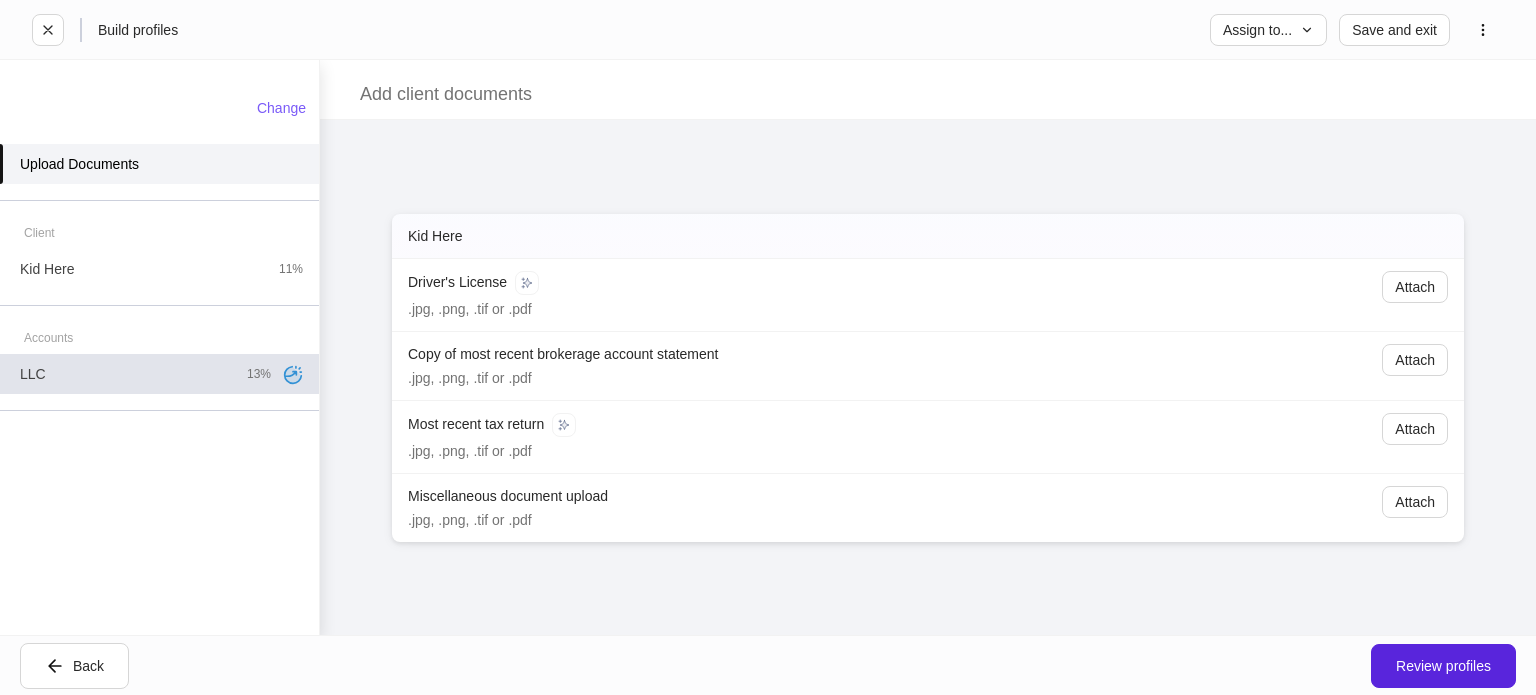 click on "LLC 13%" at bounding box center (159, 374) 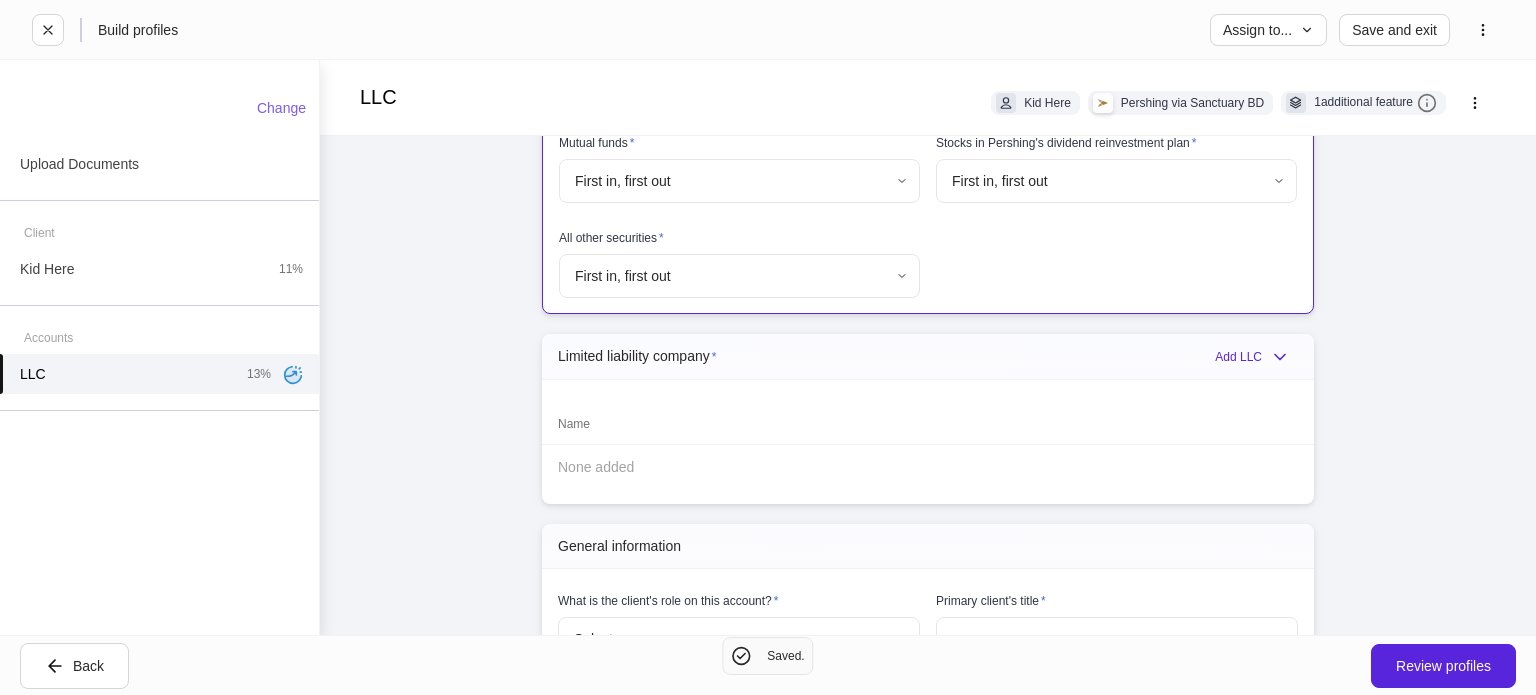 scroll, scrollTop: 1200, scrollLeft: 0, axis: vertical 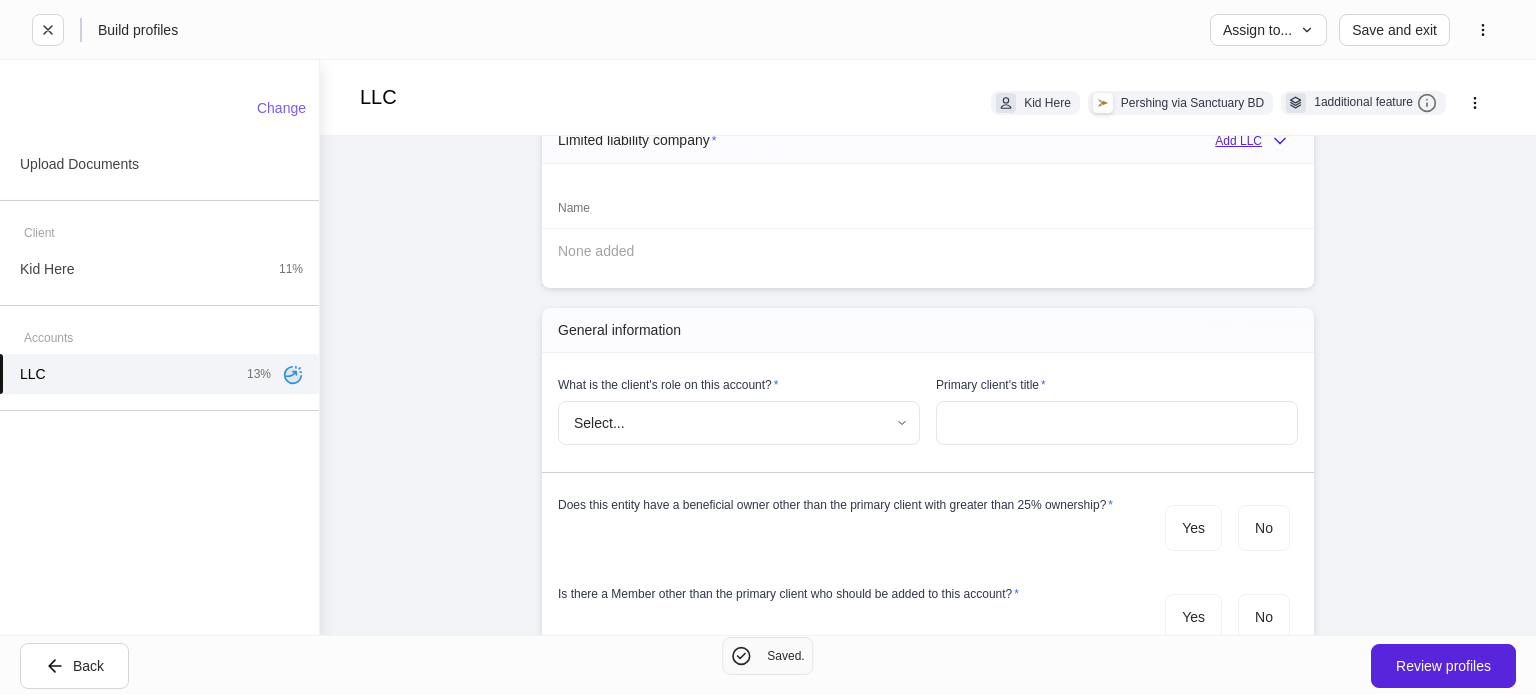 click on "Add LLC" at bounding box center (1256, 141) 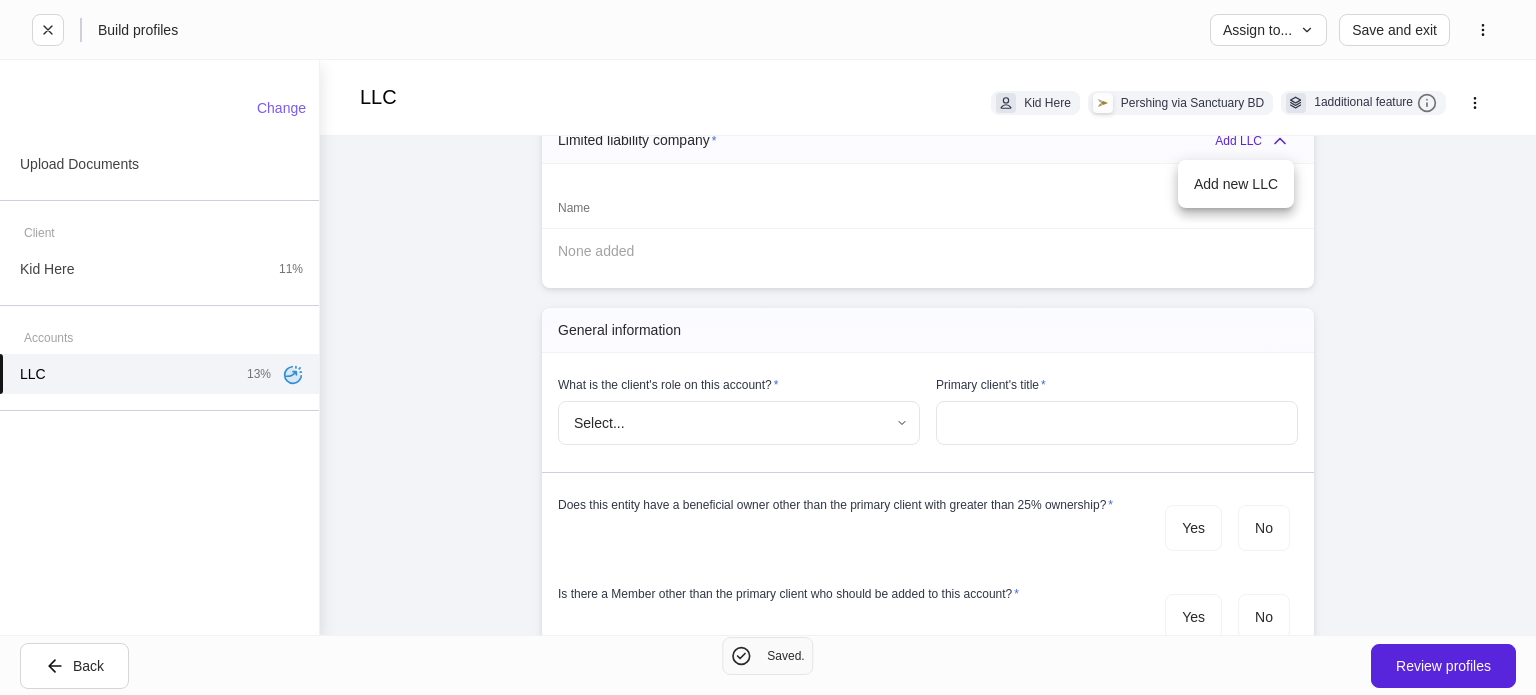click on "Add new LLC" at bounding box center [1236, 184] 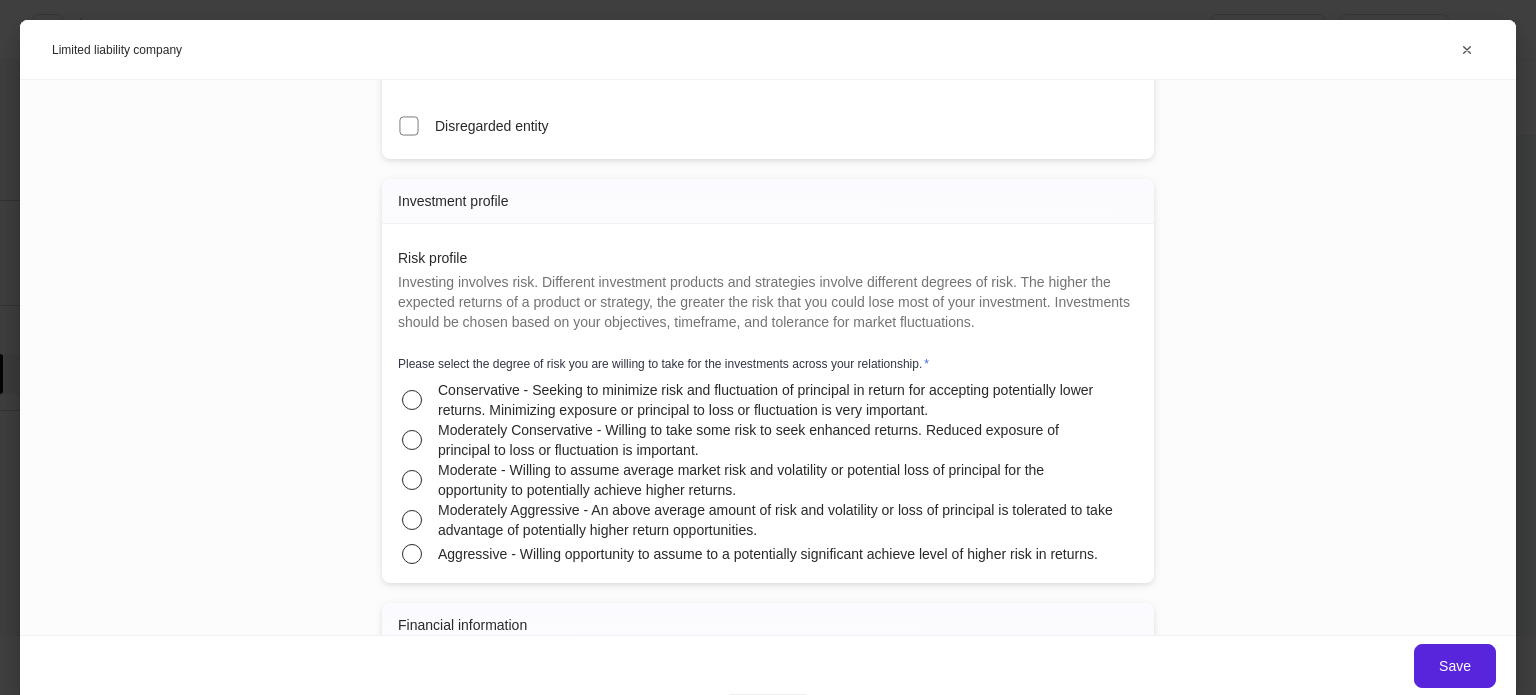 scroll, scrollTop: 1000, scrollLeft: 0, axis: vertical 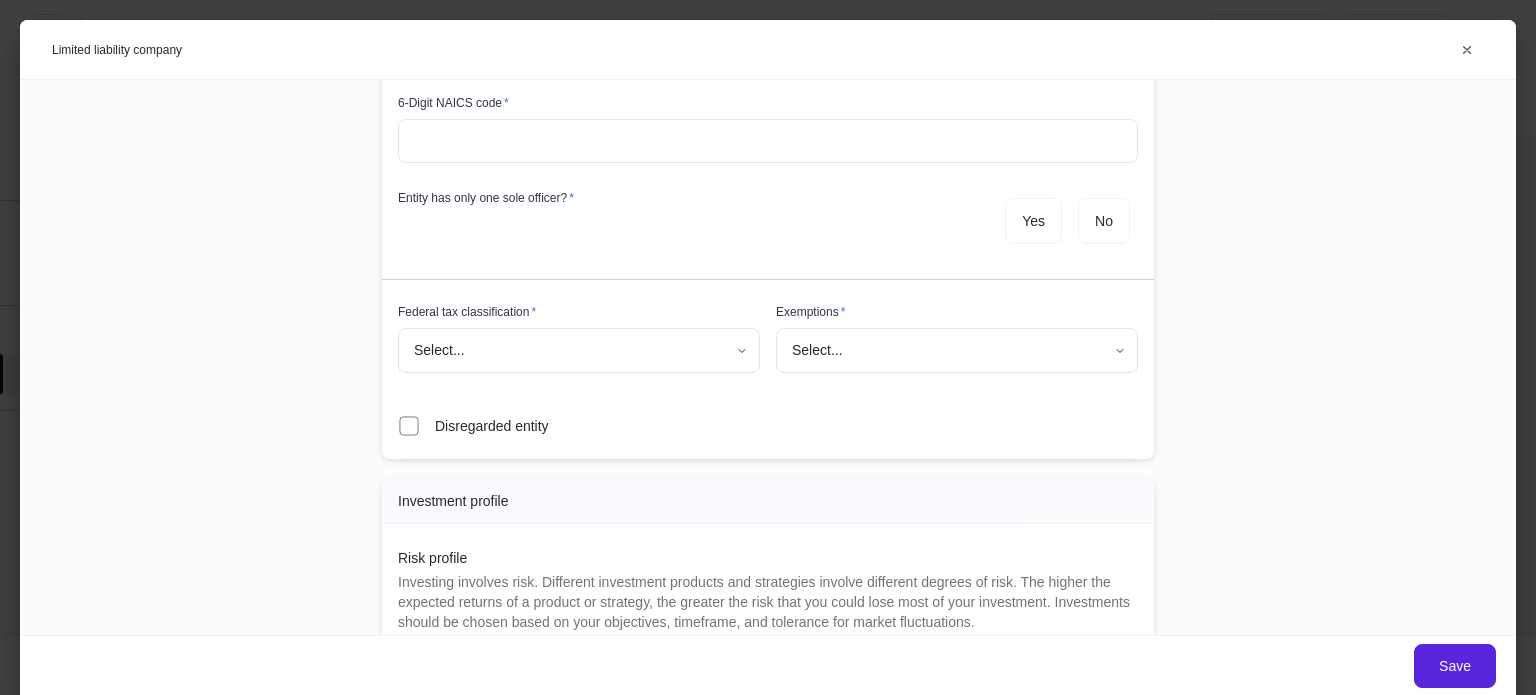click on "Build profiles Assign to... Save and exit LLC Kid Here Pershing via Sanctuary BD 1  additional   feature Account details Internal use only Limited Liability Company (LLC) An LLC is either member managed or manager managed. In a member-managed LLC, all owners (members) also act as managers who can serve as agents of the business and are authorized signers on the account. In manager-managed LLCs, LLC members are only owners of the business, and do not have the authority to enter into contracts on behalf of the business, only the manager is authorized to act on the account. Note: Whether Managing or Non Managing, all members of the Limited Liability Company must sign the LLC Agreement. Account short name ​ Account online nickname ​ Account registration (as shown on statement) * ​ Account description ​ Credit line collateral indicator * Select... ​ Will this account be funded by an ACAT? * Yes No Hold ACAT Lead FA/IP # * Select... ​ Flipped IP ​ Advisory account * Select... ​ * ** ​" at bounding box center [768, 347] 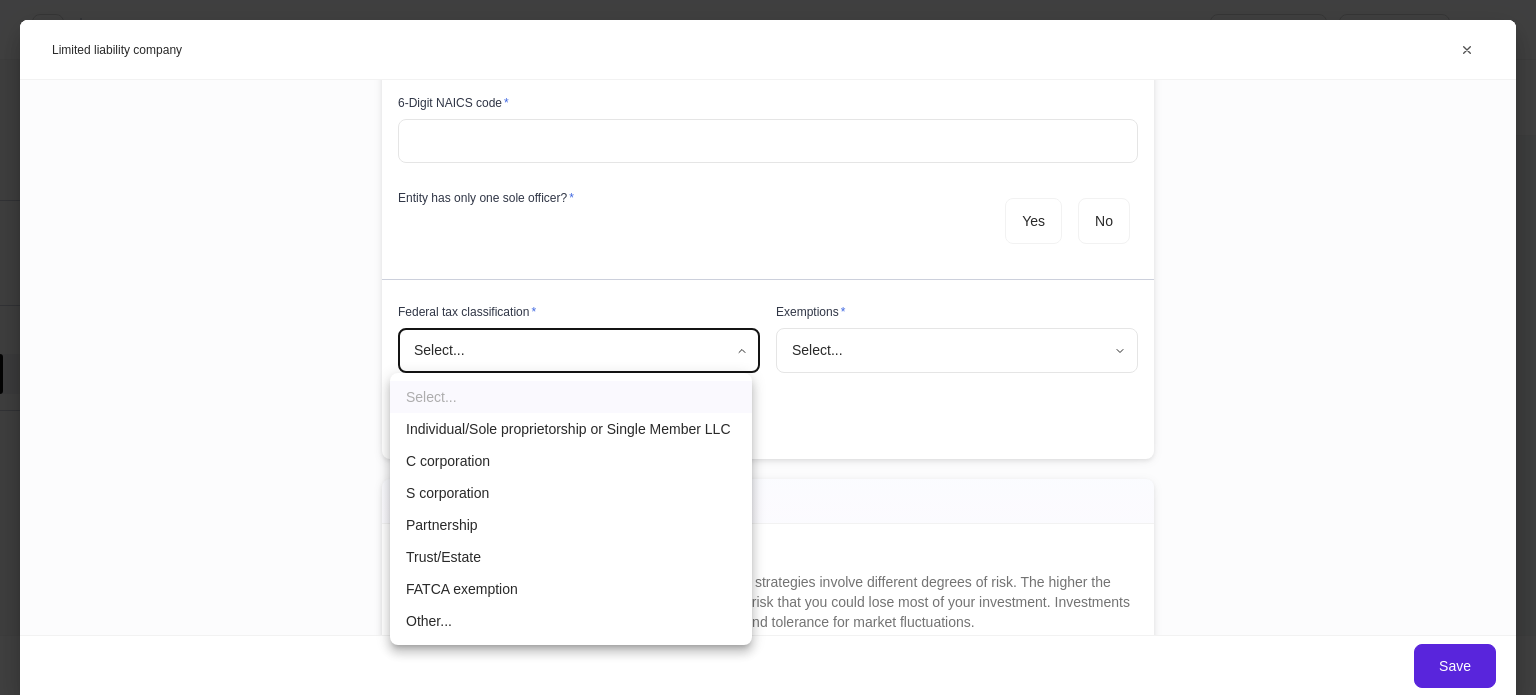 click on "C corporation" at bounding box center [571, 461] 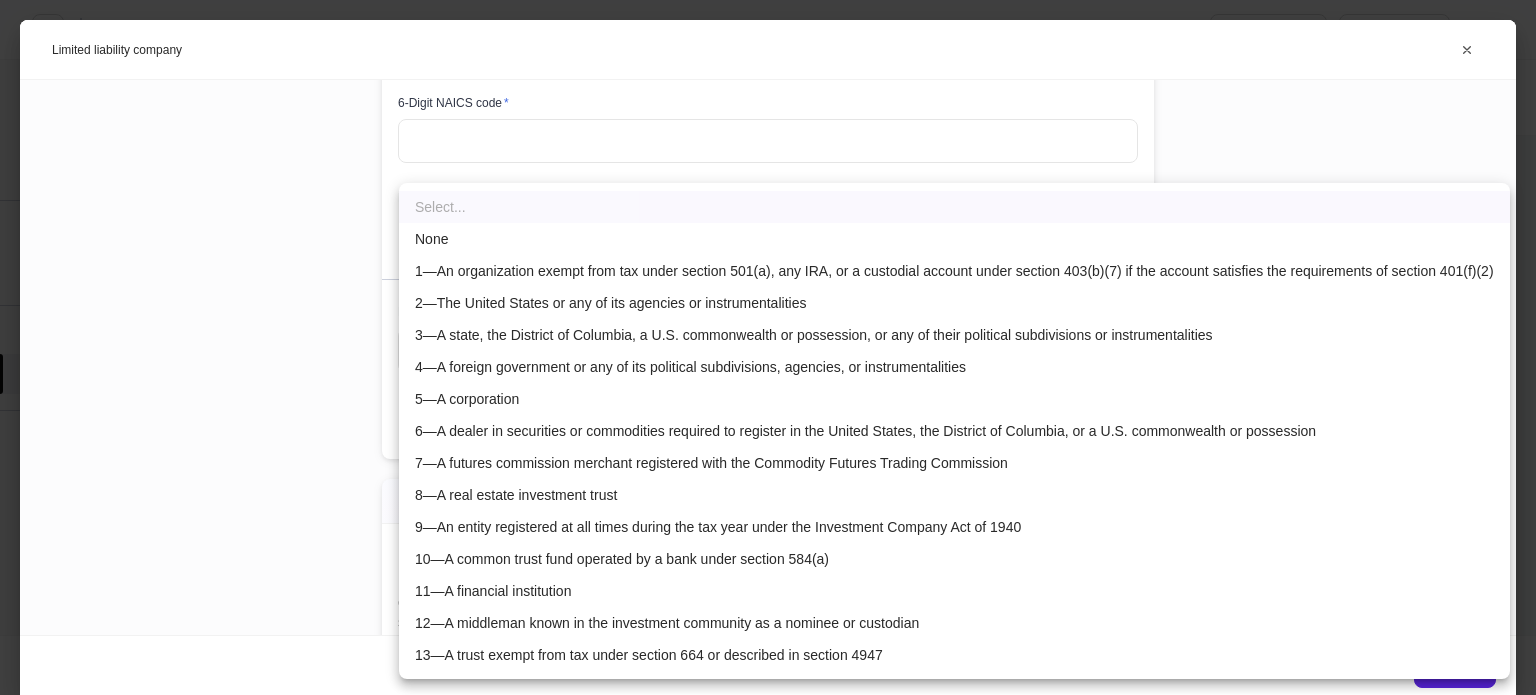 click on "Build profiles Assign to... Save and exit LLC Kid Here Pershing via Sanctuary BD 1  additional   feature Account details Internal use only Limited Liability Company (LLC) An LLC is either member managed or manager managed. In a member-managed LLC, all owners (members) also act as managers who can serve as agents of the business and are authorized signers on the account. In manager-managed LLCs, LLC members are only owners of the business, and do not have the authority to enter into contracts on behalf of the business, only the manager is authorized to act on the account. Note: Whether Managing or Non Managing, all members of the Limited Liability Company must sign the LLC Agreement. Account short name ​ Account online nickname ​ Account registration (as shown on statement) * ​ Account description ​ Credit line collateral indicator * Select... ​ Will this account be funded by an ACAT? * Yes No Hold ACAT Lead FA/IP # * Select... ​ Flipped IP ​ Advisory account * Select... ​ * ** ​" at bounding box center (768, 347) 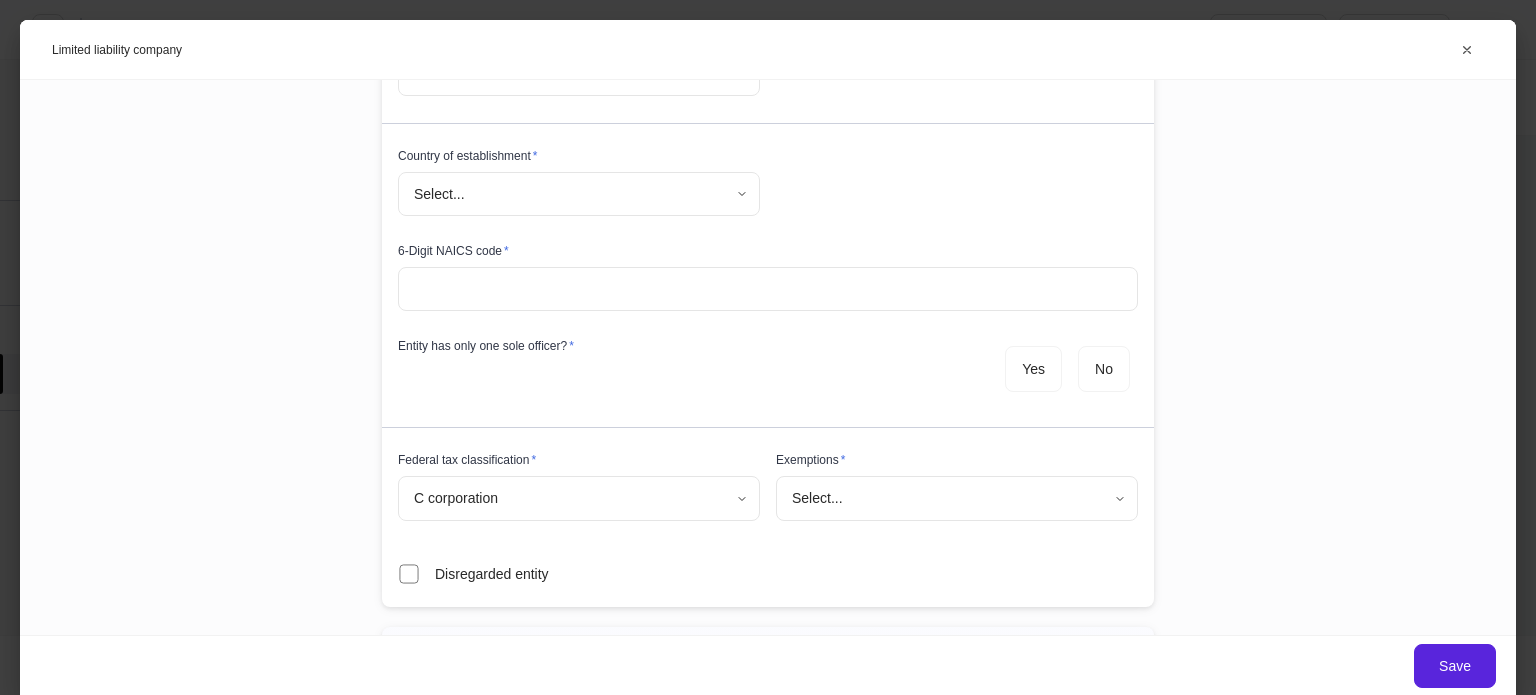 scroll, scrollTop: 900, scrollLeft: 0, axis: vertical 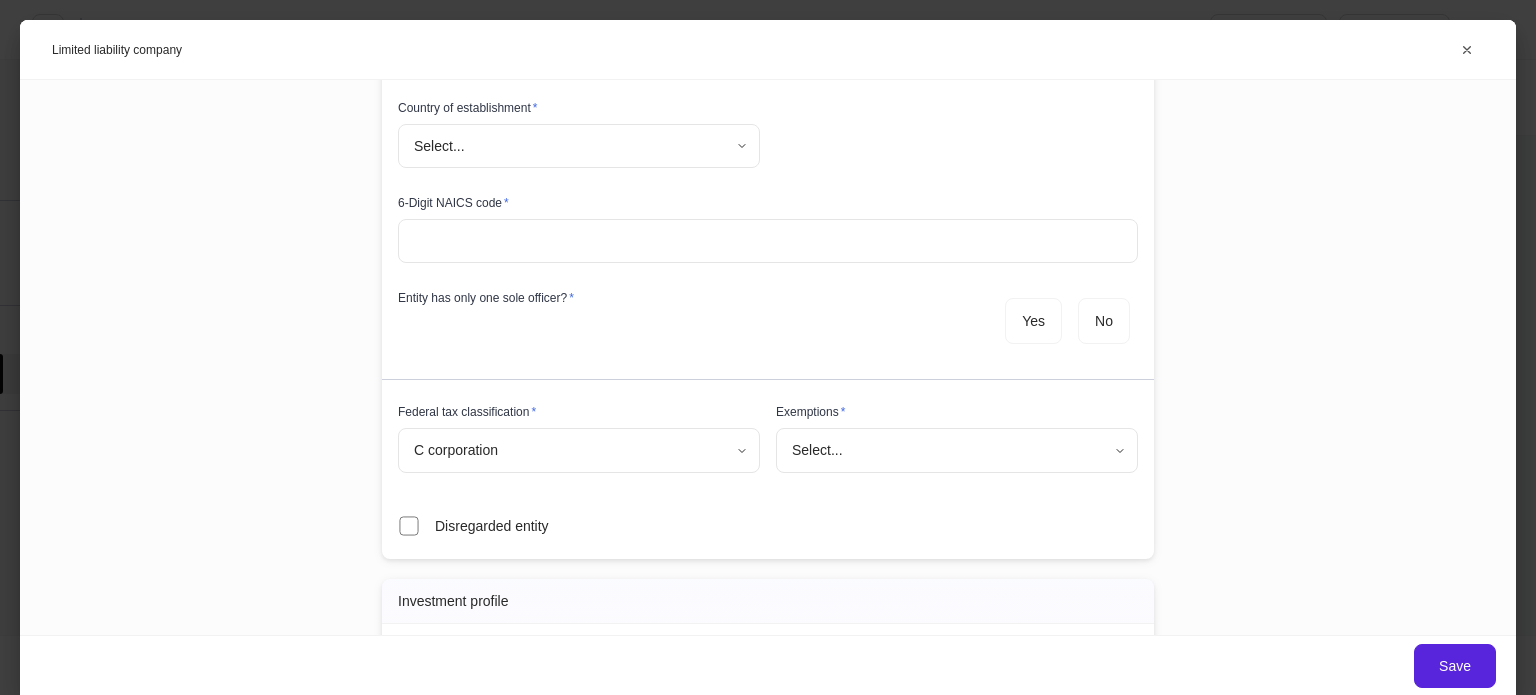 click on "Build profiles Assign to... Save and exit LLC Kid Here Pershing via Sanctuary BD 1  additional   feature Account details Internal use only Limited Liability Company (LLC) An LLC is either member managed or manager managed. In a member-managed LLC, all owners (members) also act as managers who can serve as agents of the business and are authorized signers on the account. In manager-managed LLCs, LLC members are only owners of the business, and do not have the authority to enter into contracts on behalf of the business, only the manager is authorized to act on the account. Note: Whether Managing or Non Managing, all members of the Limited Liability Company must sign the LLC Agreement. Account short name ​ Account online nickname ​ Account registration (as shown on statement) * ​ Account description ​ Credit line collateral indicator * Select... ​ Will this account be funded by an ACAT? * Yes No Hold ACAT Lead FA/IP # * Select... ​ Flipped IP ​ Advisory account * Select... ​ * ** ​" at bounding box center [768, 347] 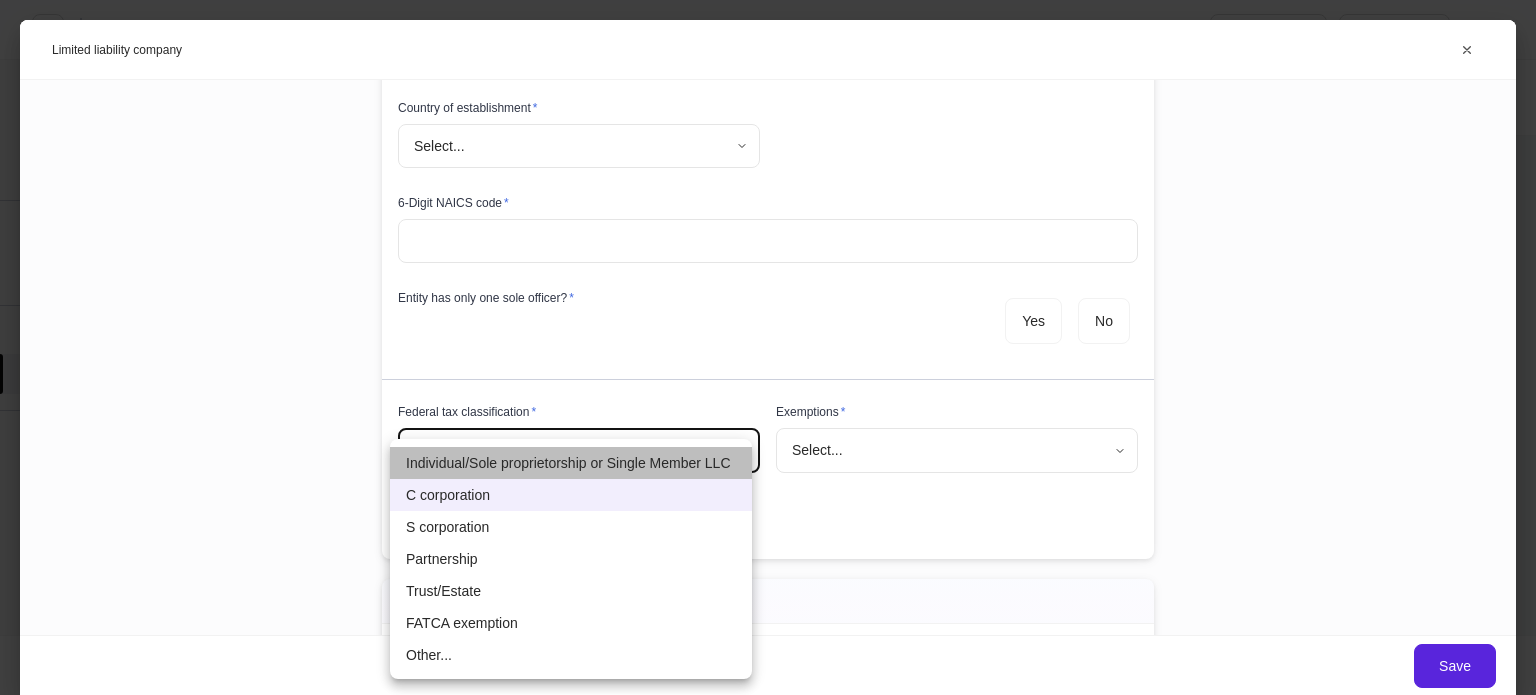 click on "Individual/Sole proprietorship or Single Member LLC" at bounding box center (571, 463) 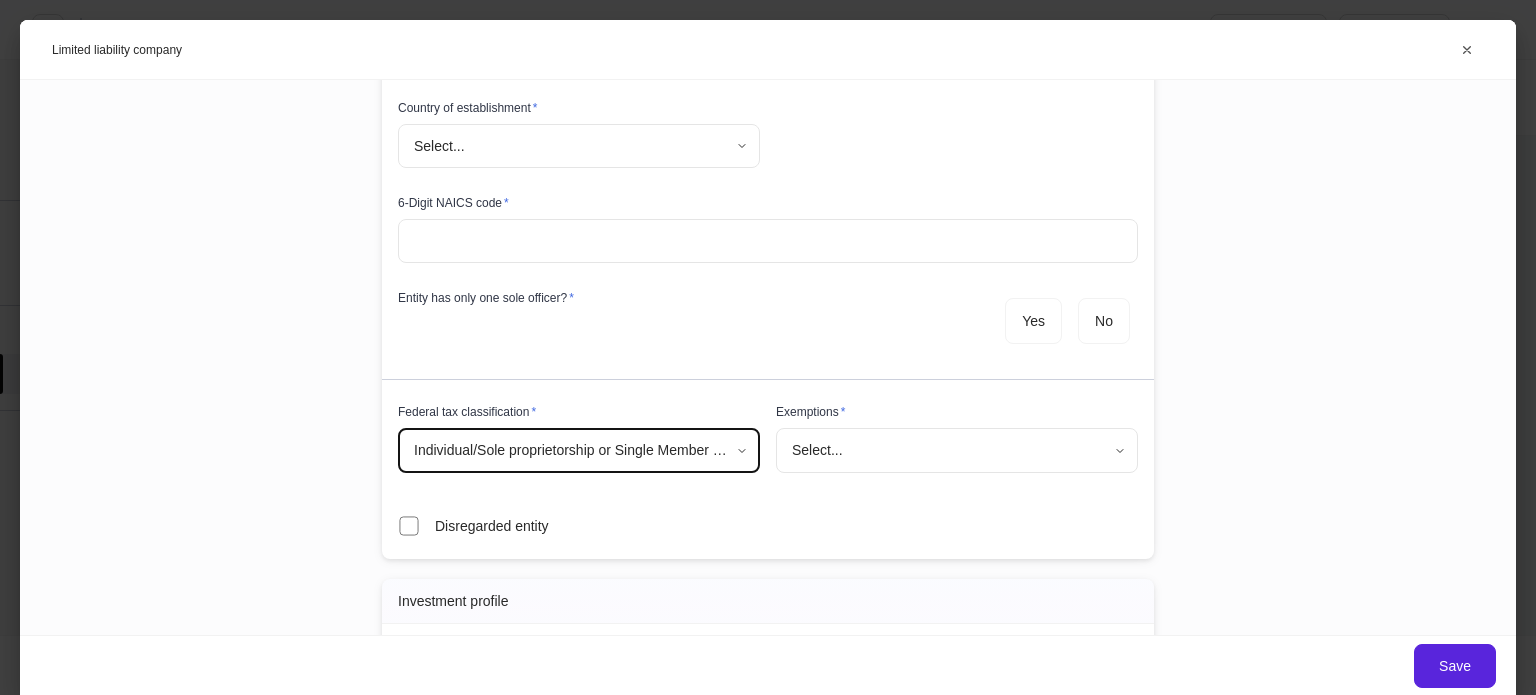 click on "Build profiles Assign to... Save and exit LLC Kid Here Pershing via Sanctuary BD 1  additional   feature Account details Internal use only Limited Liability Company (LLC) An LLC is either member managed or manager managed. In a member-managed LLC, all owners (members) also act as managers who can serve as agents of the business and are authorized signers on the account. In manager-managed LLCs, LLC members are only owners of the business, and do not have the authority to enter into contracts on behalf of the business, only the manager is authorized to act on the account. Note: Whether Managing or Non Managing, all members of the Limited Liability Company must sign the LLC Agreement. Account short name ​ Account online nickname ​ Account registration (as shown on statement) * ​ Account description ​ Credit line collateral indicator * Select... ​ Will this account be funded by an ACAT? * Yes No Hold ACAT Lead FA/IP # * Select... ​ Flipped IP ​ Advisory account * Select... ​ * ** ​" at bounding box center [768, 347] 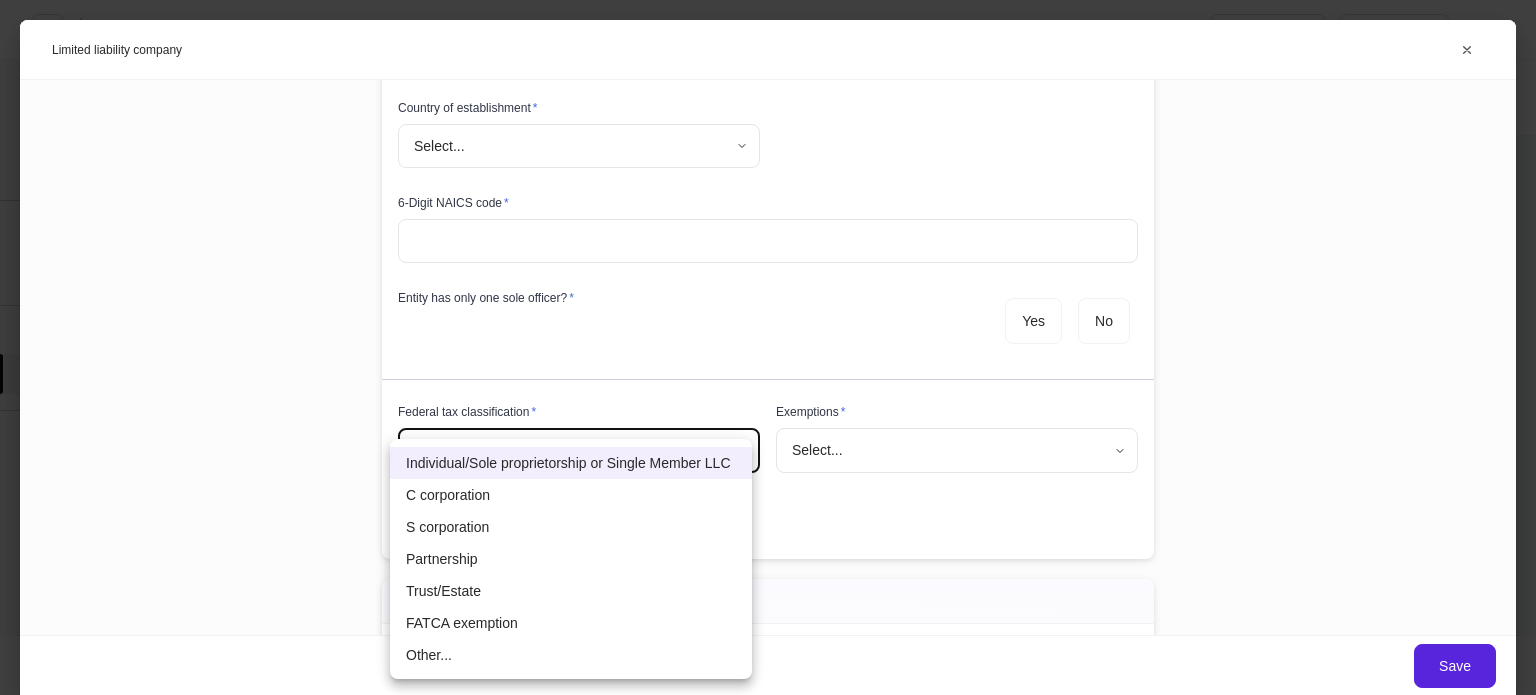 click at bounding box center (768, 347) 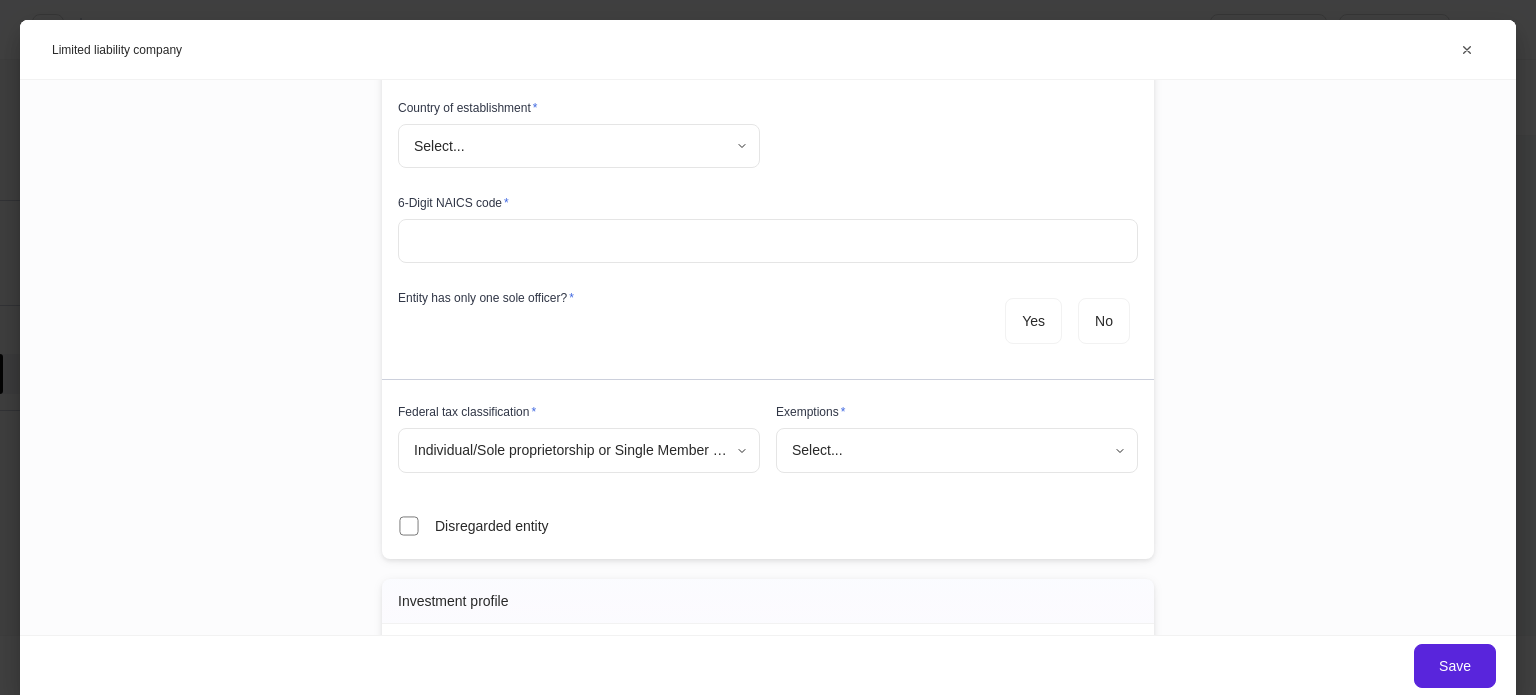 click on "Build profiles Assign to... Save and exit LLC Kid Here Pershing via Sanctuary BD 1  additional   feature Account details Internal use only Limited Liability Company (LLC) An LLC is either member managed or manager managed. In a member-managed LLC, all owners (members) also act as managers who can serve as agents of the business and are authorized signers on the account. In manager-managed LLCs, LLC members are only owners of the business, and do not have the authority to enter into contracts on behalf of the business, only the manager is authorized to act on the account. Note: Whether Managing or Non Managing, all members of the Limited Liability Company must sign the LLC Agreement. Account short name ​ Account online nickname ​ Account registration (as shown on statement) * ​ Account description ​ Credit line collateral indicator * Select... ​ Will this account be funded by an ACAT? * Yes No Hold ACAT Lead FA/IP # * Select... ​ Flipped IP ​ Advisory account * Select... ​ * ** ​" at bounding box center [768, 347] 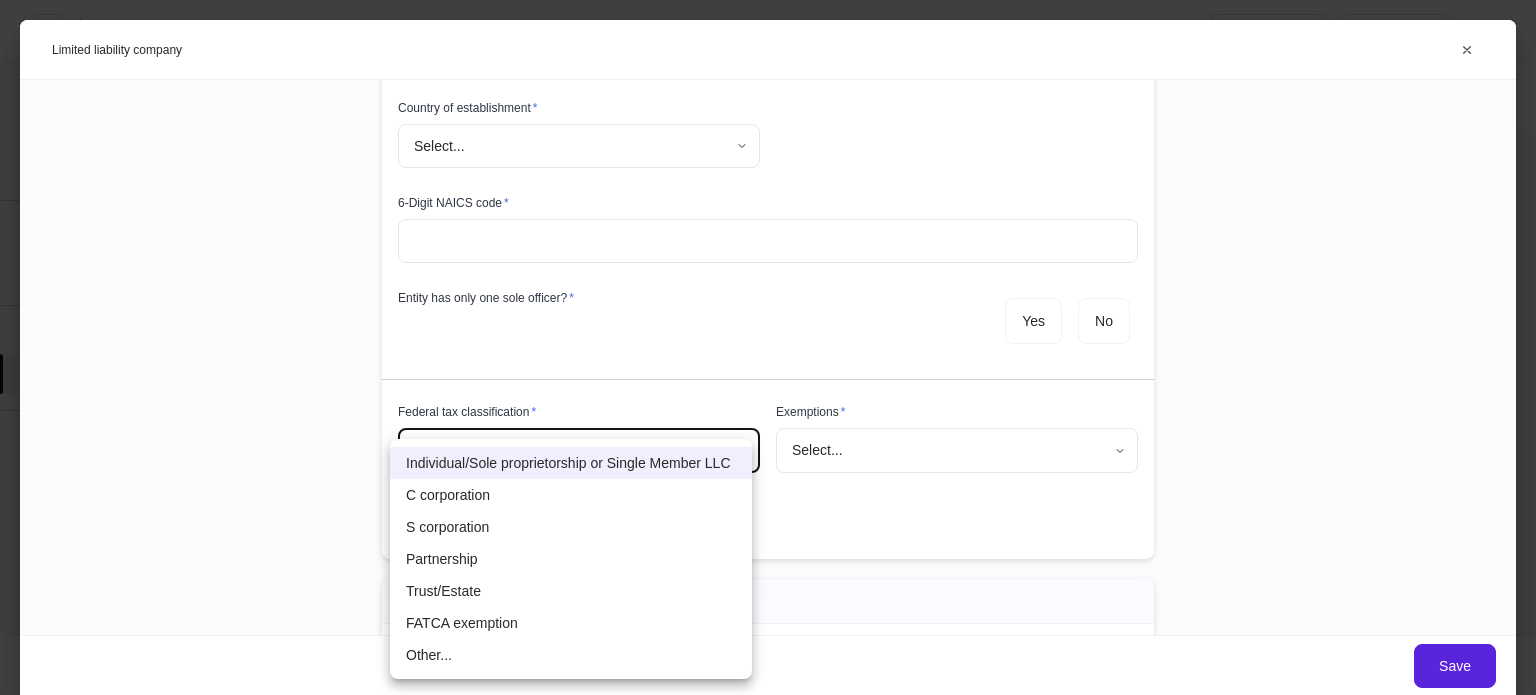 type 